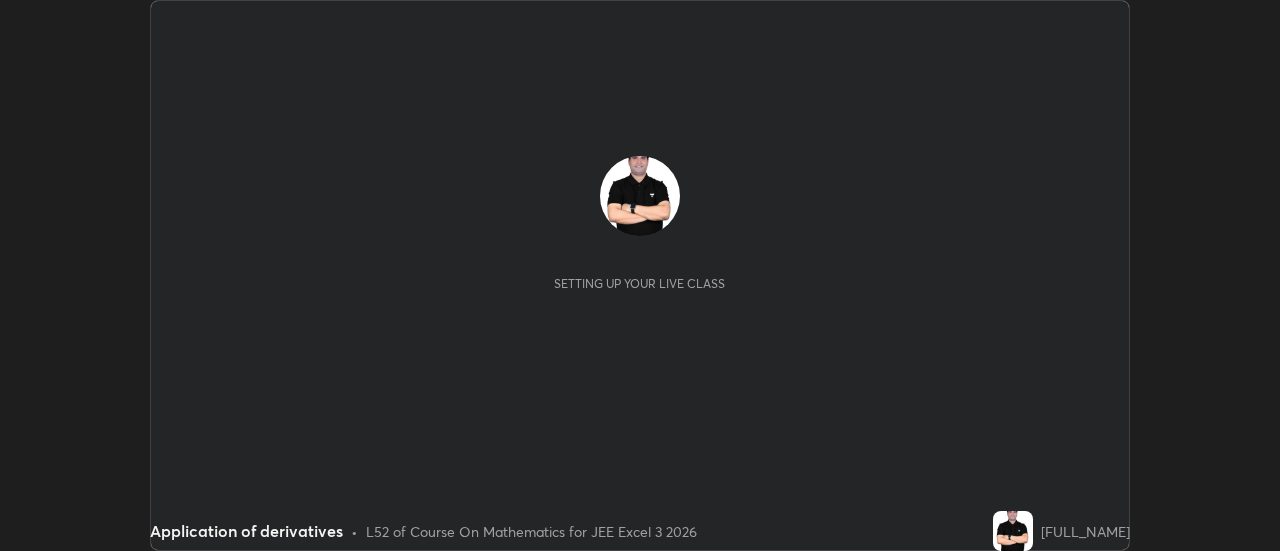 scroll, scrollTop: 0, scrollLeft: 0, axis: both 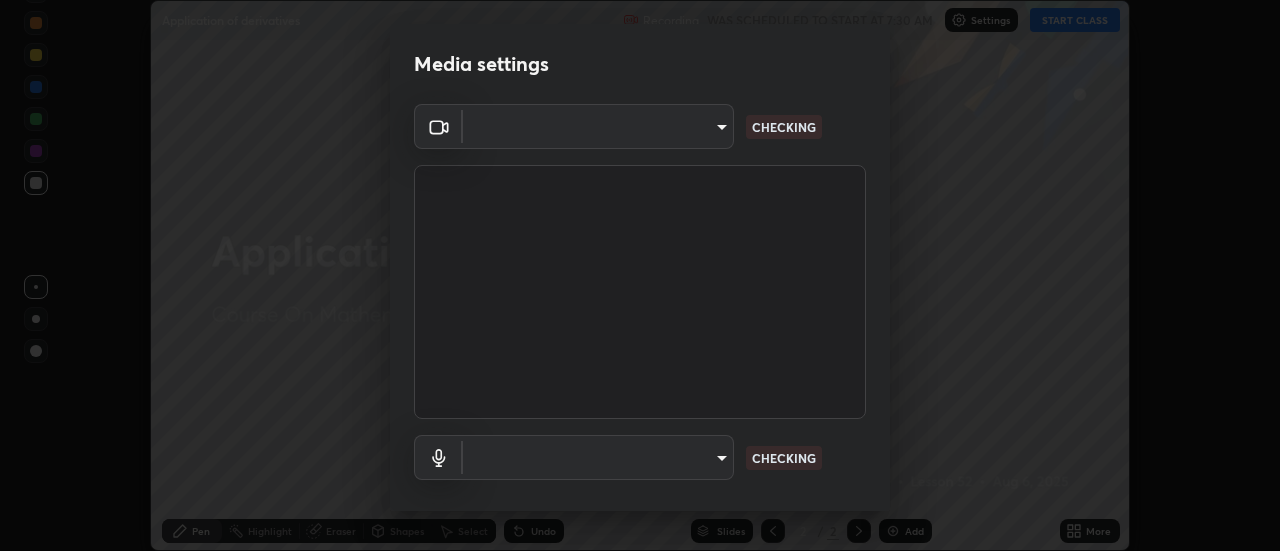 type on "9b3523133f5cc56091eeb48cb4a44e19c1b432c2be14dcb8ad8c5a8996d4bf94" 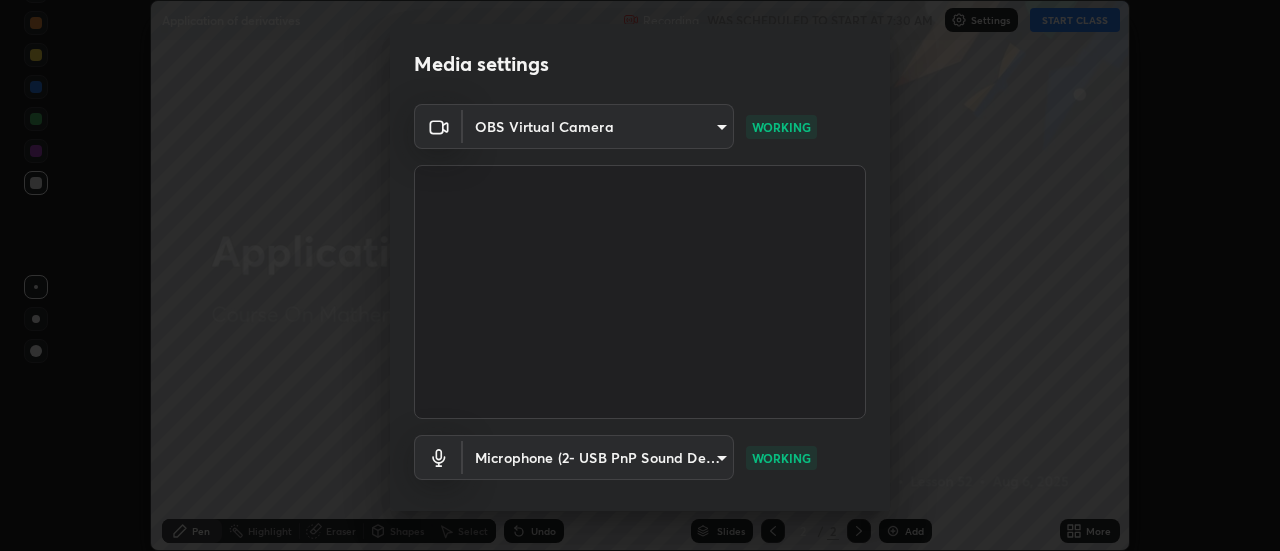 scroll, scrollTop: 105, scrollLeft: 0, axis: vertical 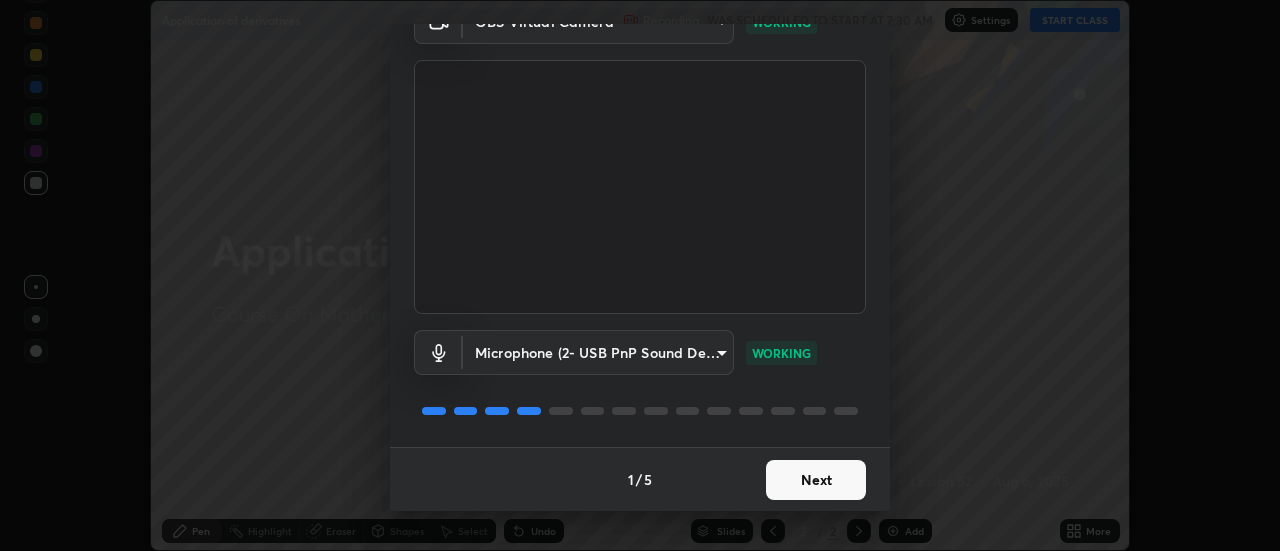 click on "Next" at bounding box center [816, 480] 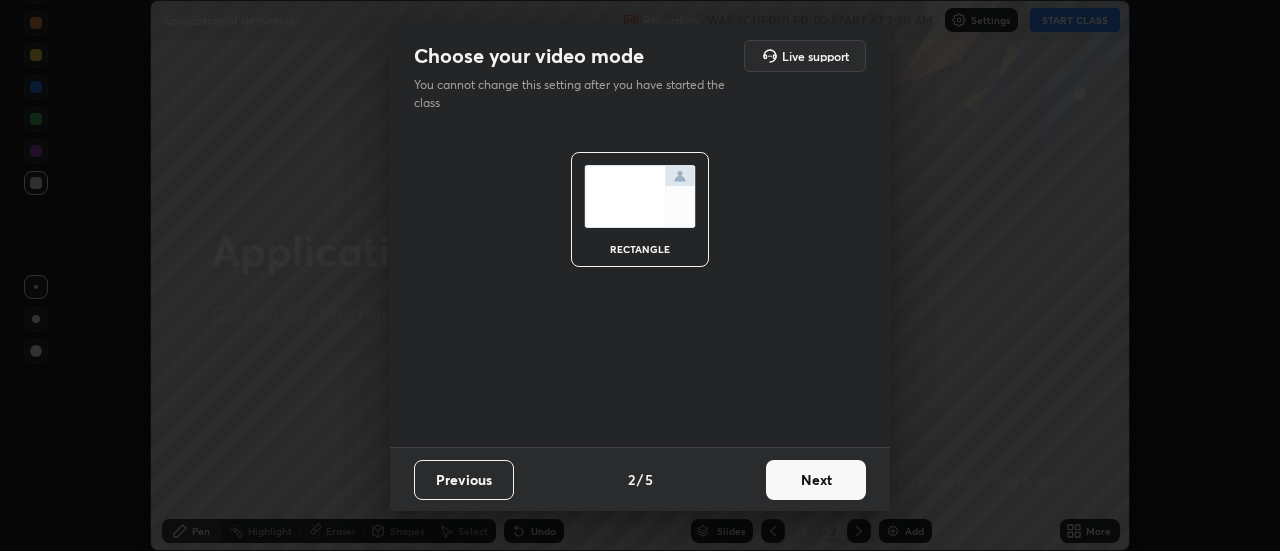 scroll, scrollTop: 0, scrollLeft: 0, axis: both 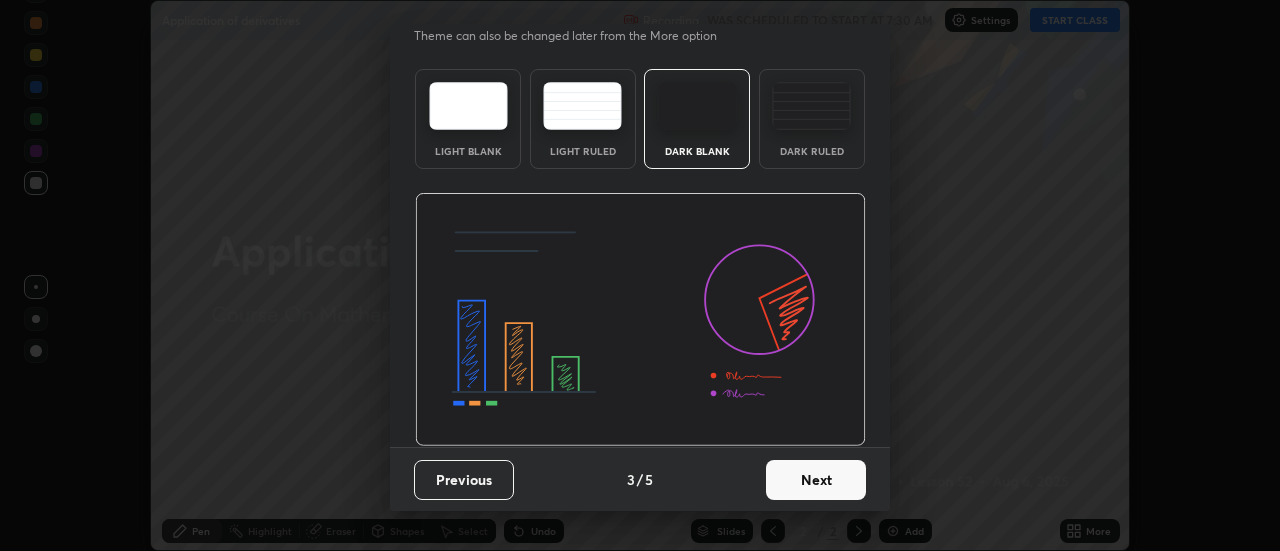 click on "Next" at bounding box center [816, 480] 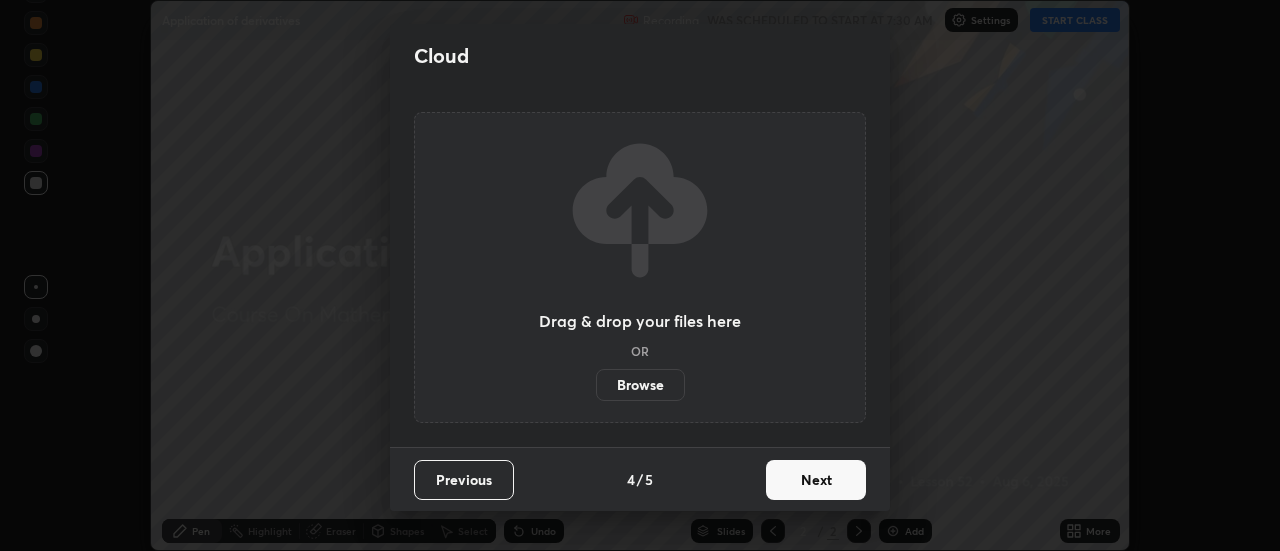 scroll, scrollTop: 0, scrollLeft: 0, axis: both 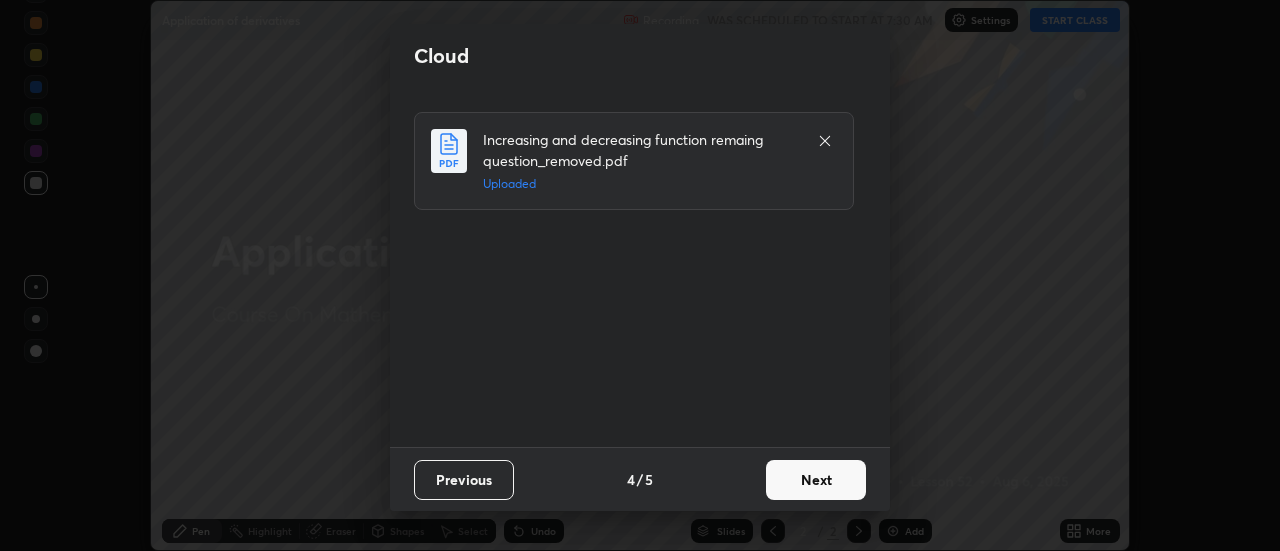 click on "Next" at bounding box center (816, 480) 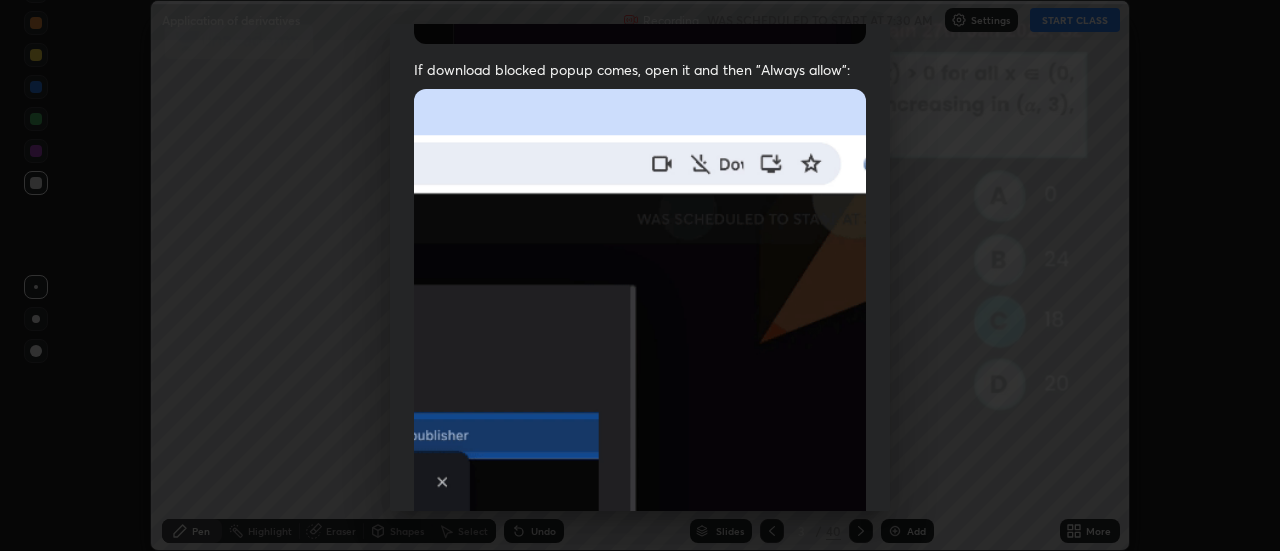 scroll, scrollTop: 513, scrollLeft: 0, axis: vertical 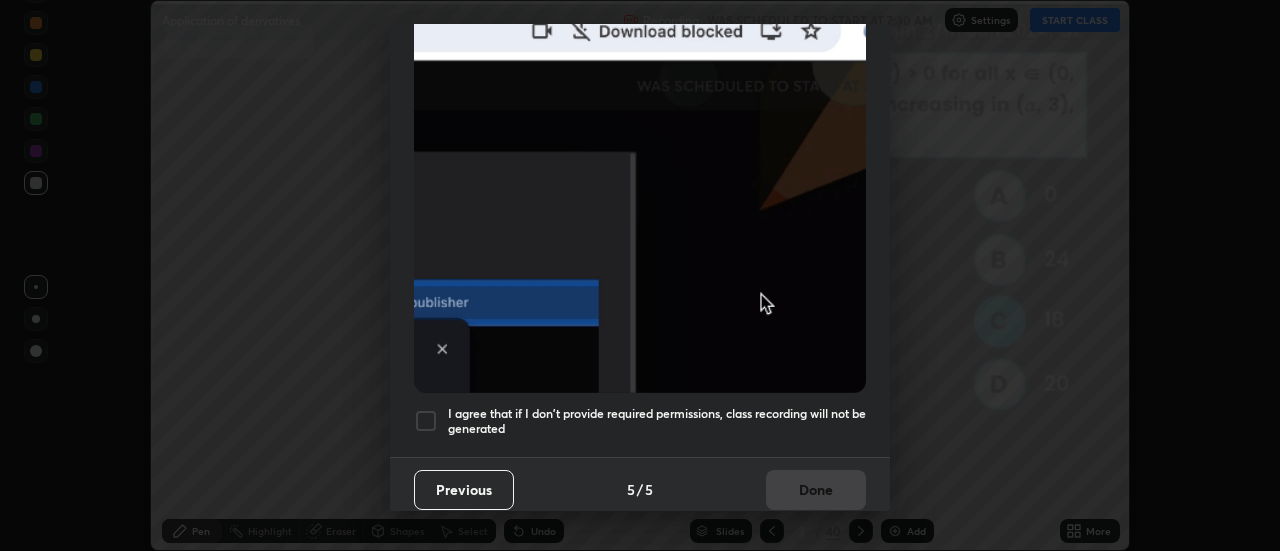 click at bounding box center [426, 421] 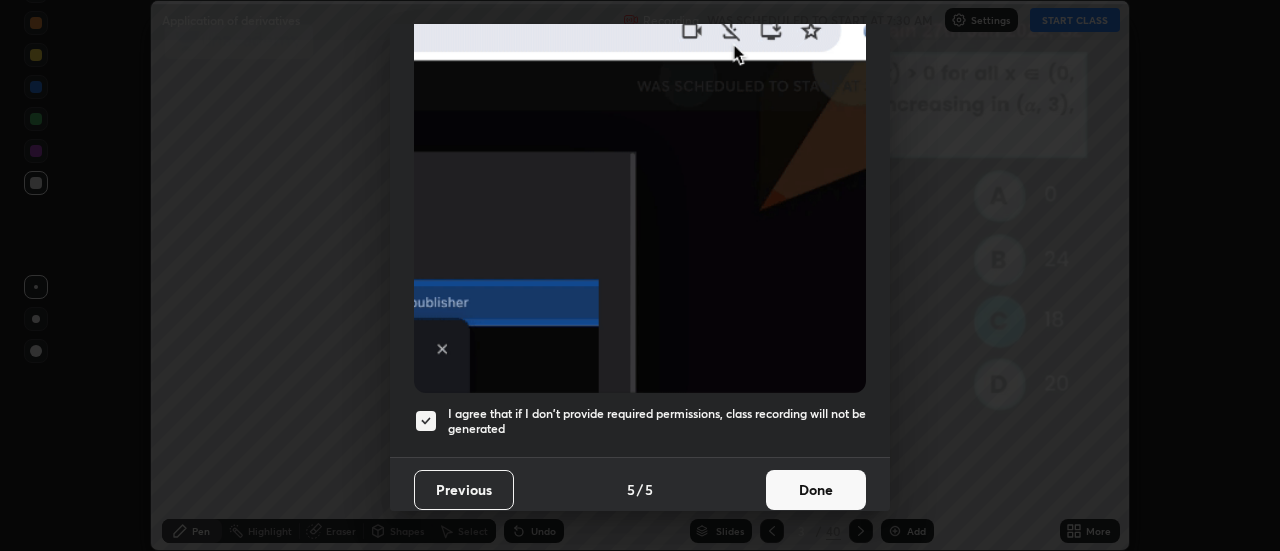 click on "Done" at bounding box center (816, 490) 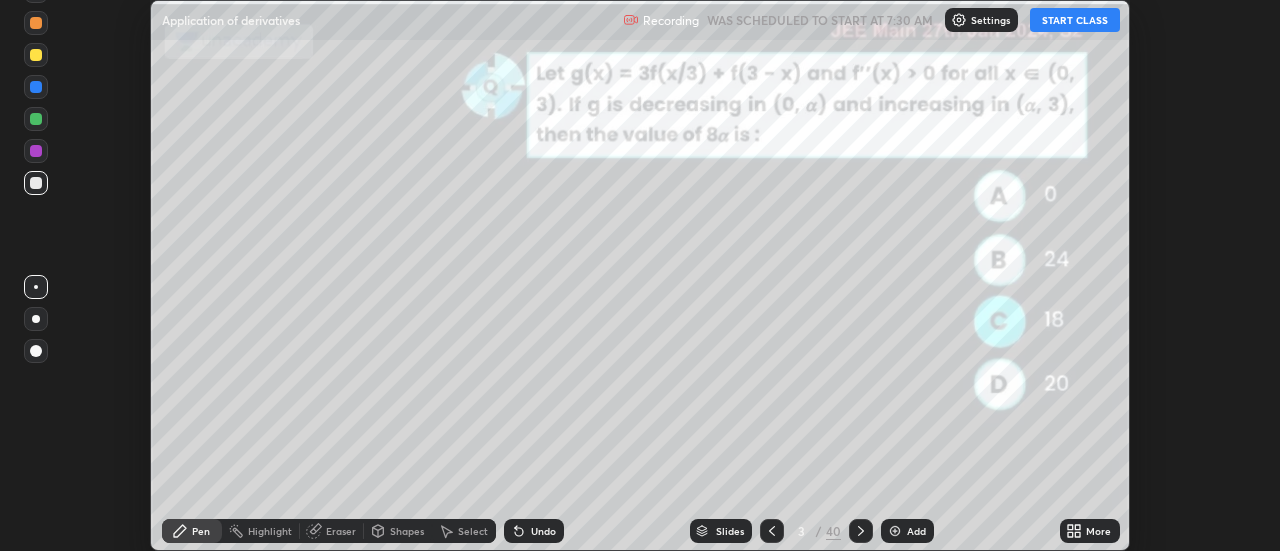 click 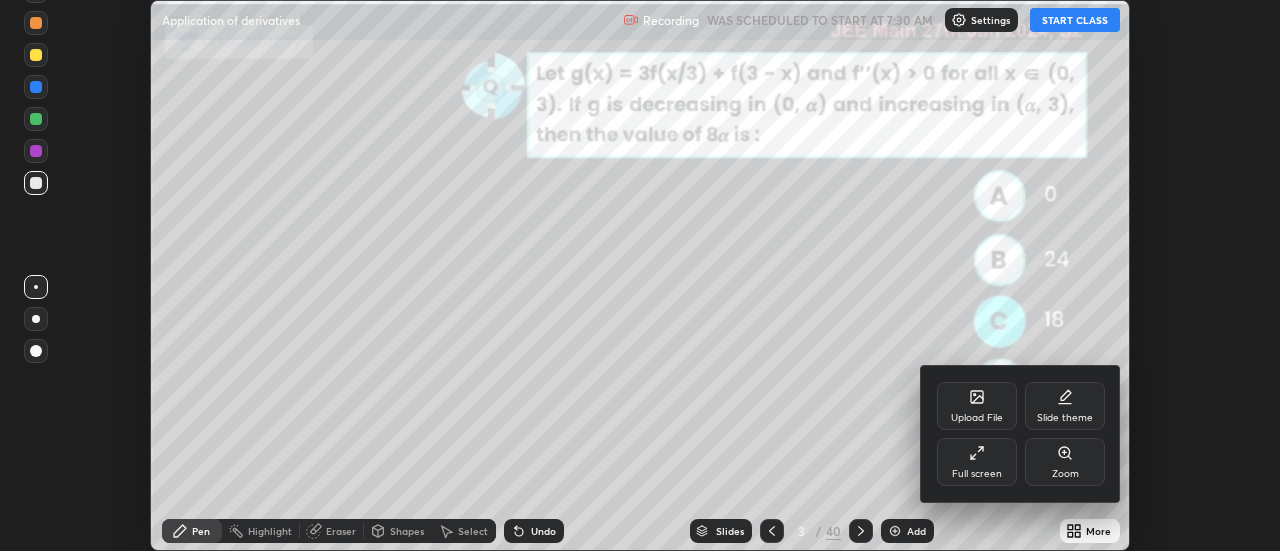 click at bounding box center (640, 275) 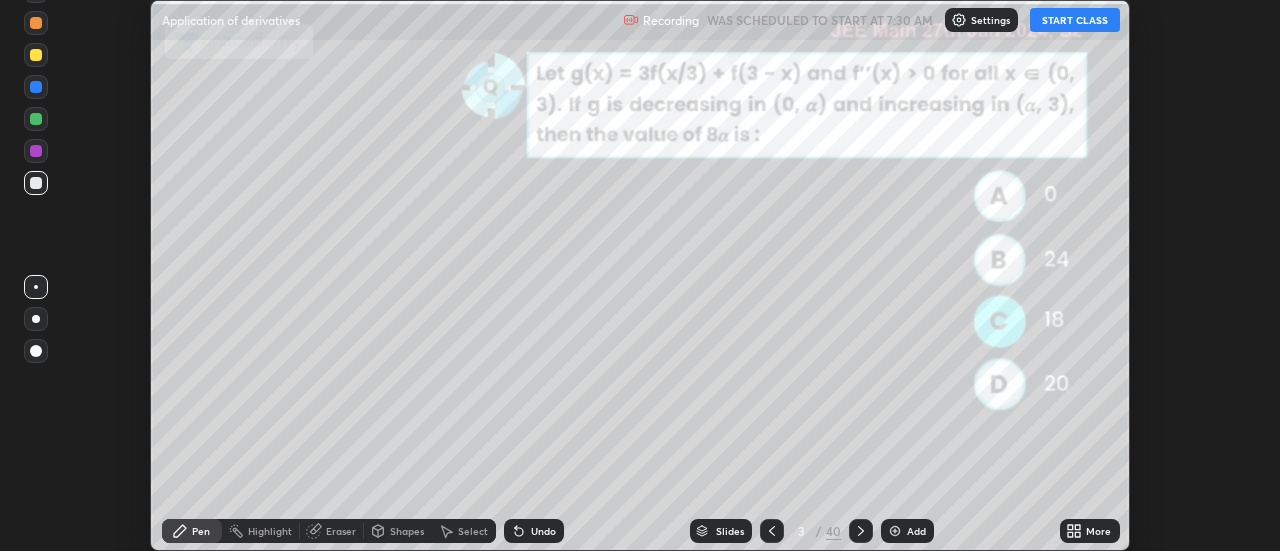 click 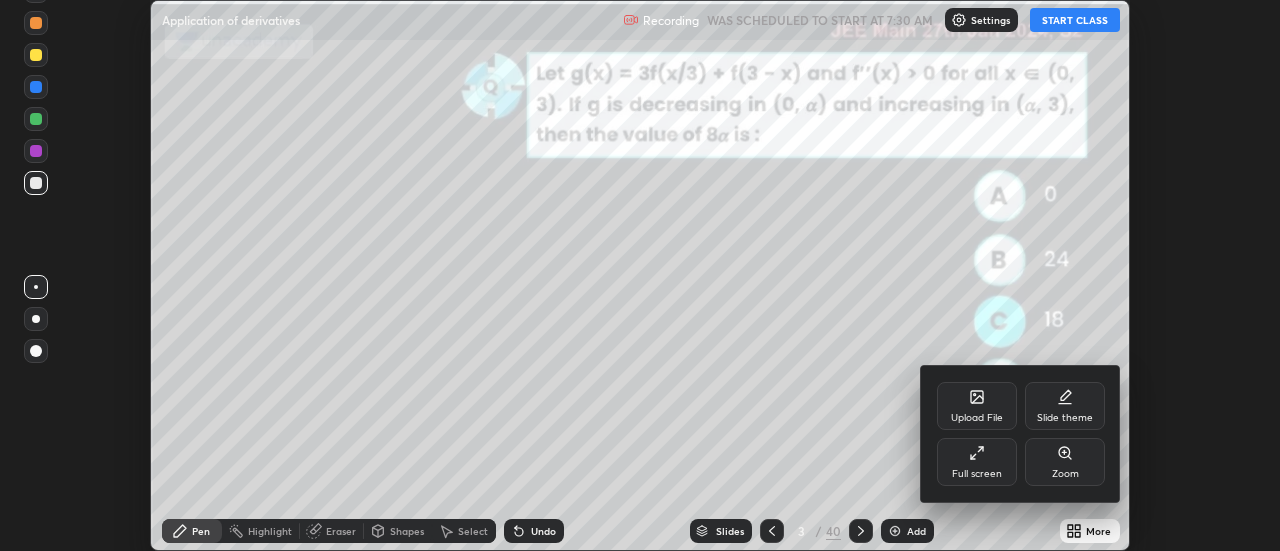 click on "Upload File" at bounding box center [977, 406] 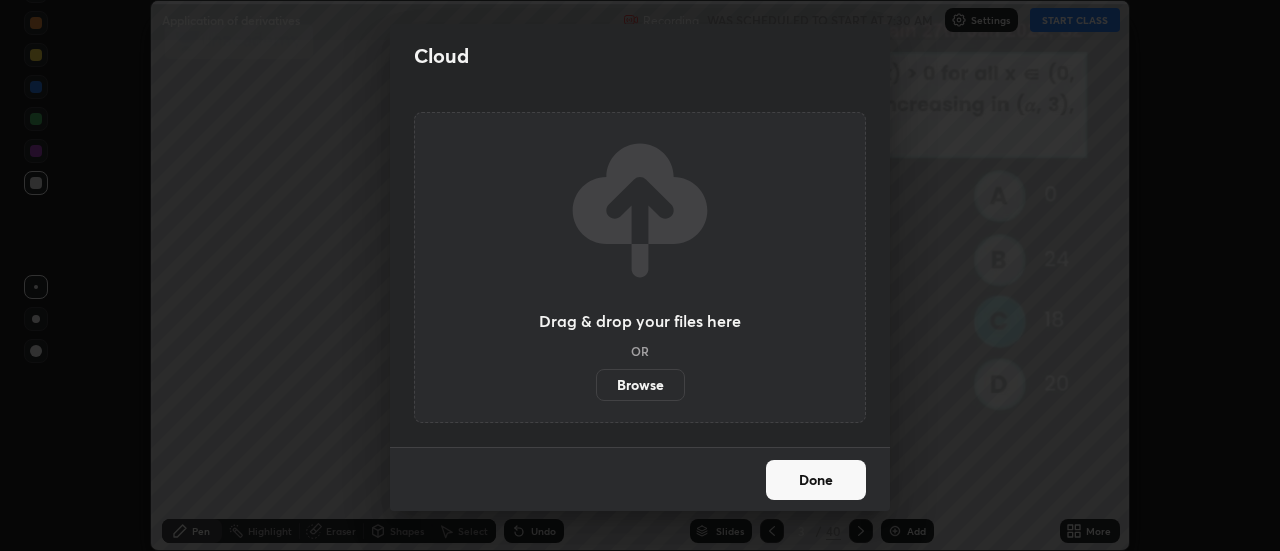 click on "Browse" at bounding box center (640, 385) 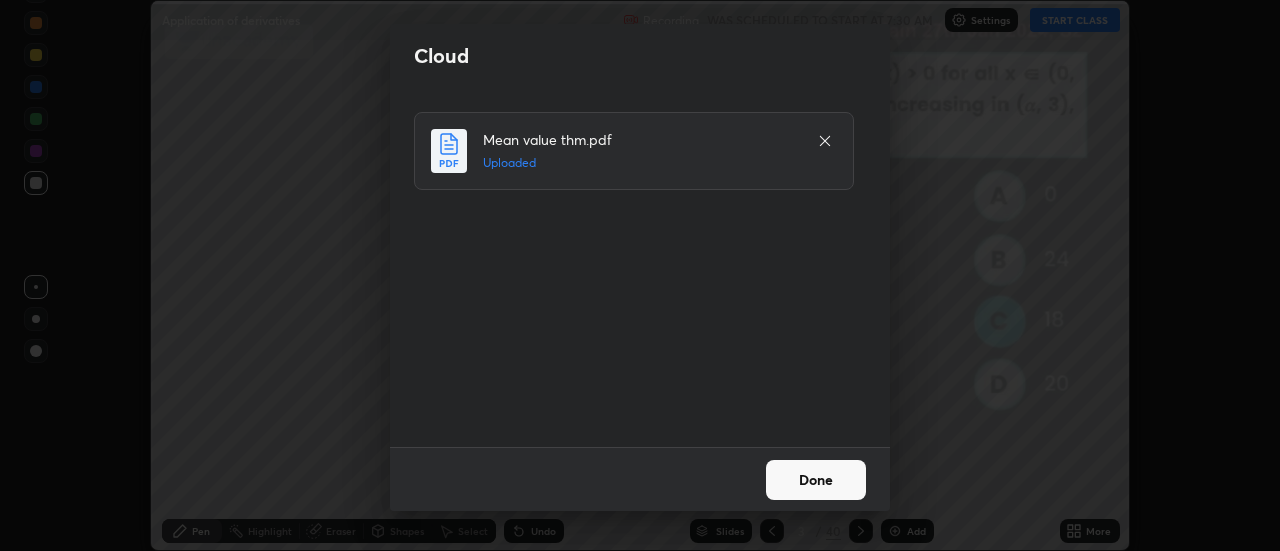 click on "Done" at bounding box center (816, 480) 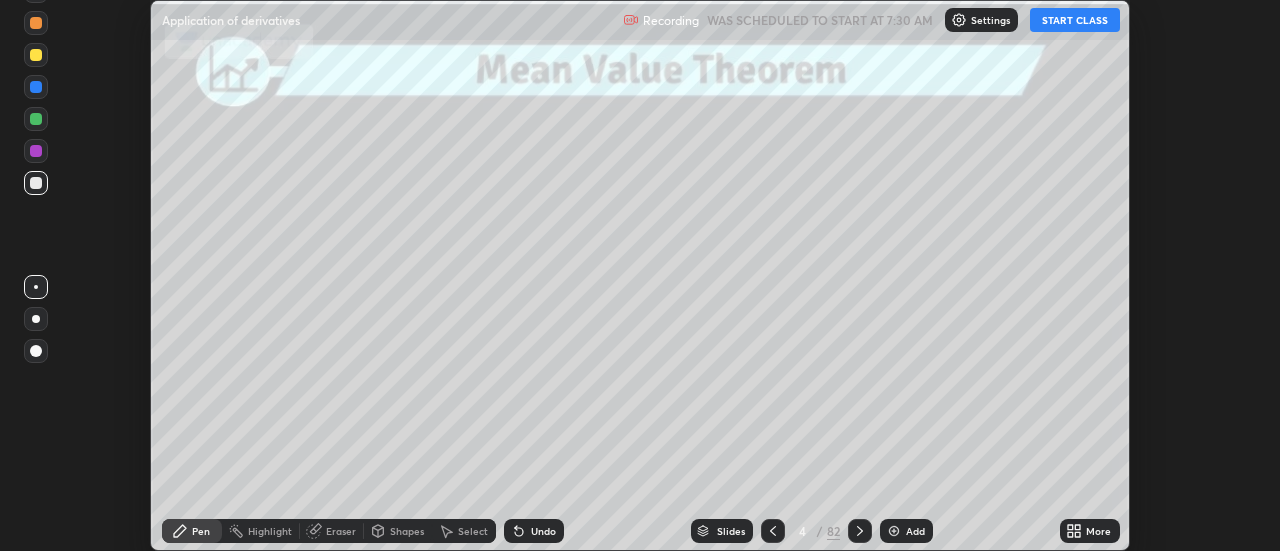 click on "START CLASS" at bounding box center [1075, 20] 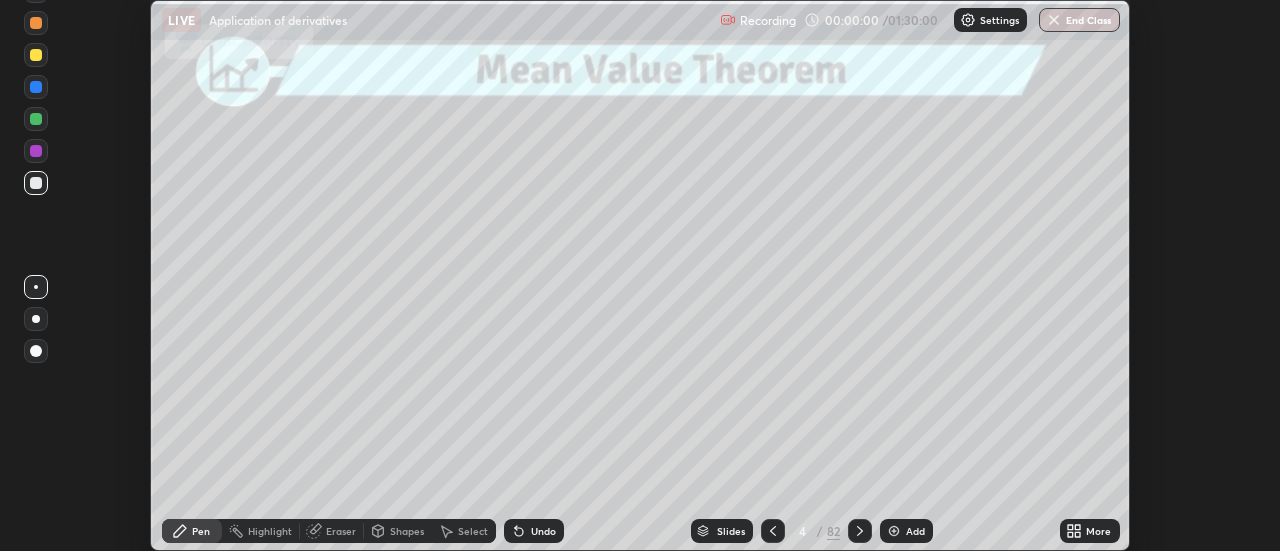 click on "Slides" at bounding box center [731, 531] 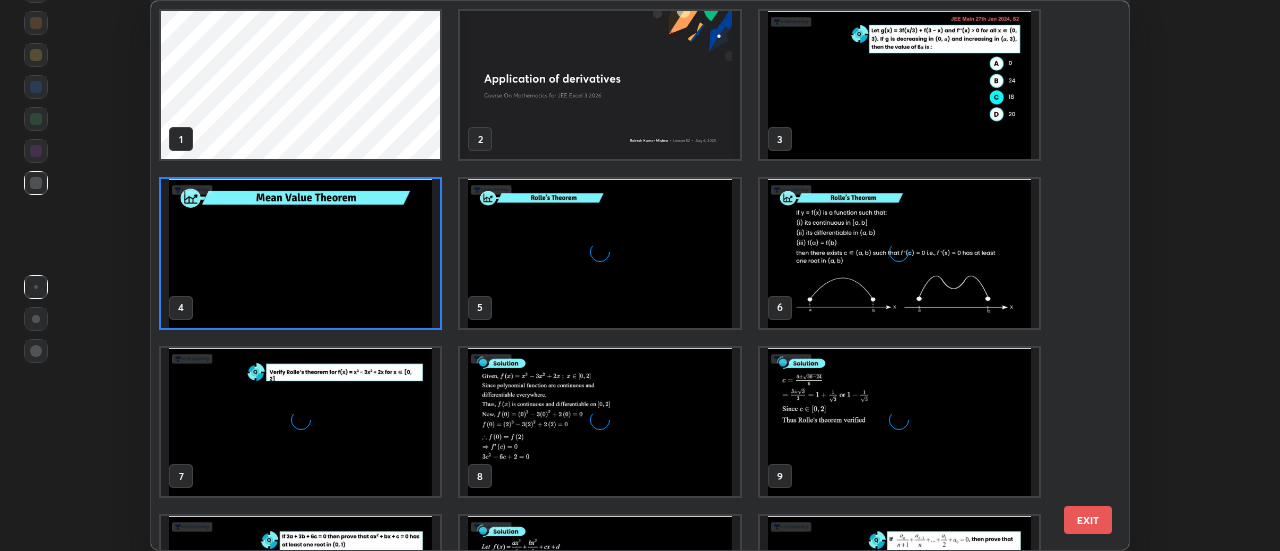 scroll, scrollTop: 7, scrollLeft: 11, axis: both 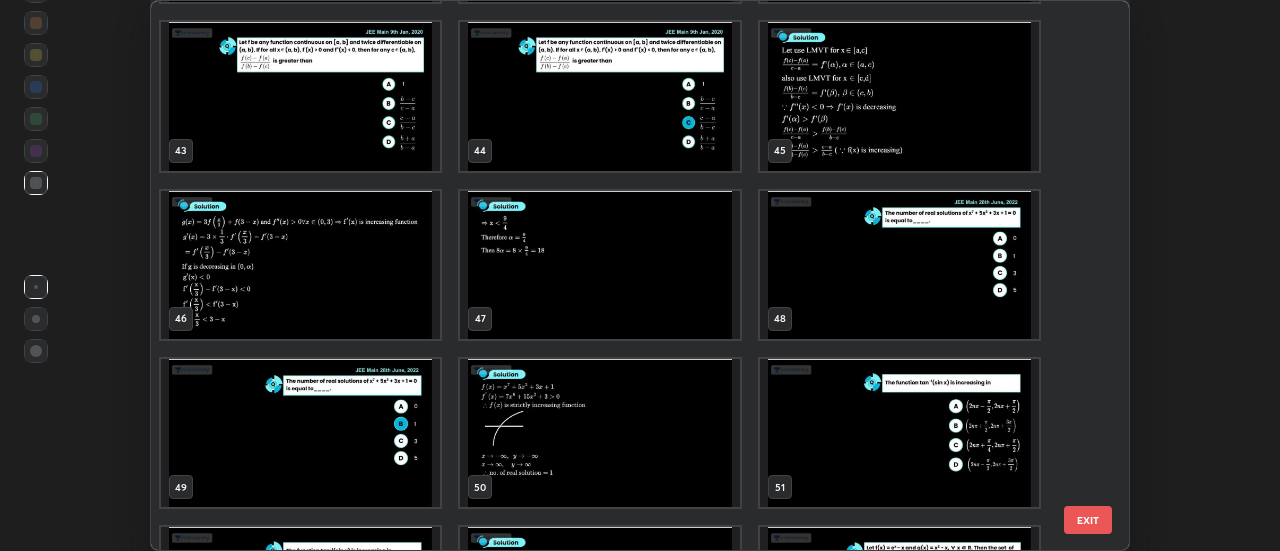 click at bounding box center (899, 265) 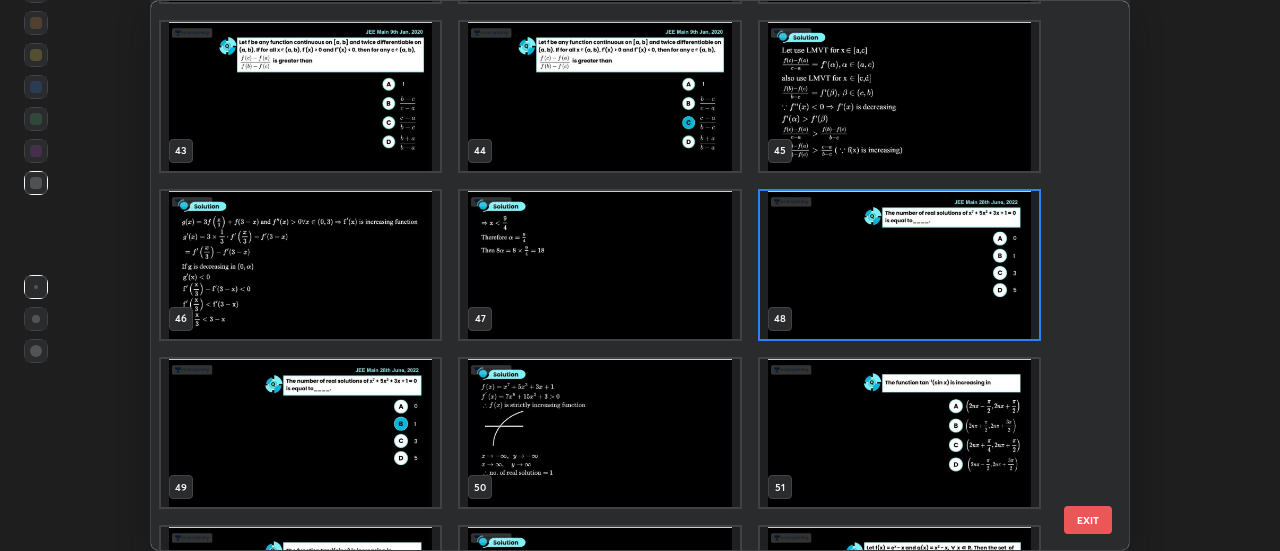 click at bounding box center (899, 265) 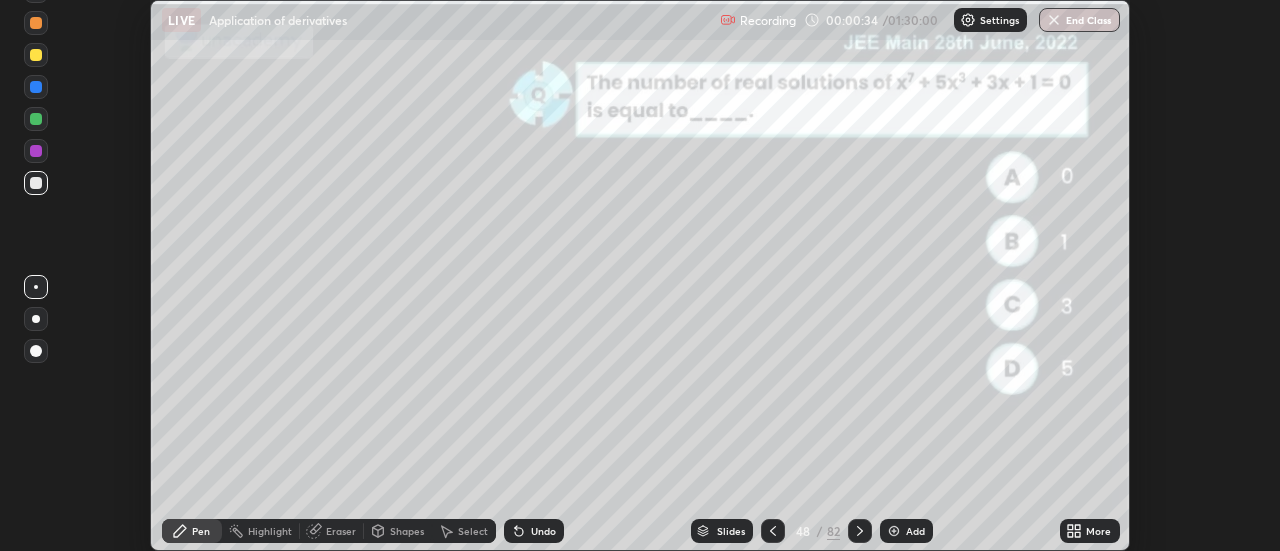 click at bounding box center (899, 265) 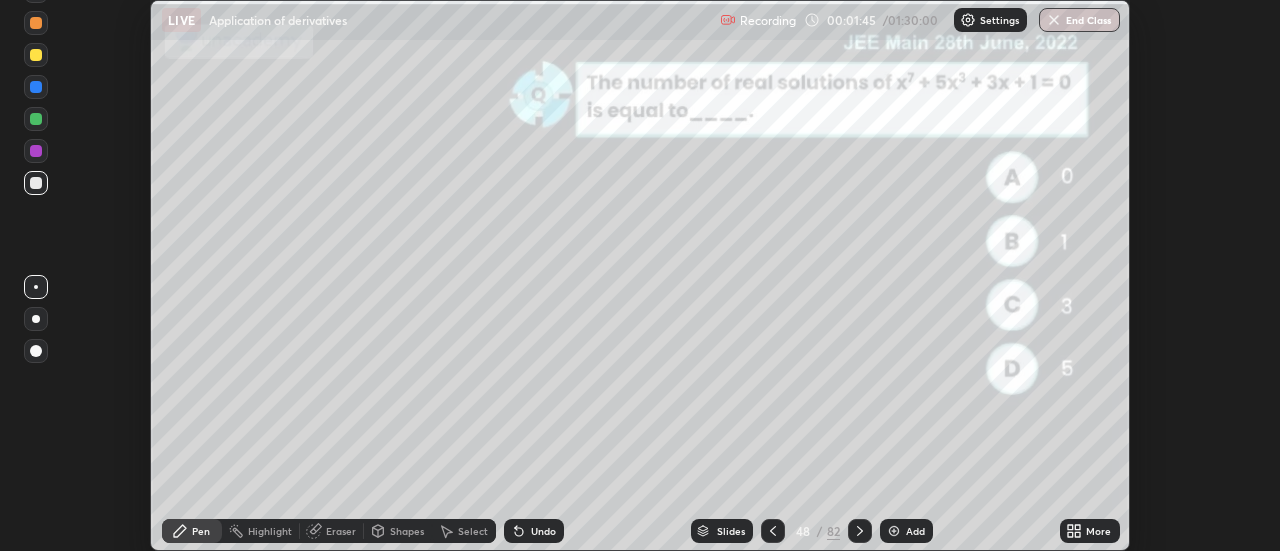 click 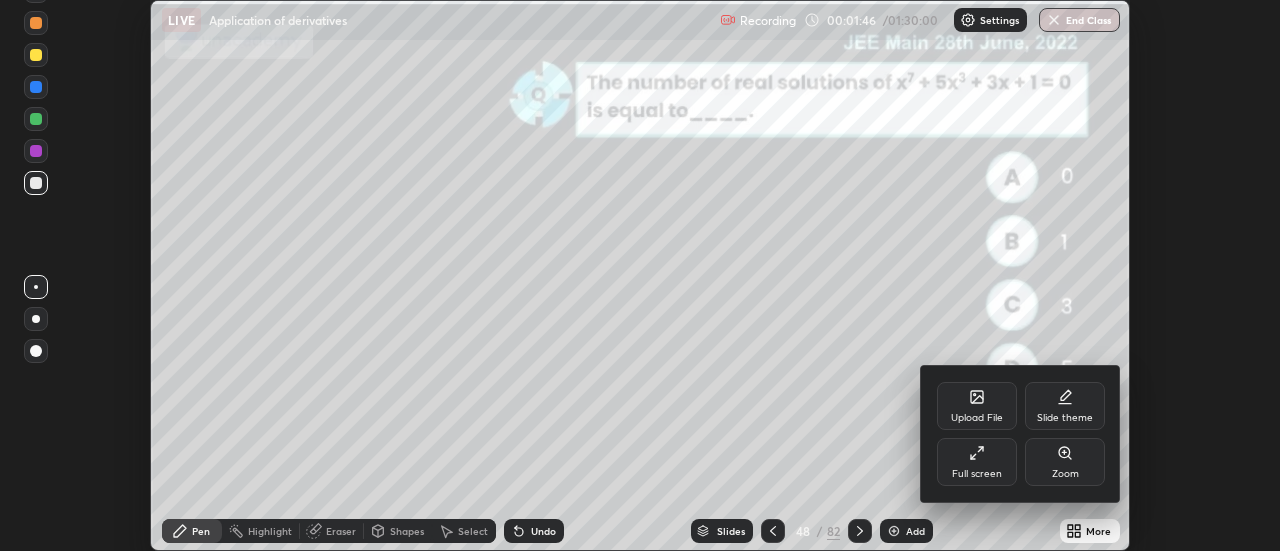 click on "Full screen" at bounding box center (977, 474) 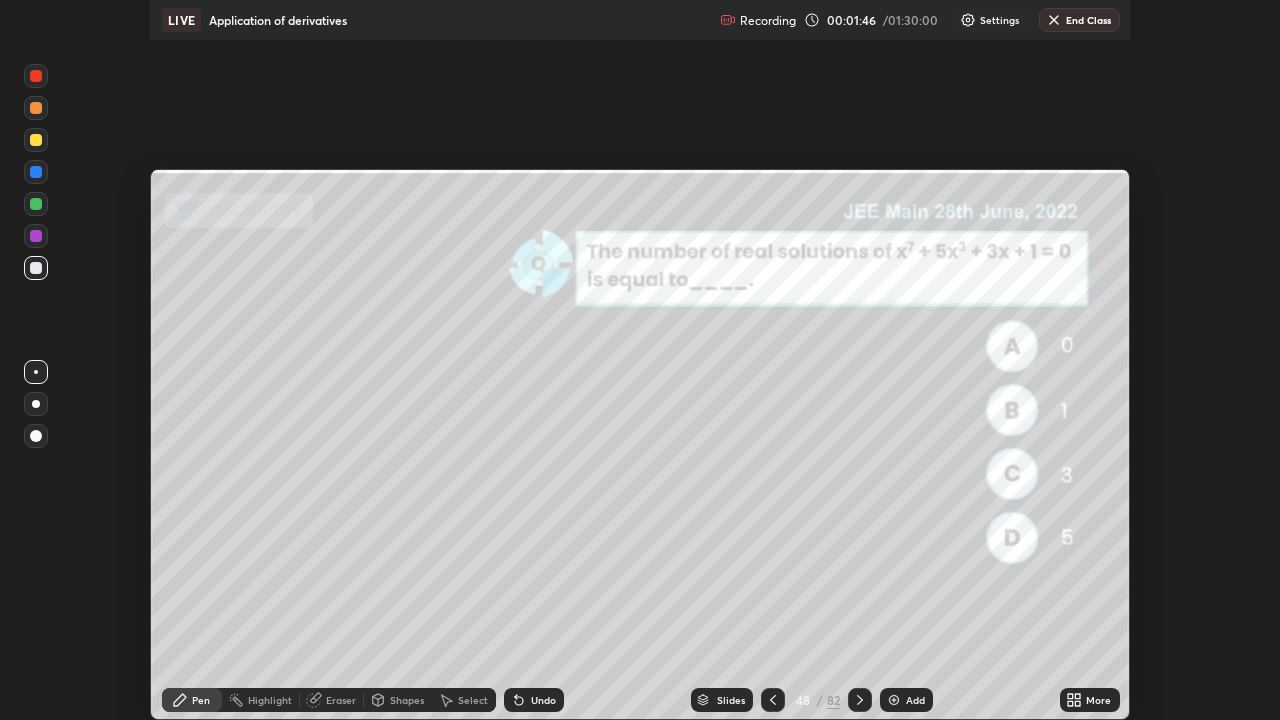 scroll, scrollTop: 99280, scrollLeft: 98720, axis: both 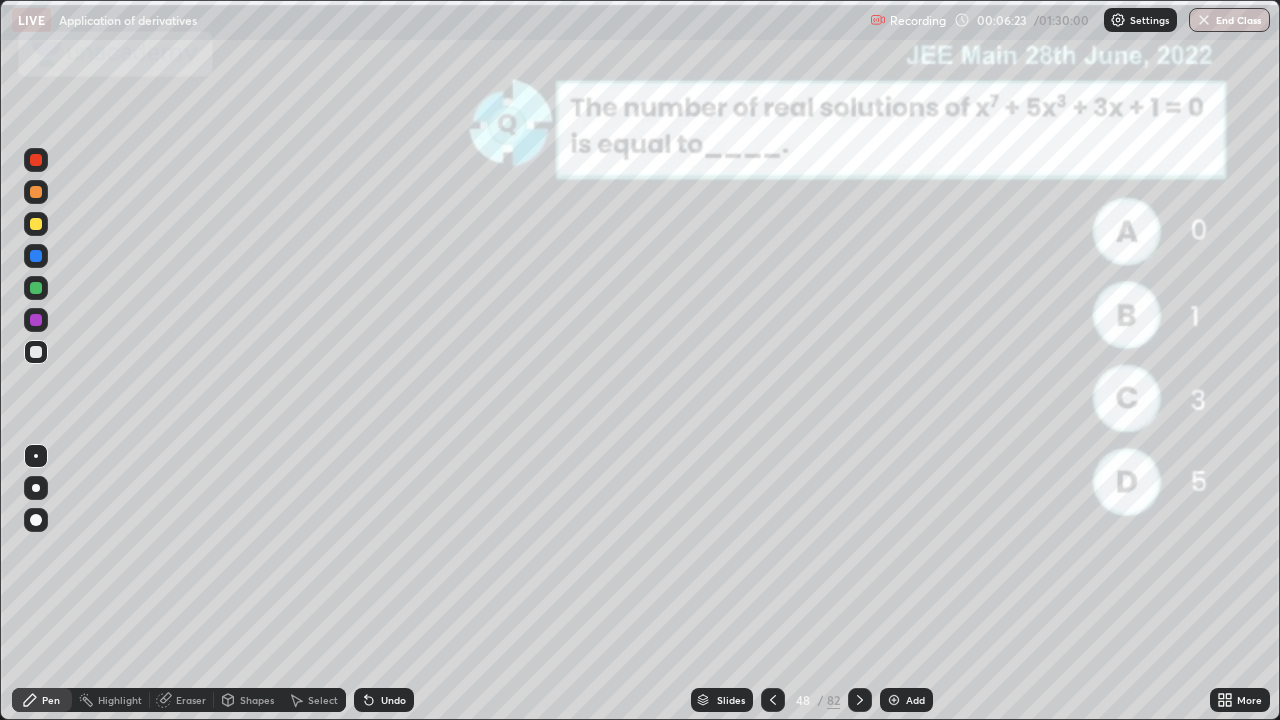 click at bounding box center (36, 256) 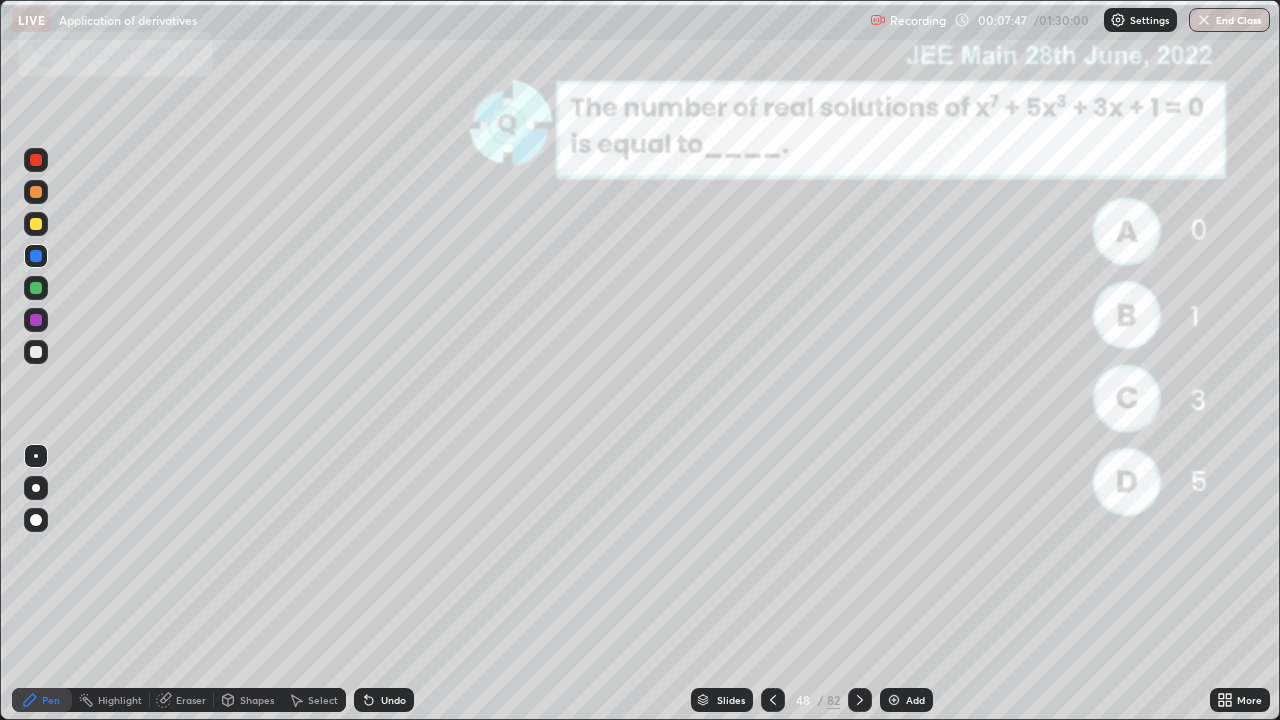 click 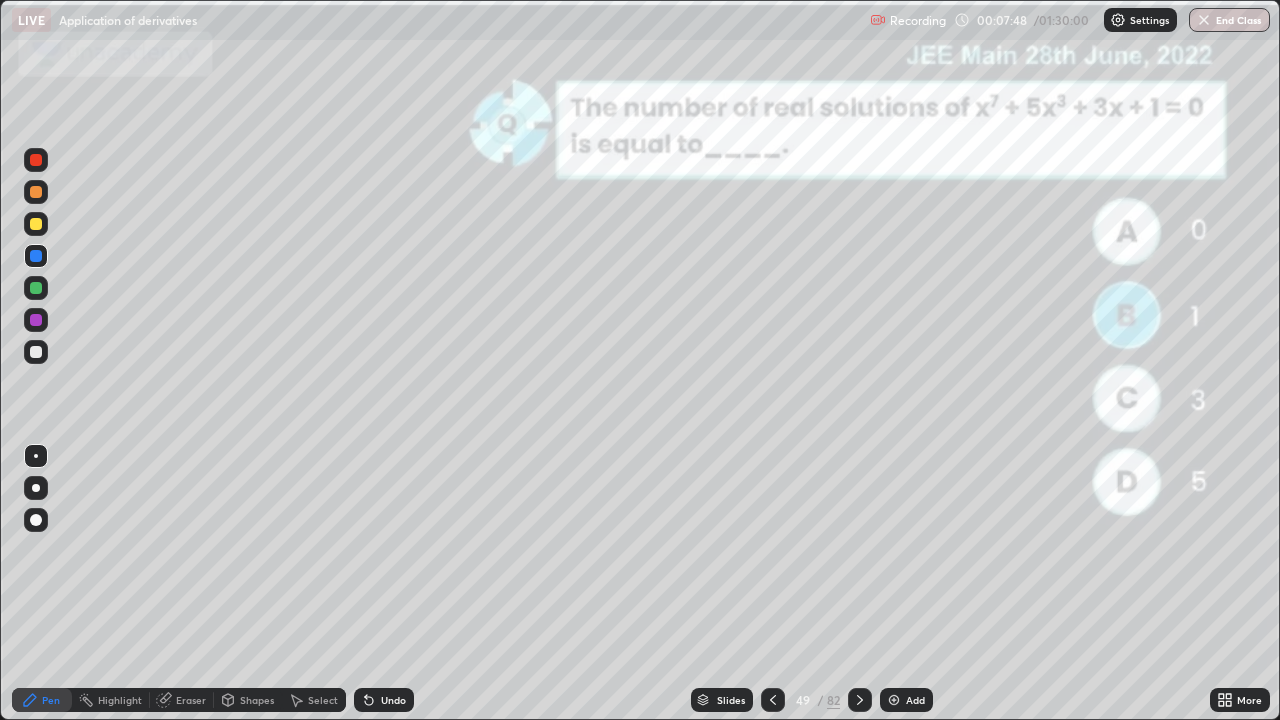 click 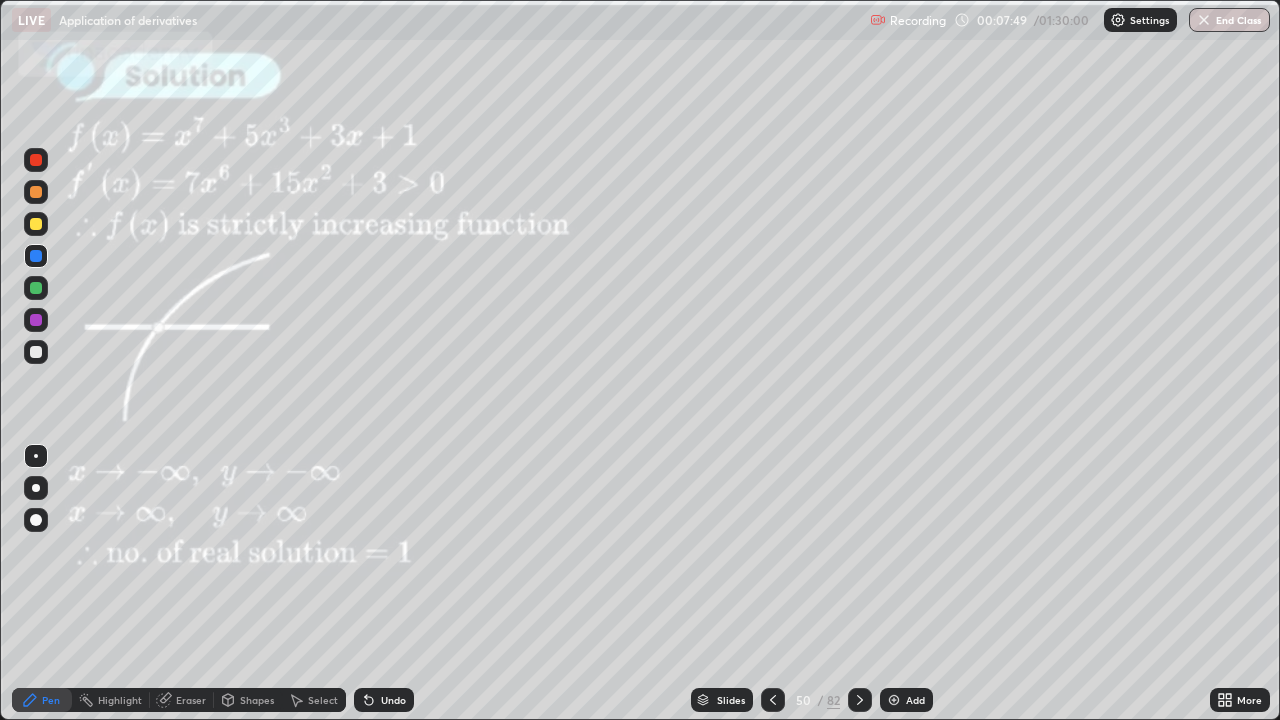 click 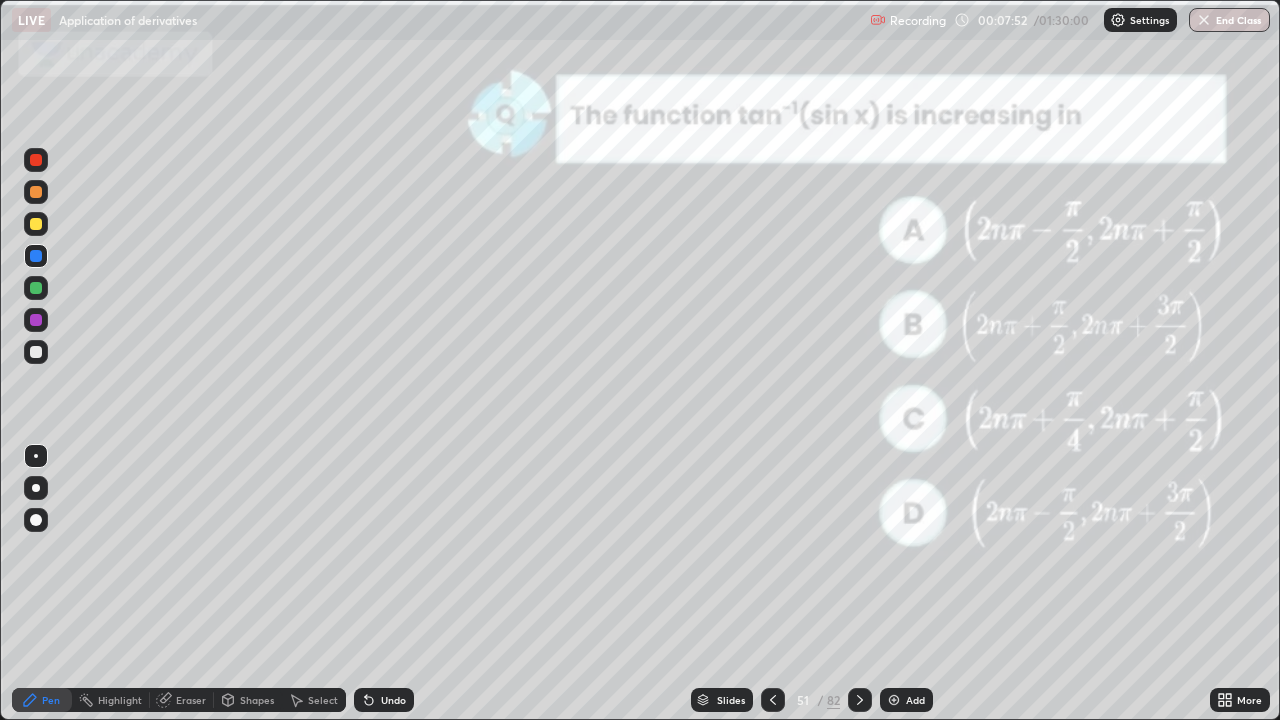 click on "Slides" at bounding box center (731, 700) 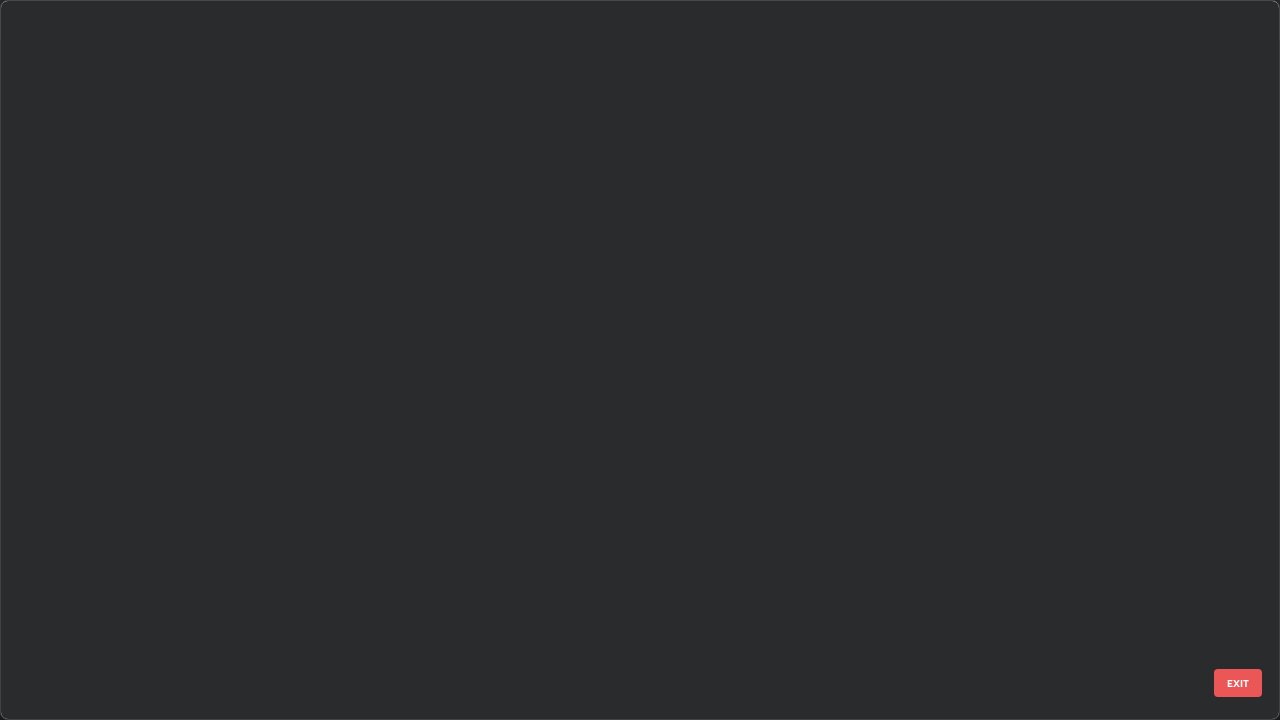 scroll, scrollTop: 3100, scrollLeft: 0, axis: vertical 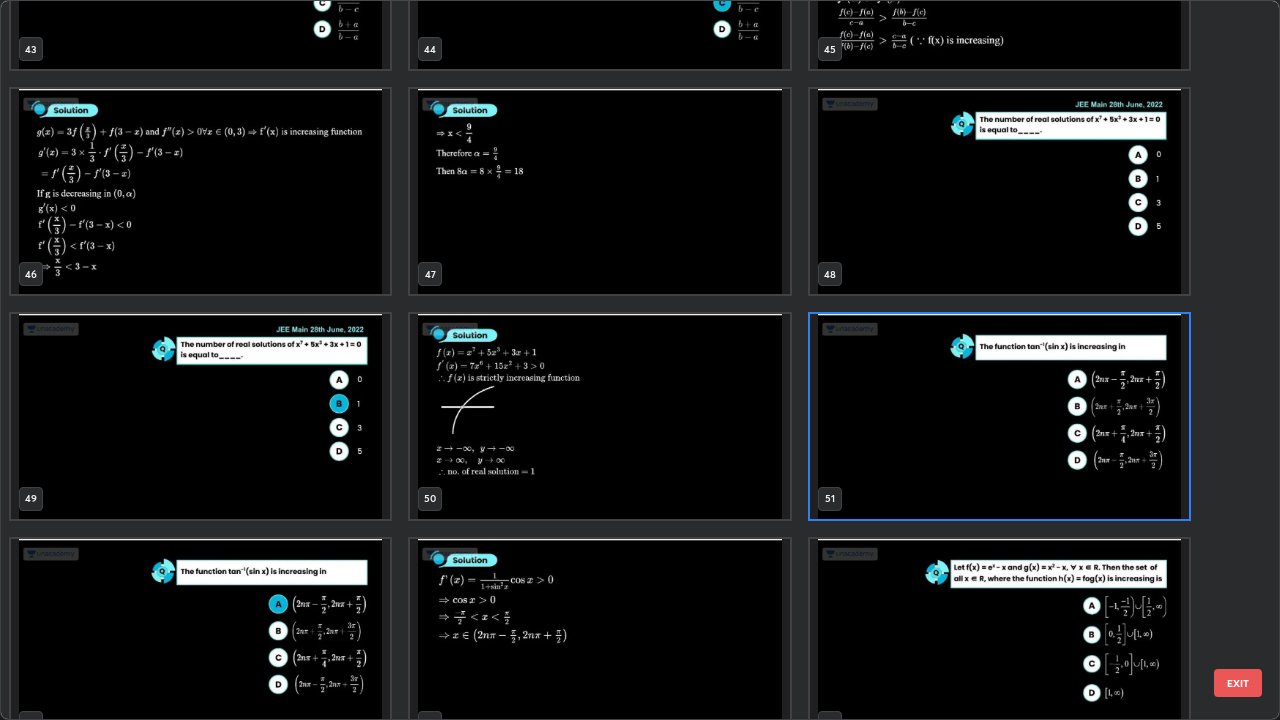 click at bounding box center [999, 416] 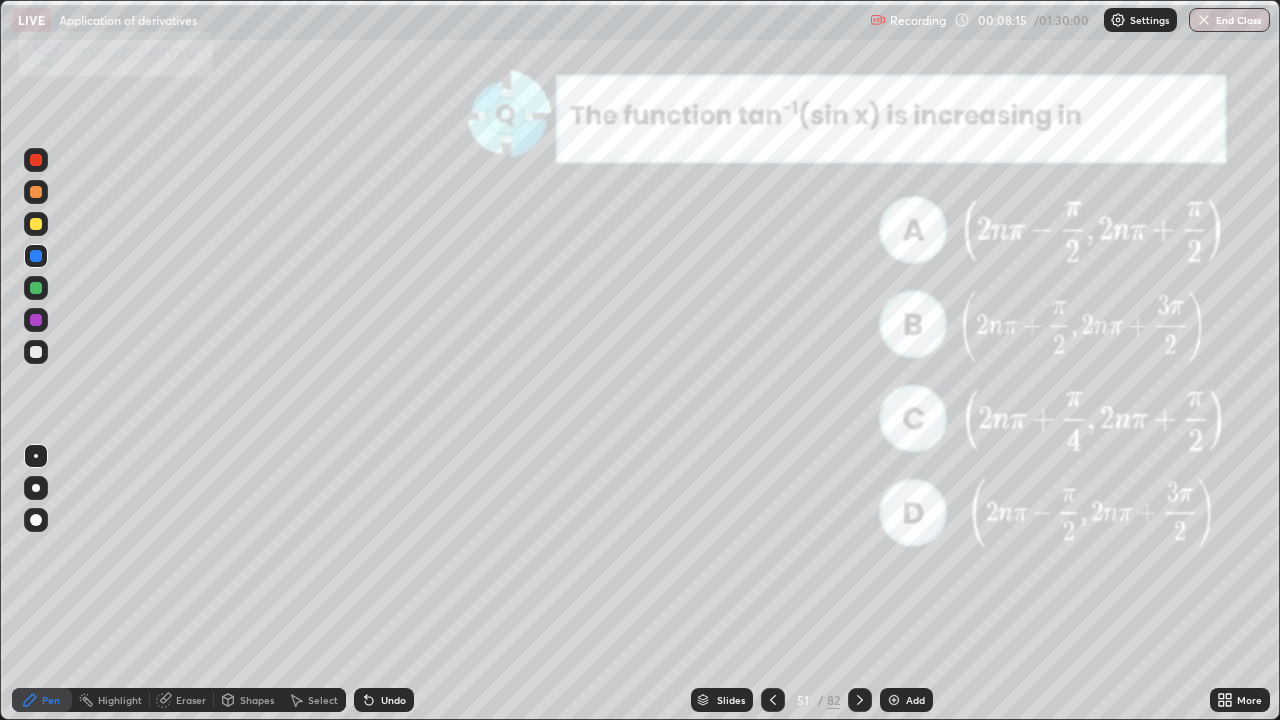 click at bounding box center [999, 416] 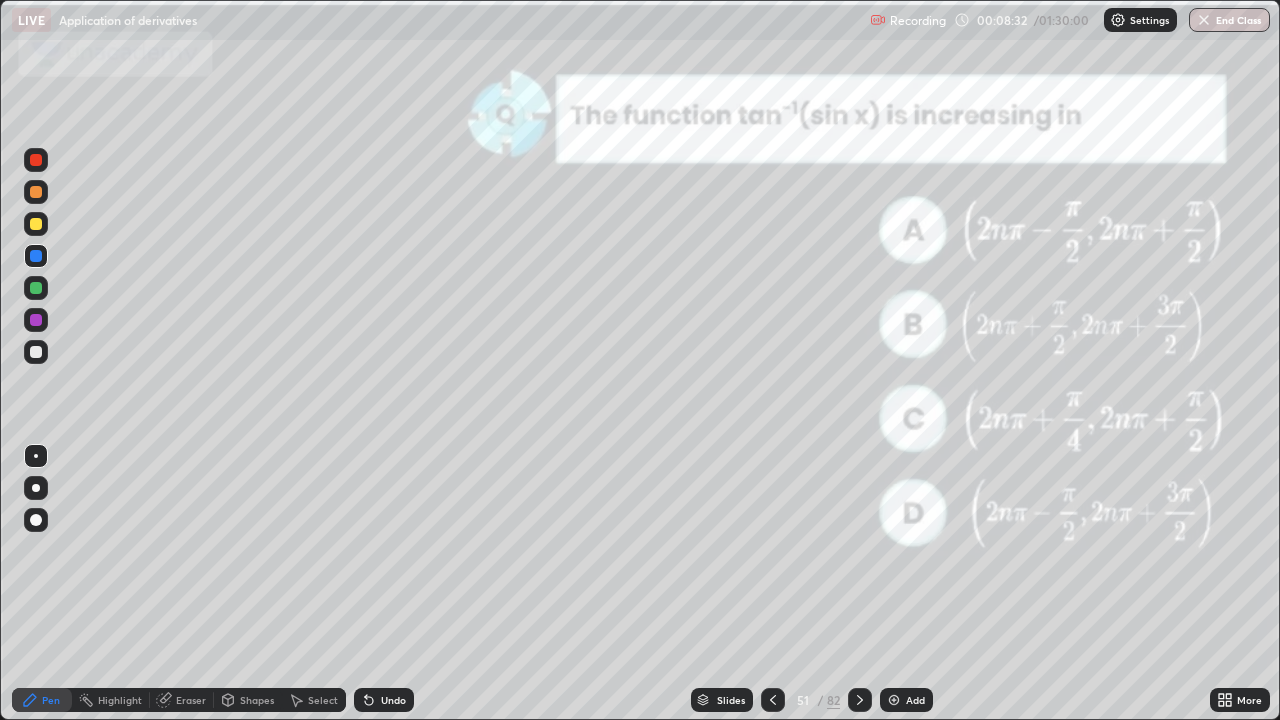 click 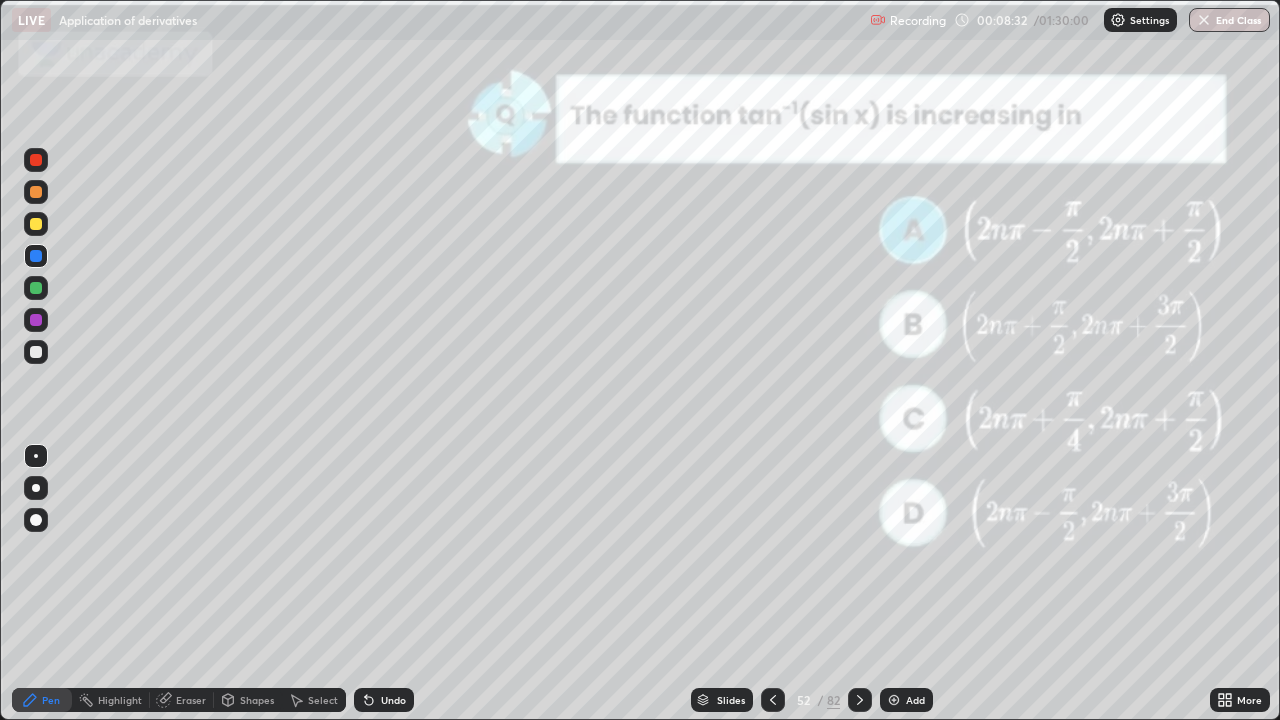 click 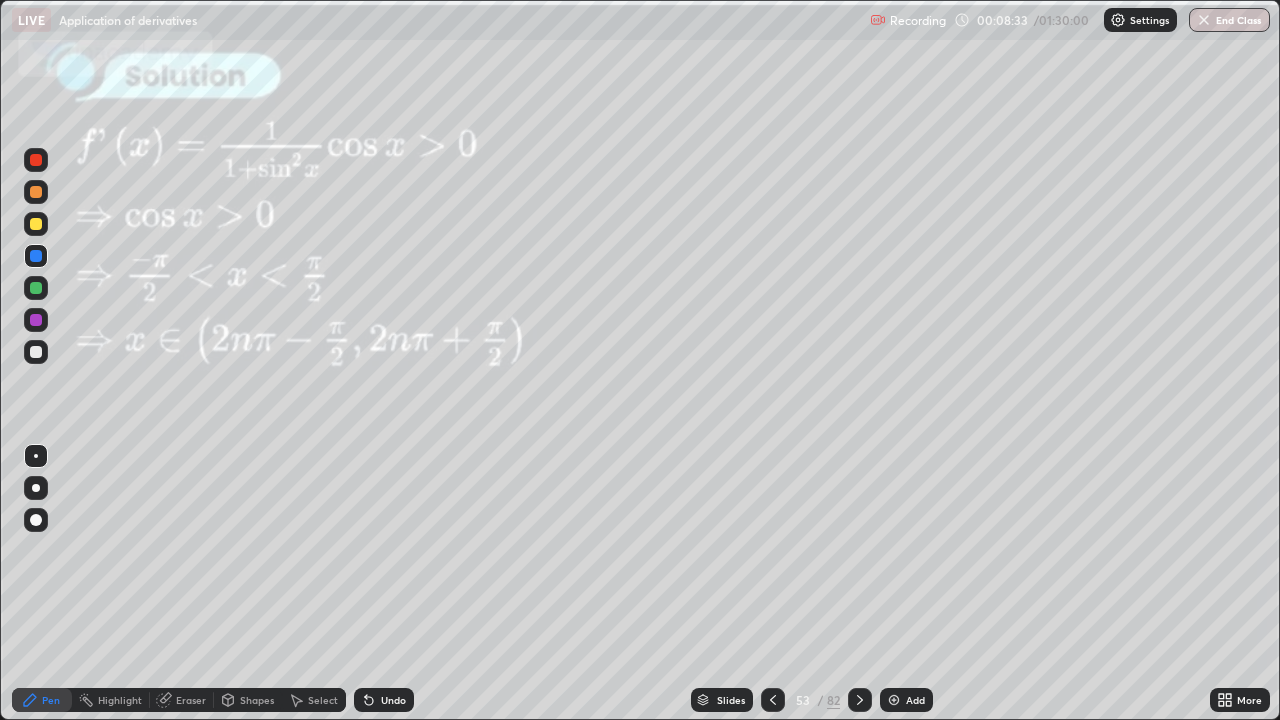 click at bounding box center [860, 700] 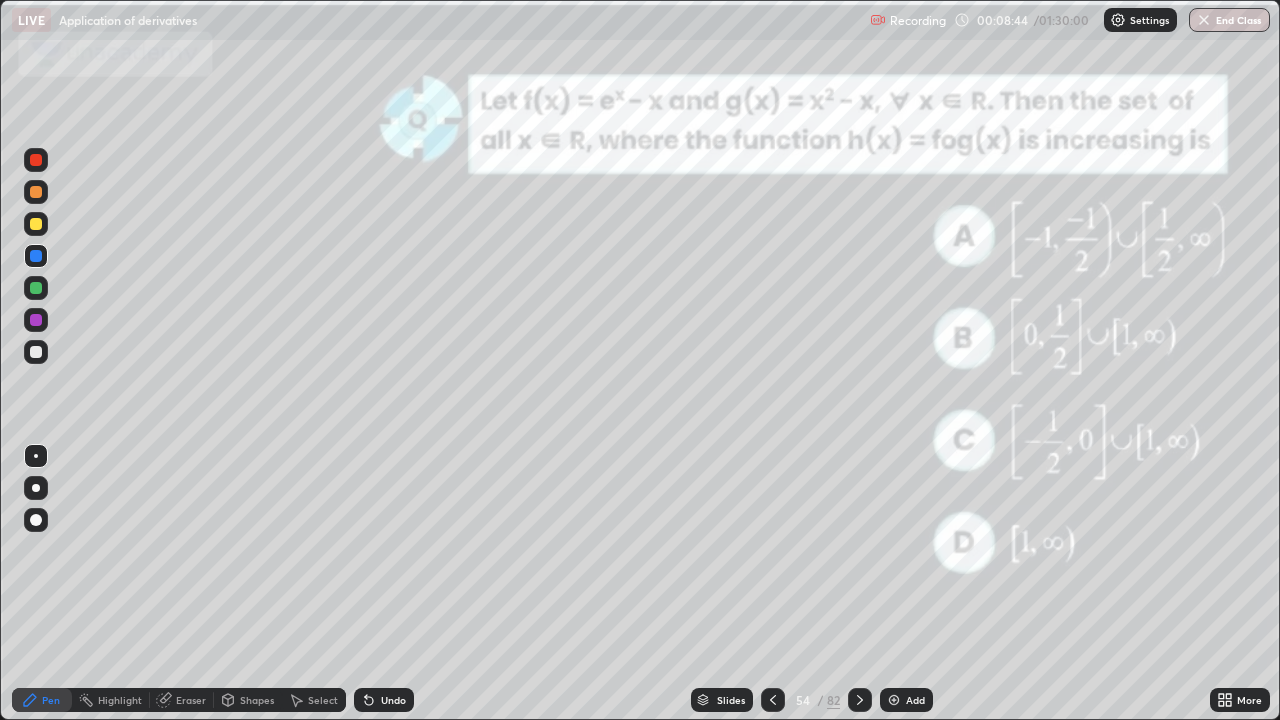 click at bounding box center (860, 700) 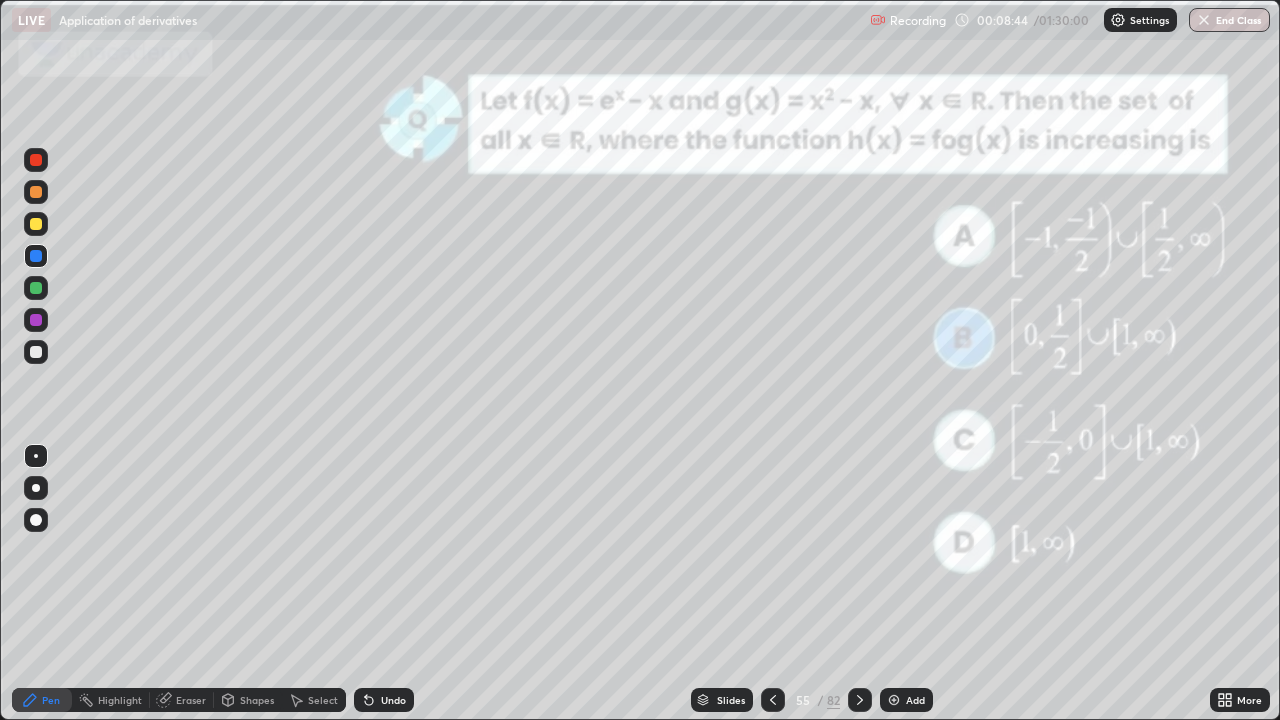 click 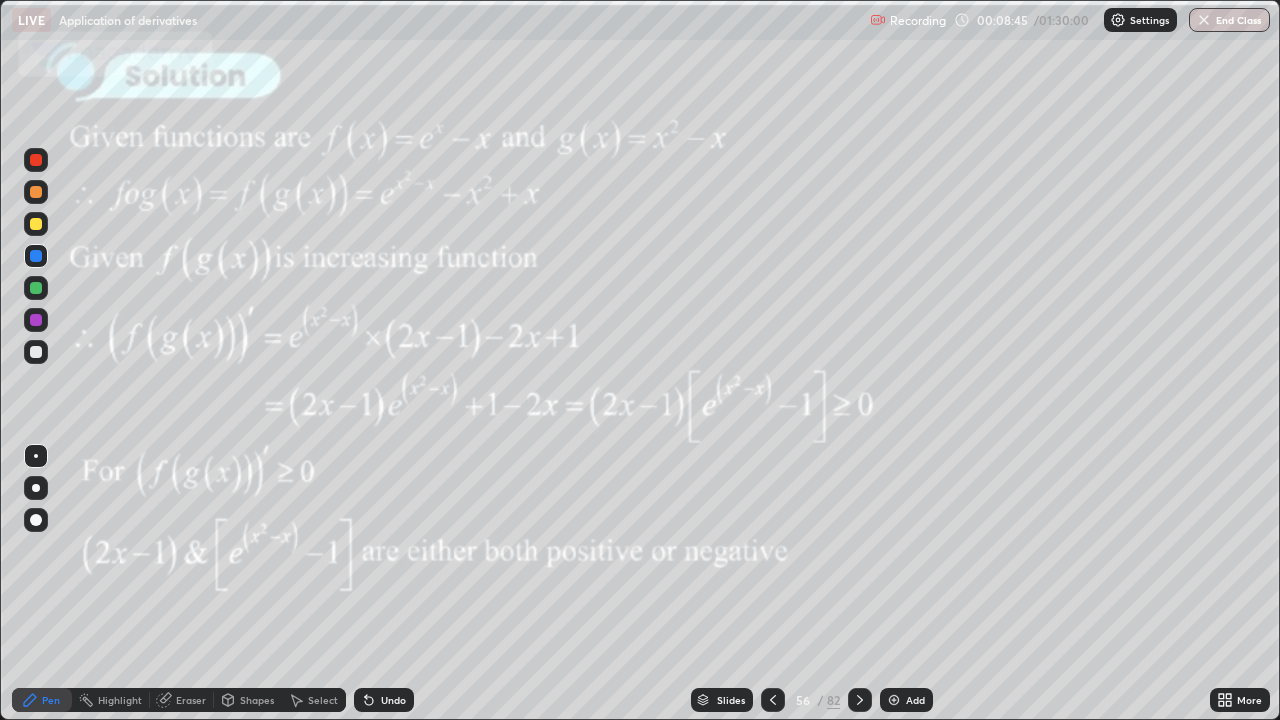 click 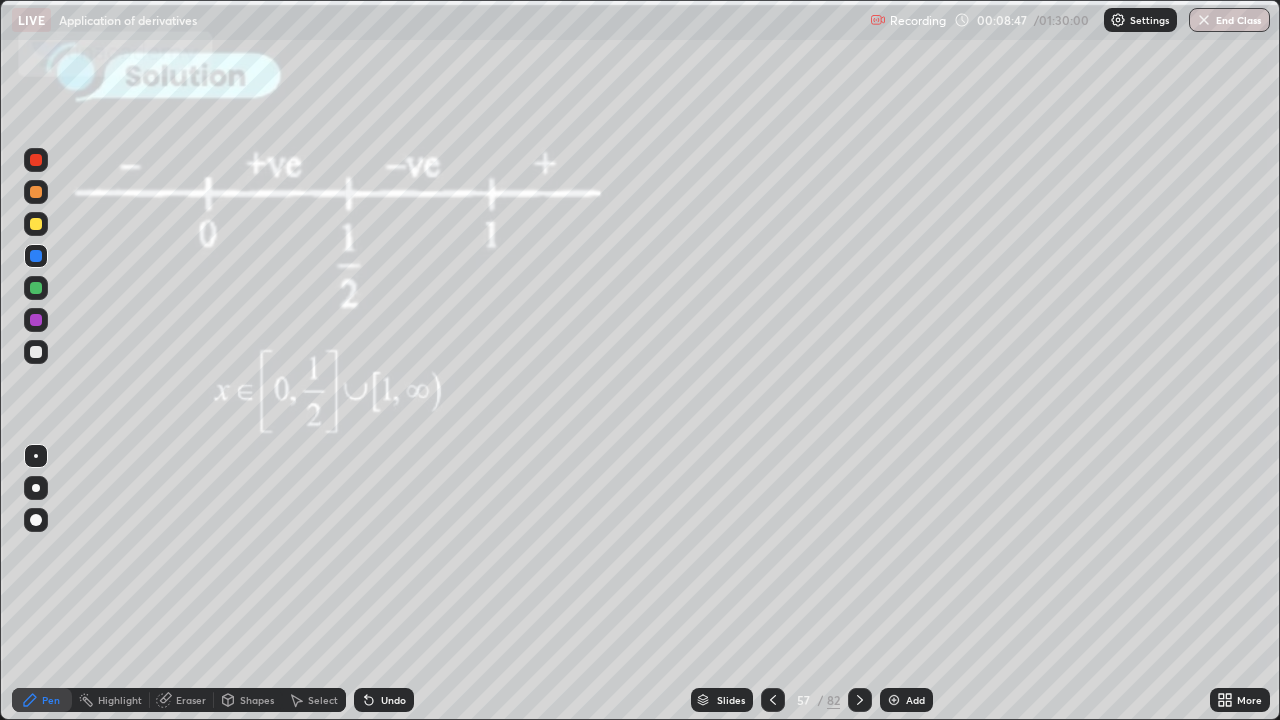 click at bounding box center (860, 700) 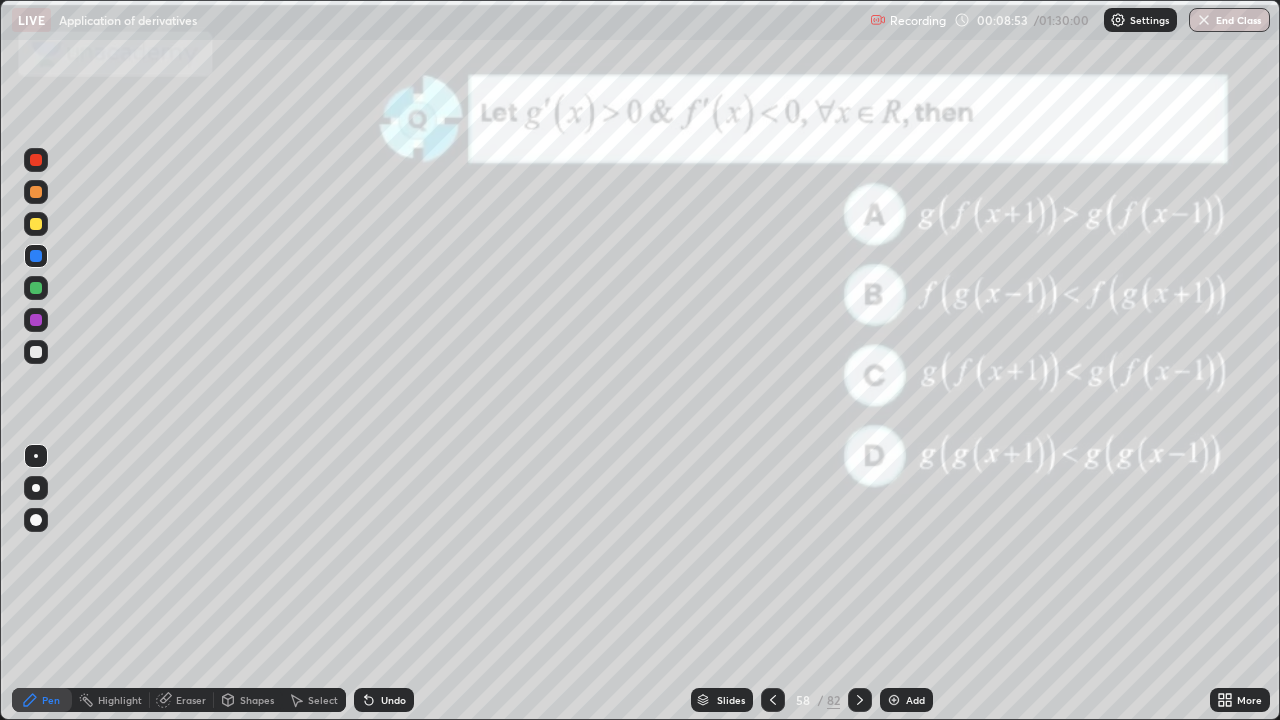 click at bounding box center (36, 288) 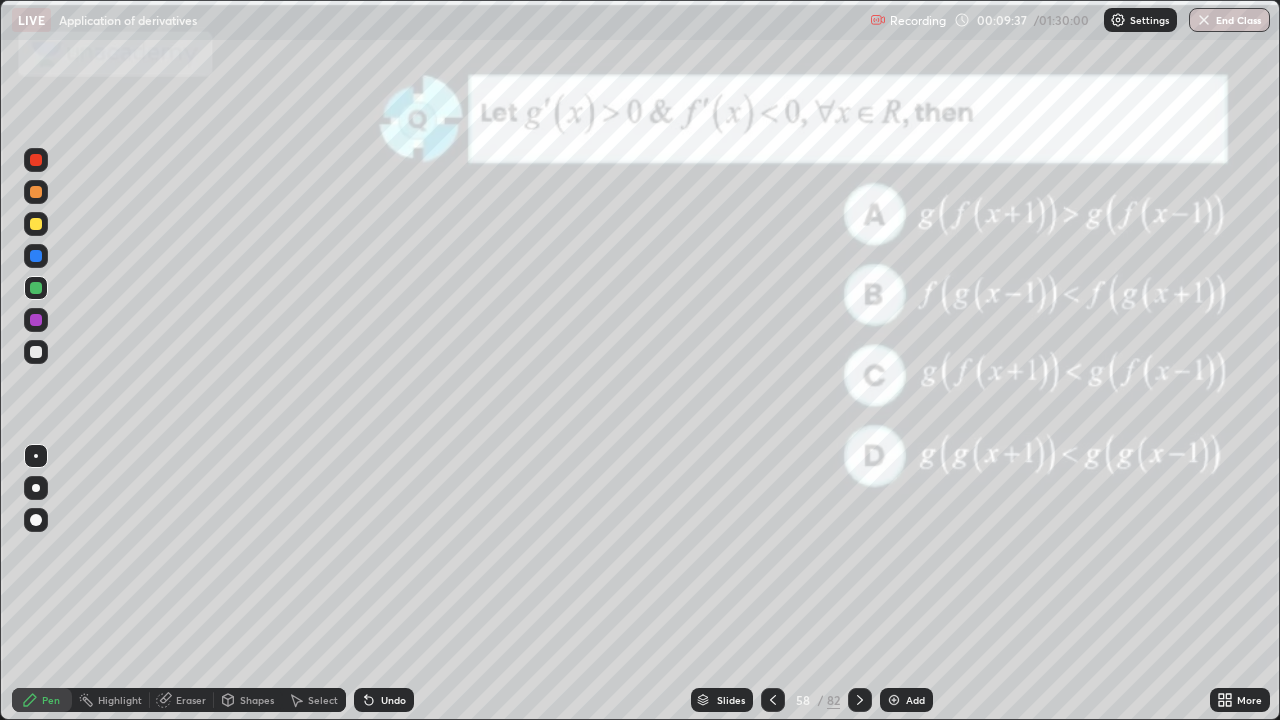 click at bounding box center (36, 224) 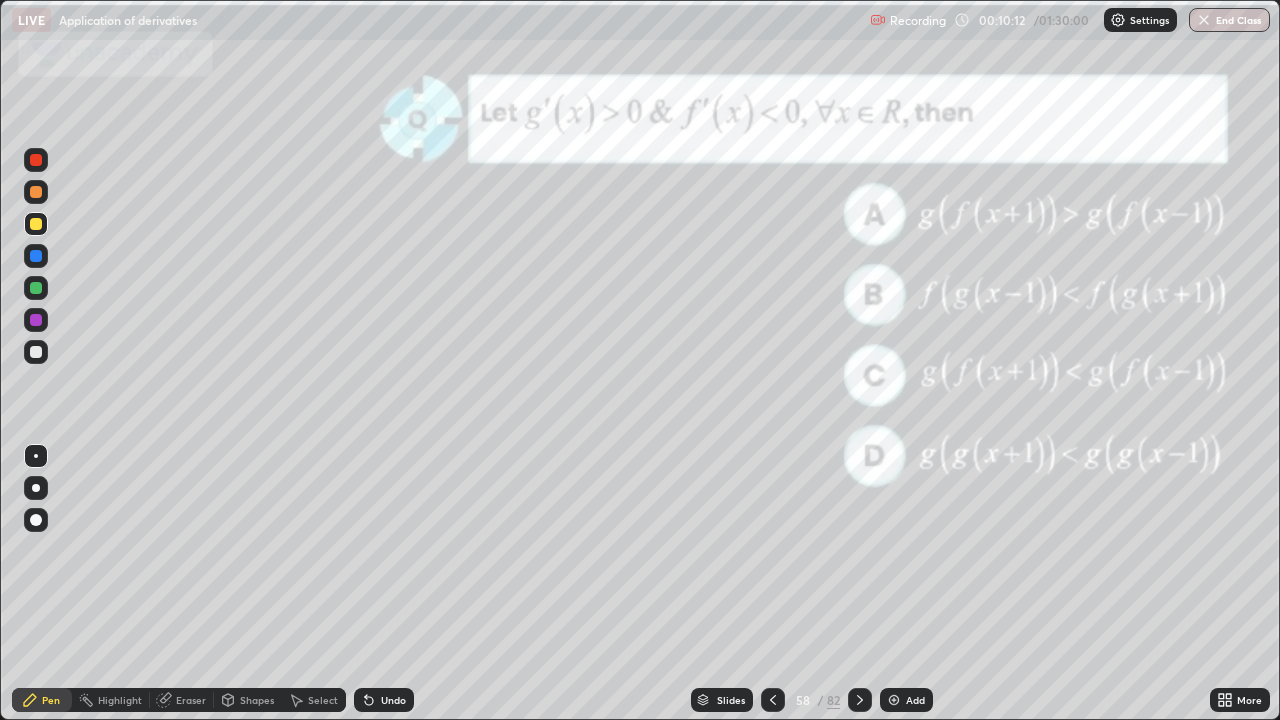click at bounding box center [36, 320] 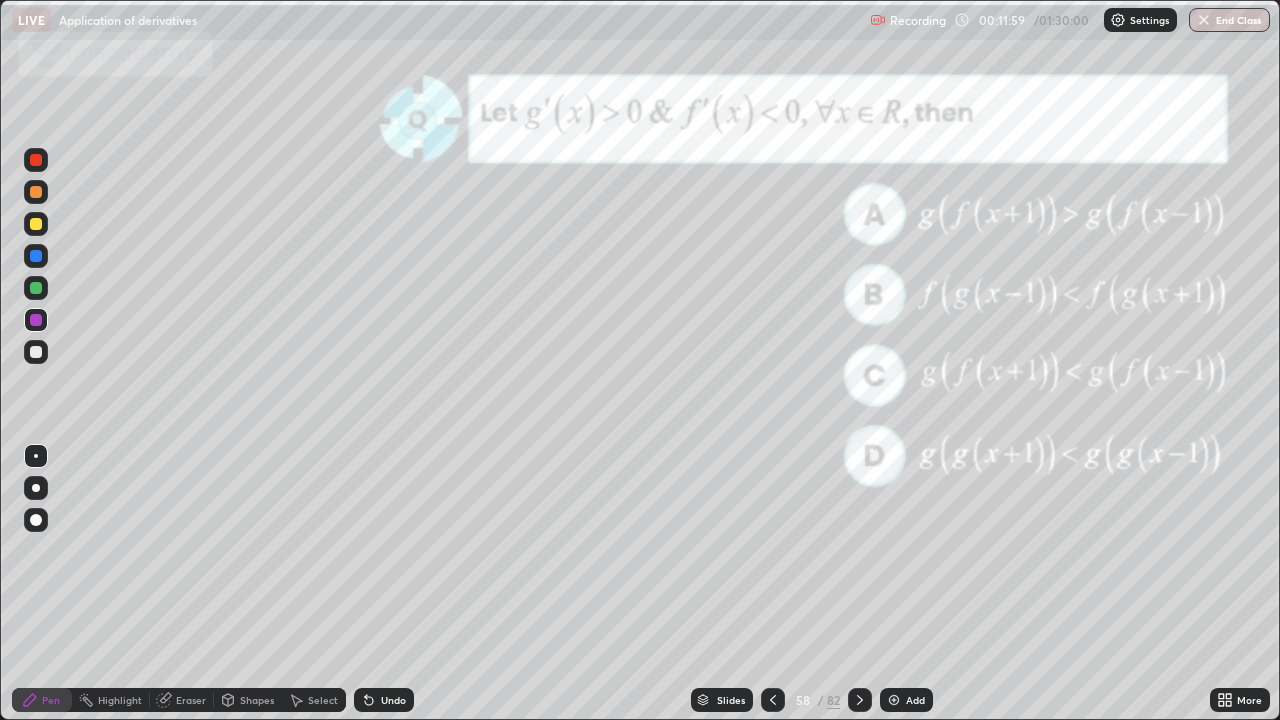 click 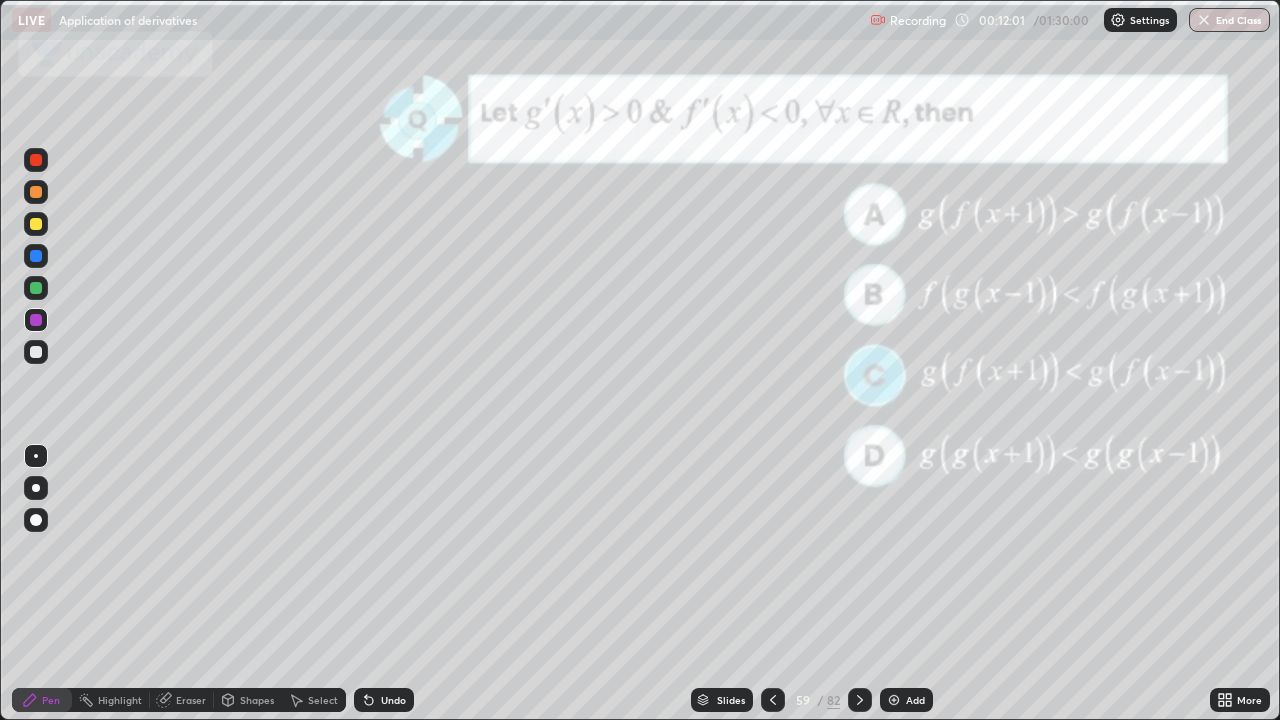 click 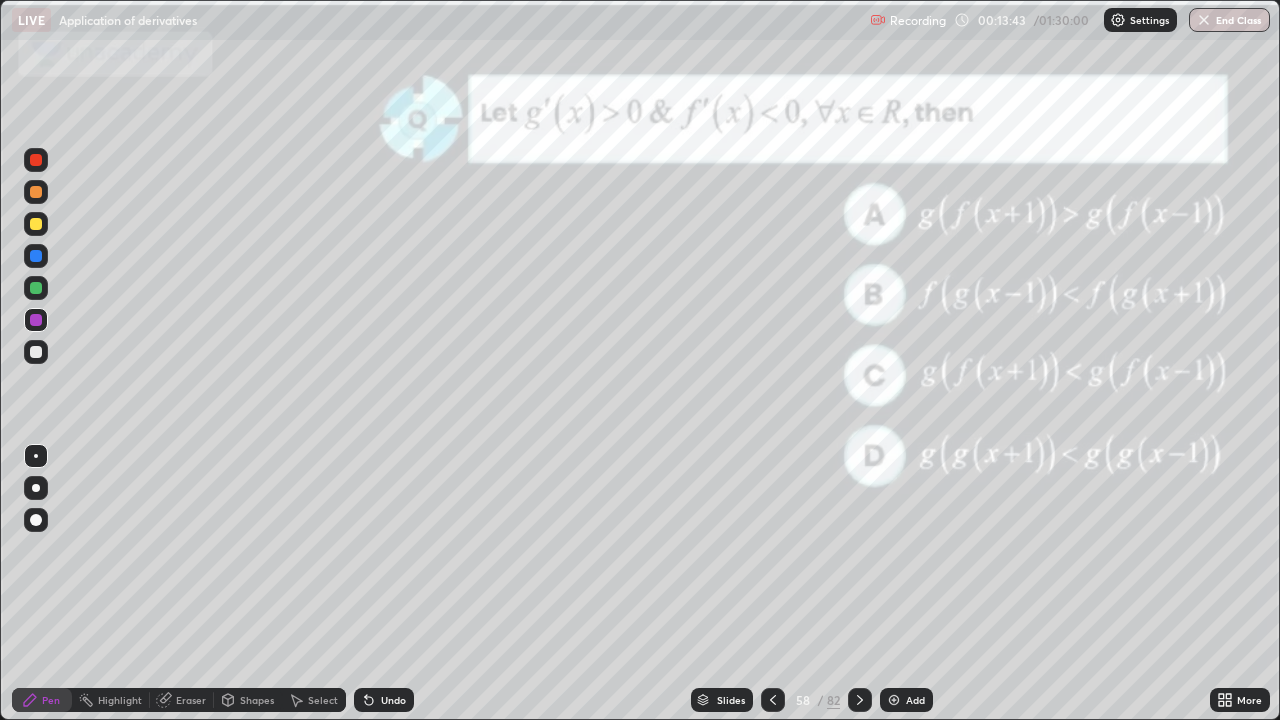 click 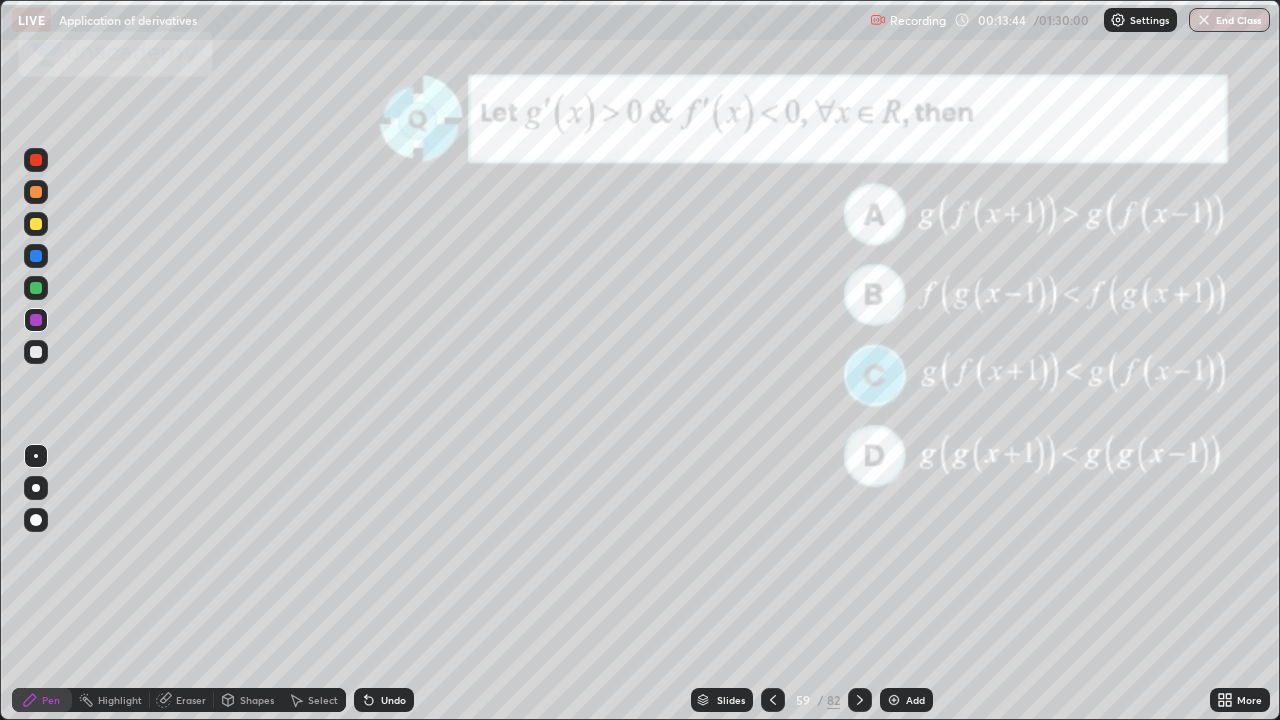 click 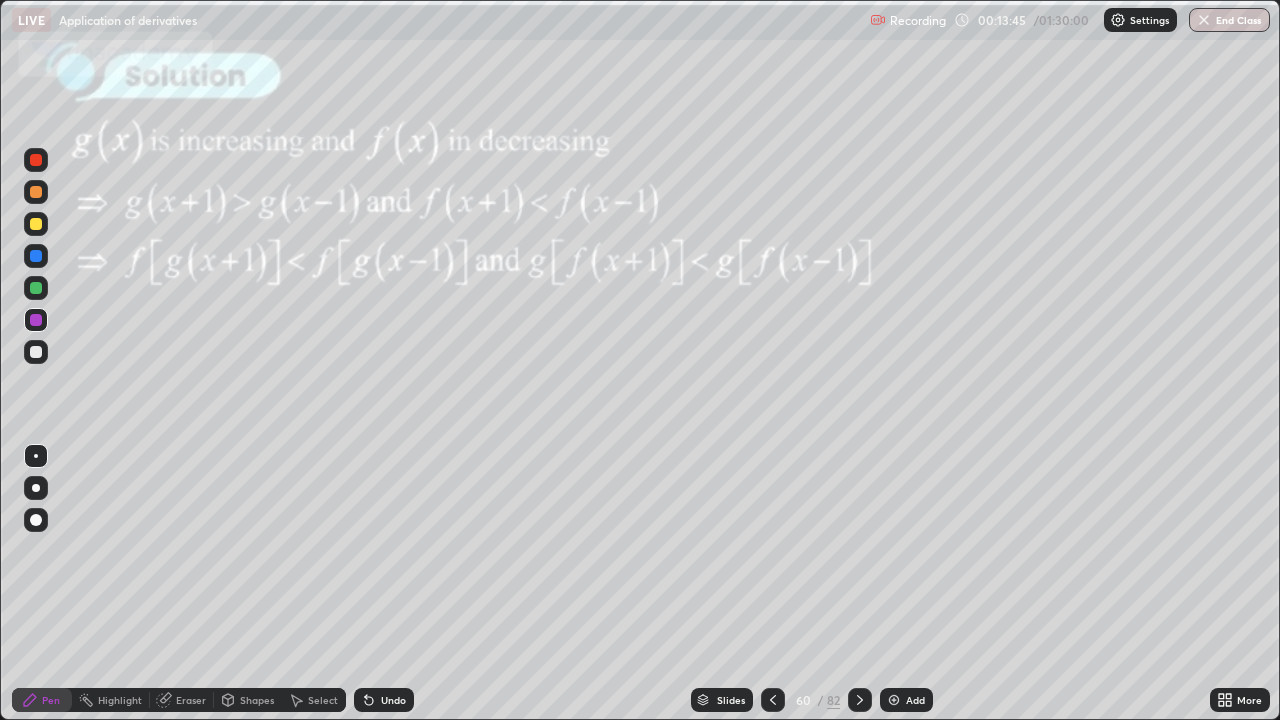 click 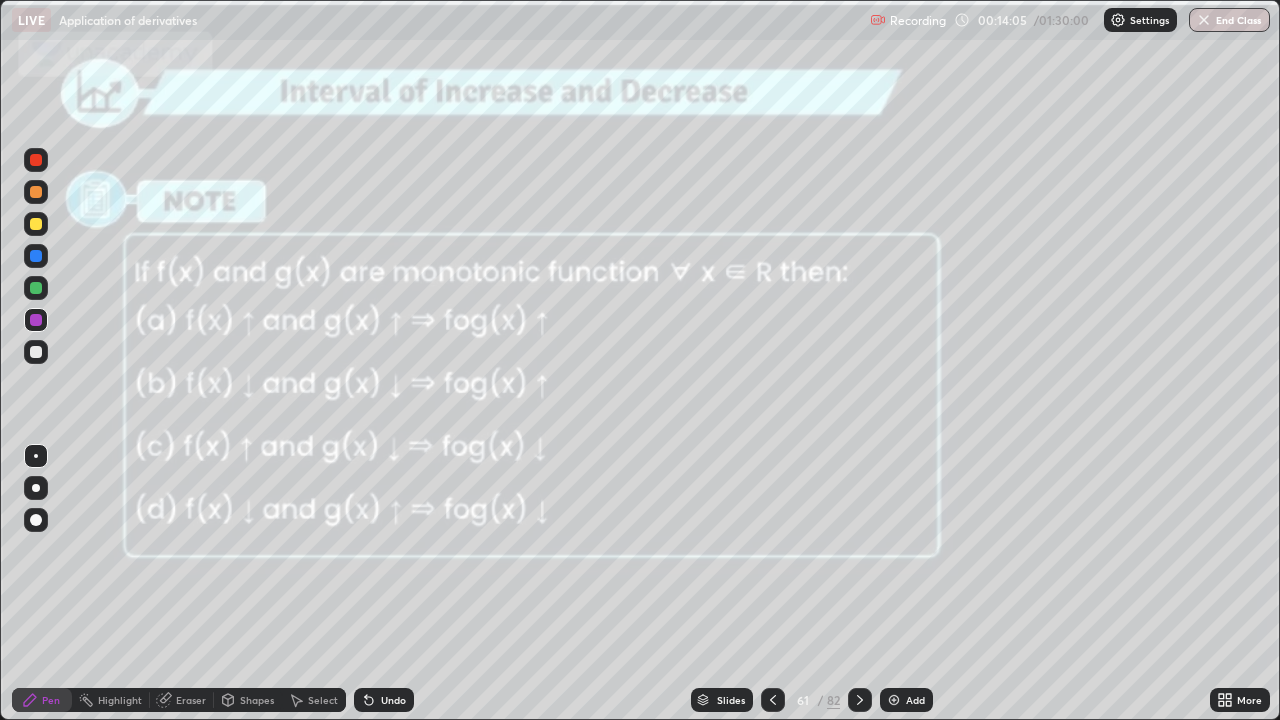 click on "Shapes" at bounding box center [257, 700] 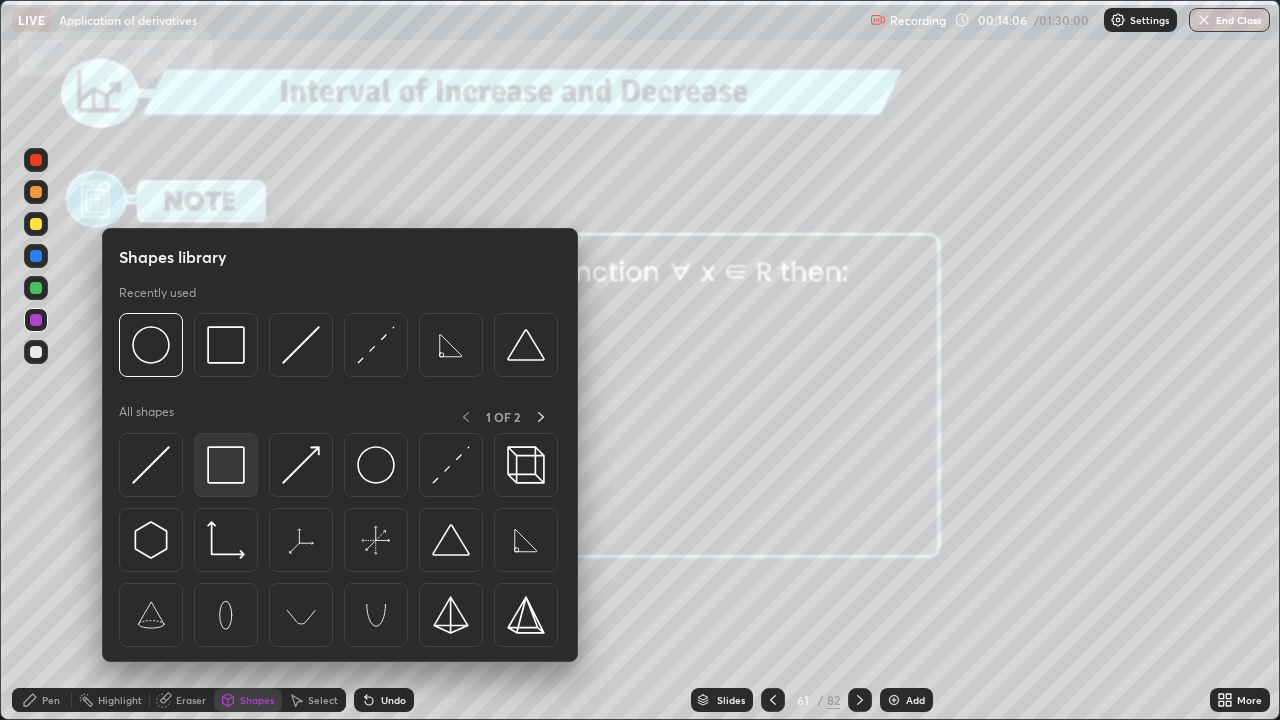 click at bounding box center [226, 465] 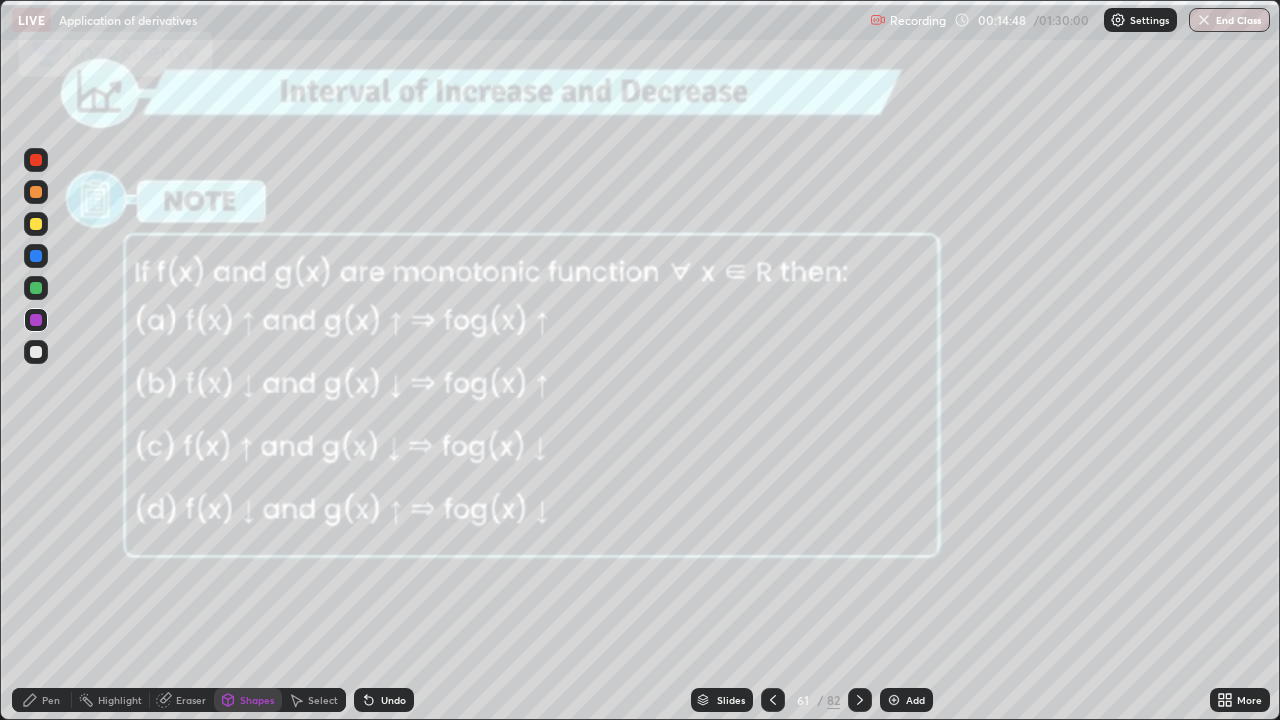 click on "Shapes" at bounding box center (257, 700) 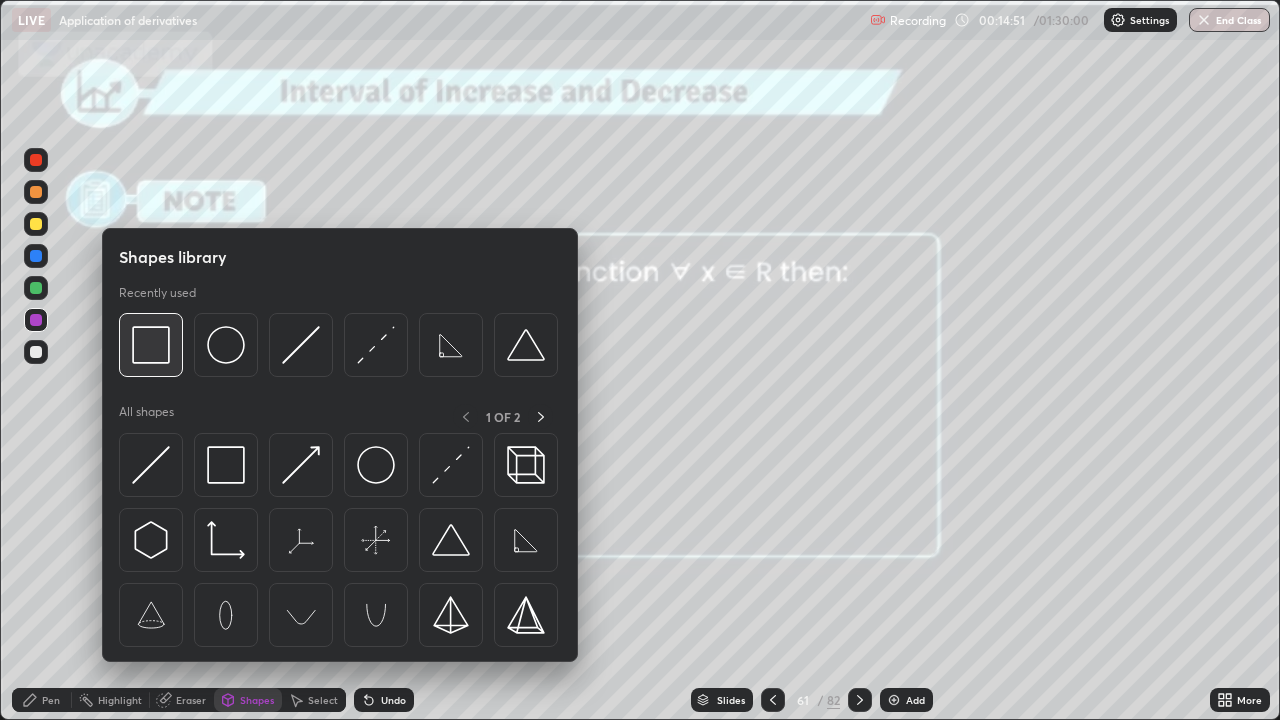 click at bounding box center [151, 345] 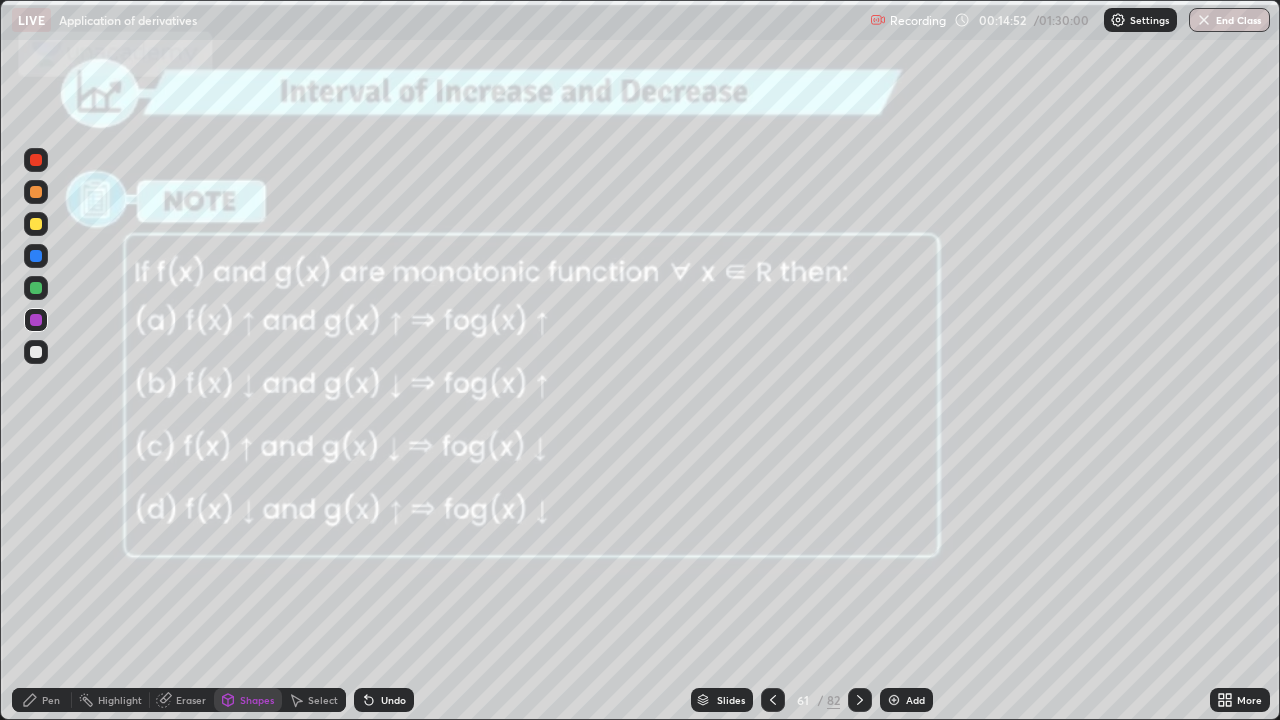 click at bounding box center (36, 288) 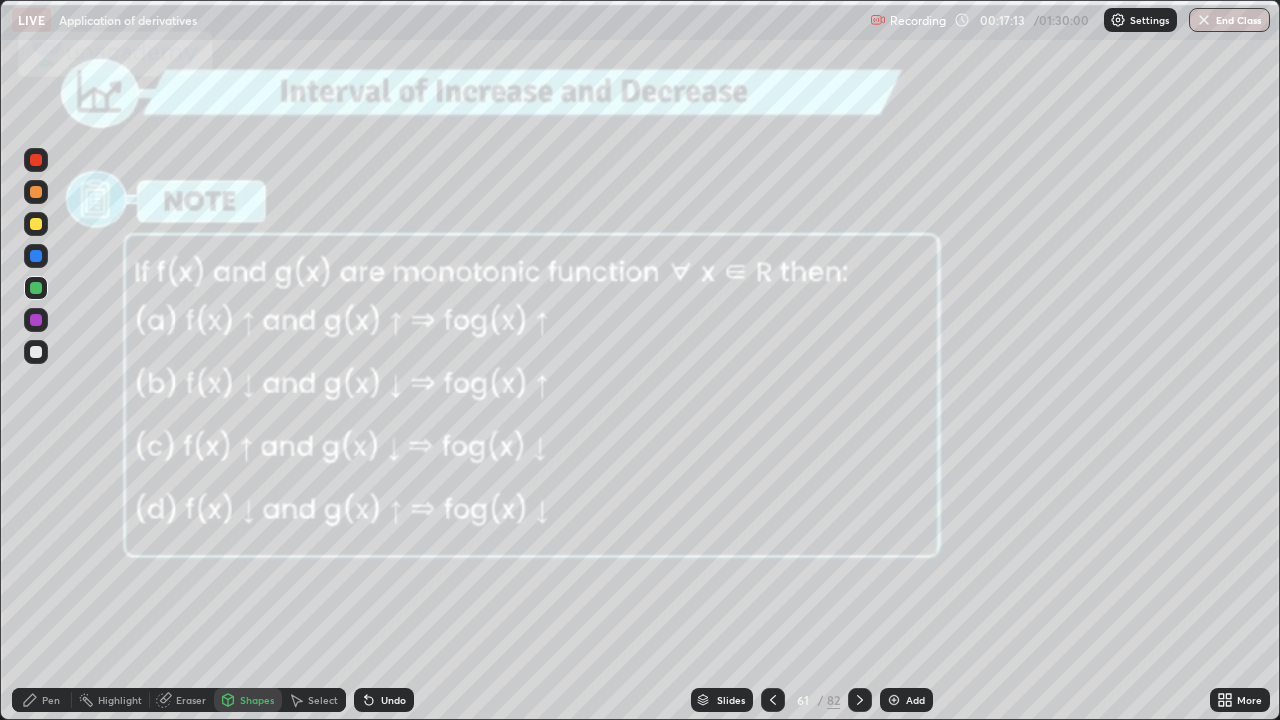 click 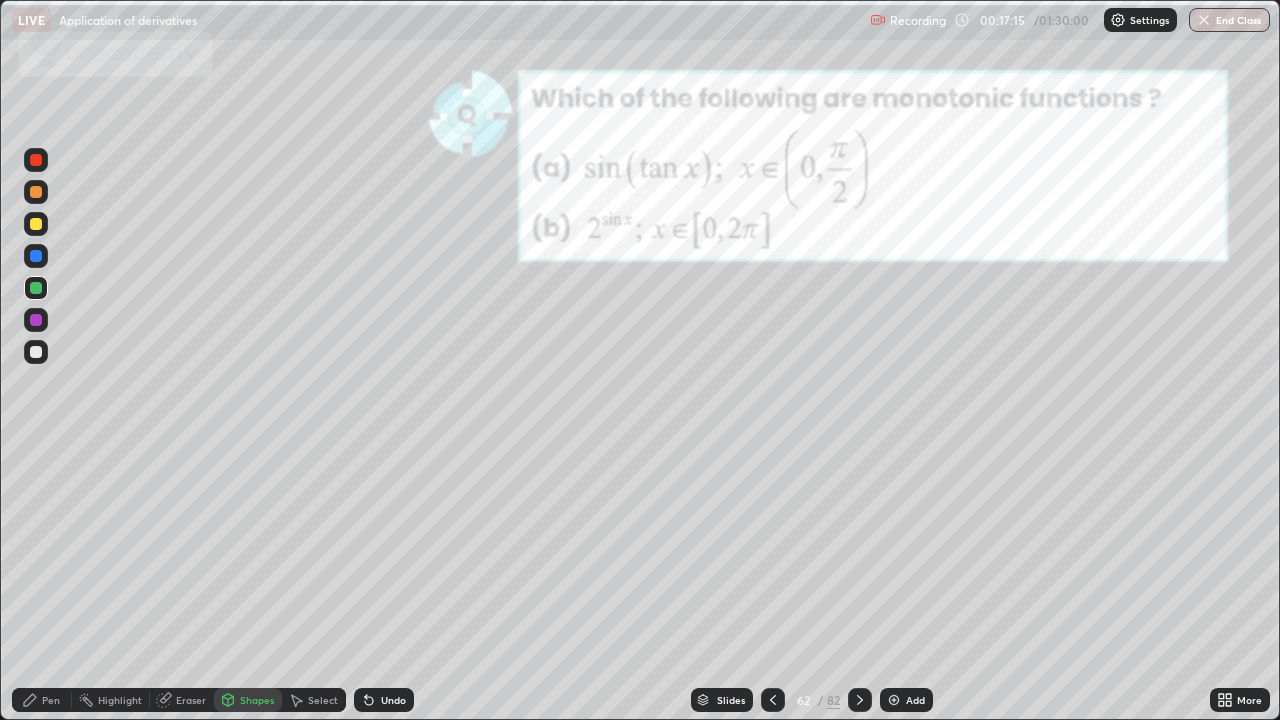 click at bounding box center (773, 700) 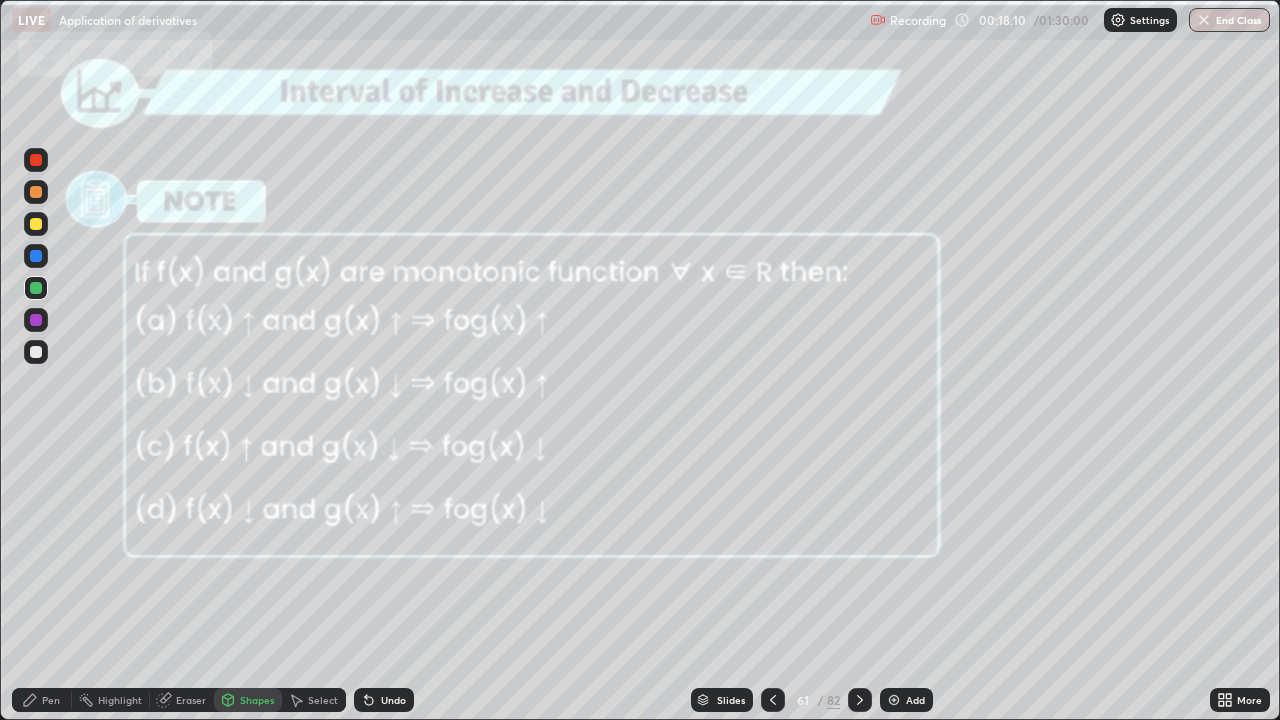 click 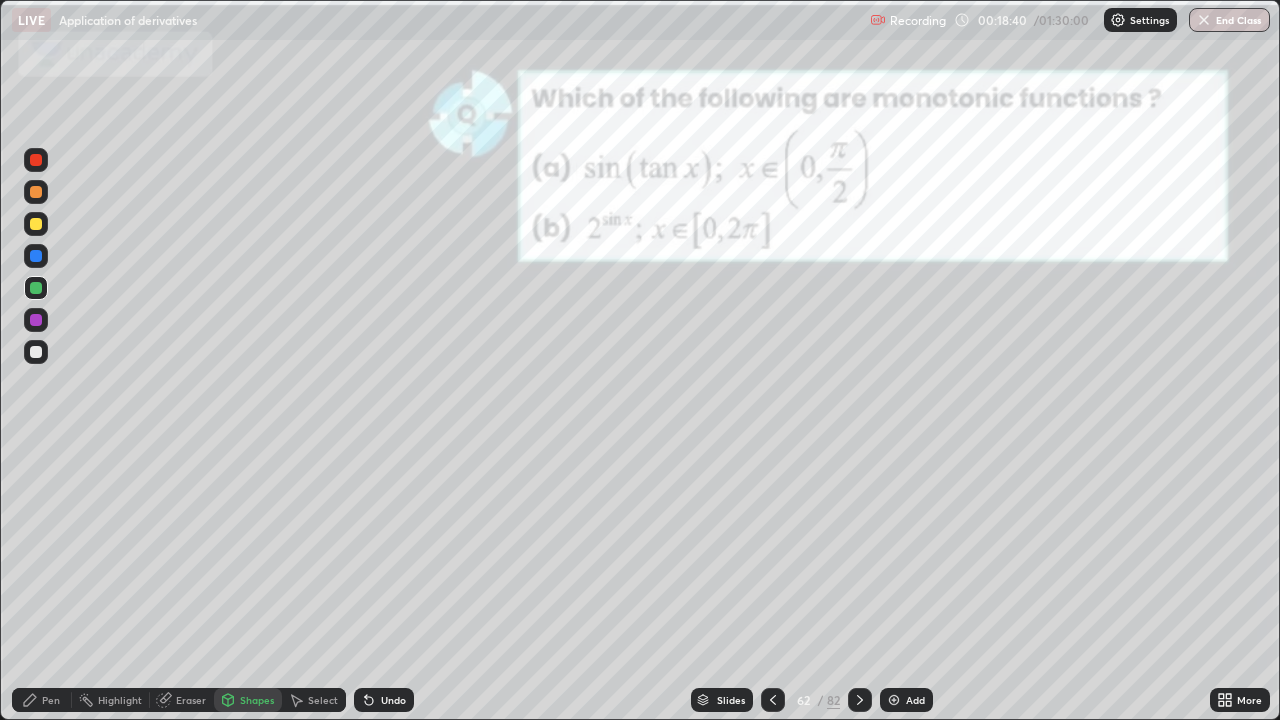 click at bounding box center [36, 256] 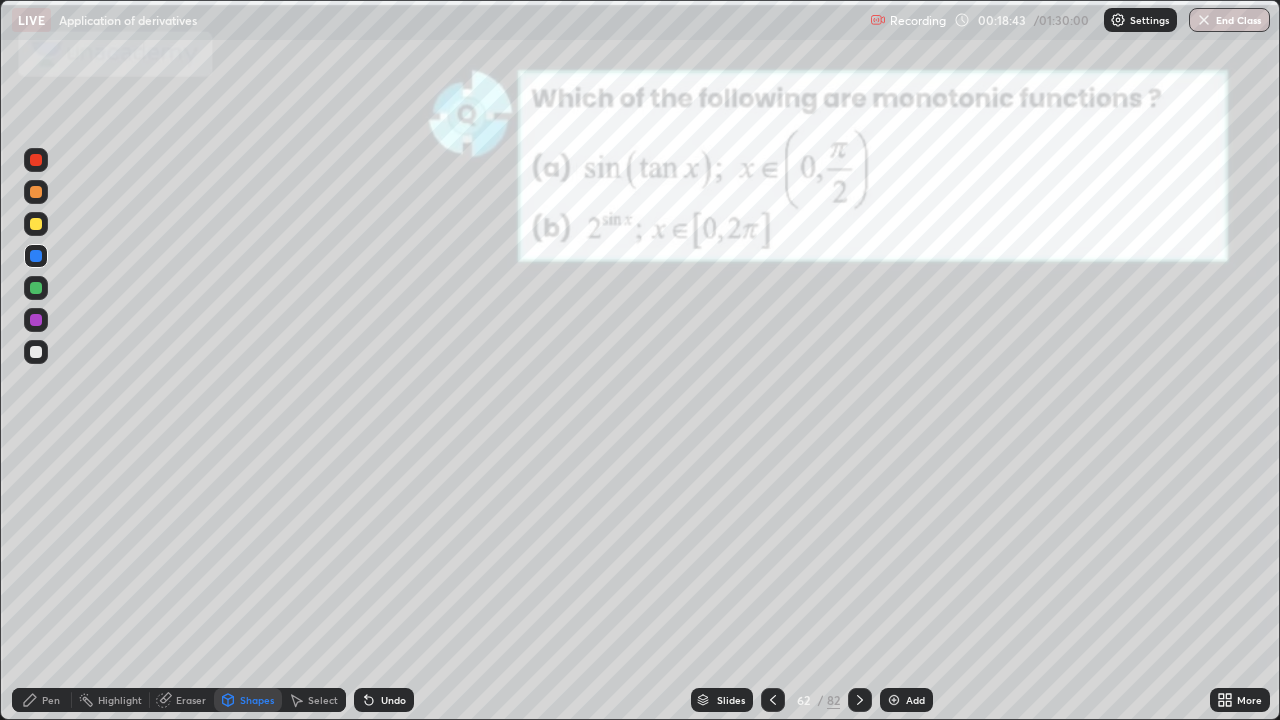 click on "Undo" at bounding box center [393, 700] 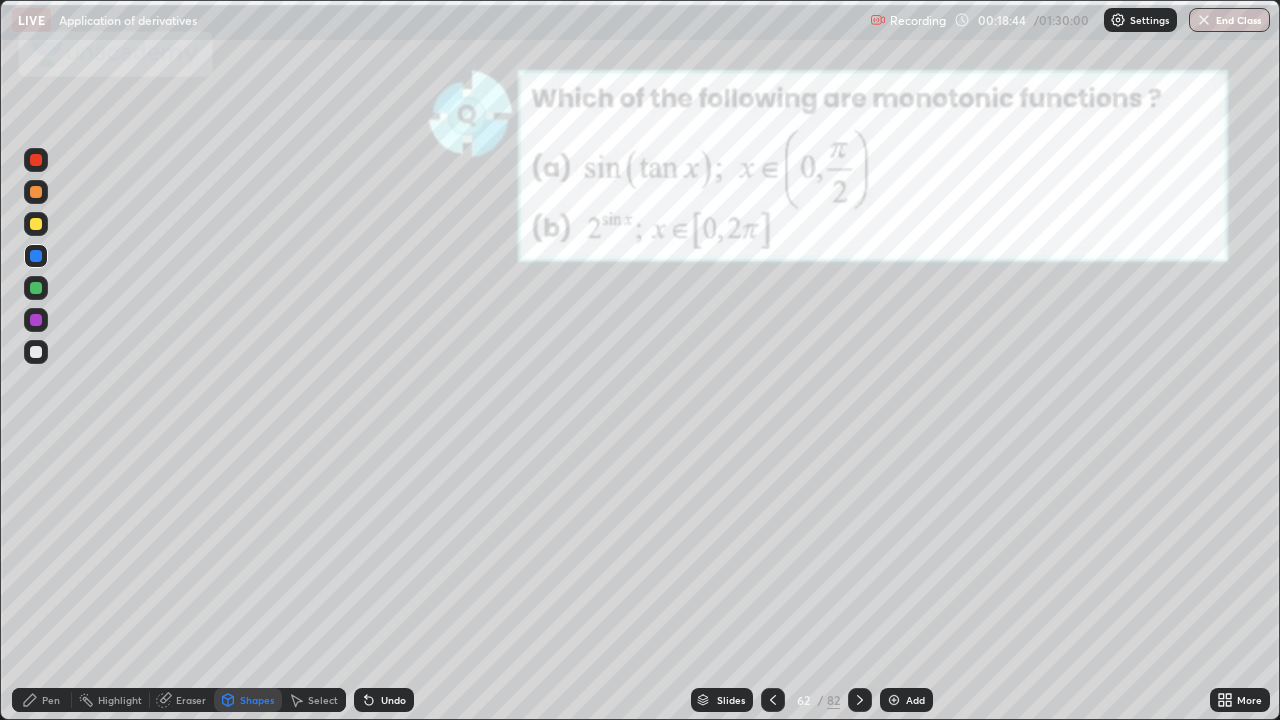 click at bounding box center [36, 256] 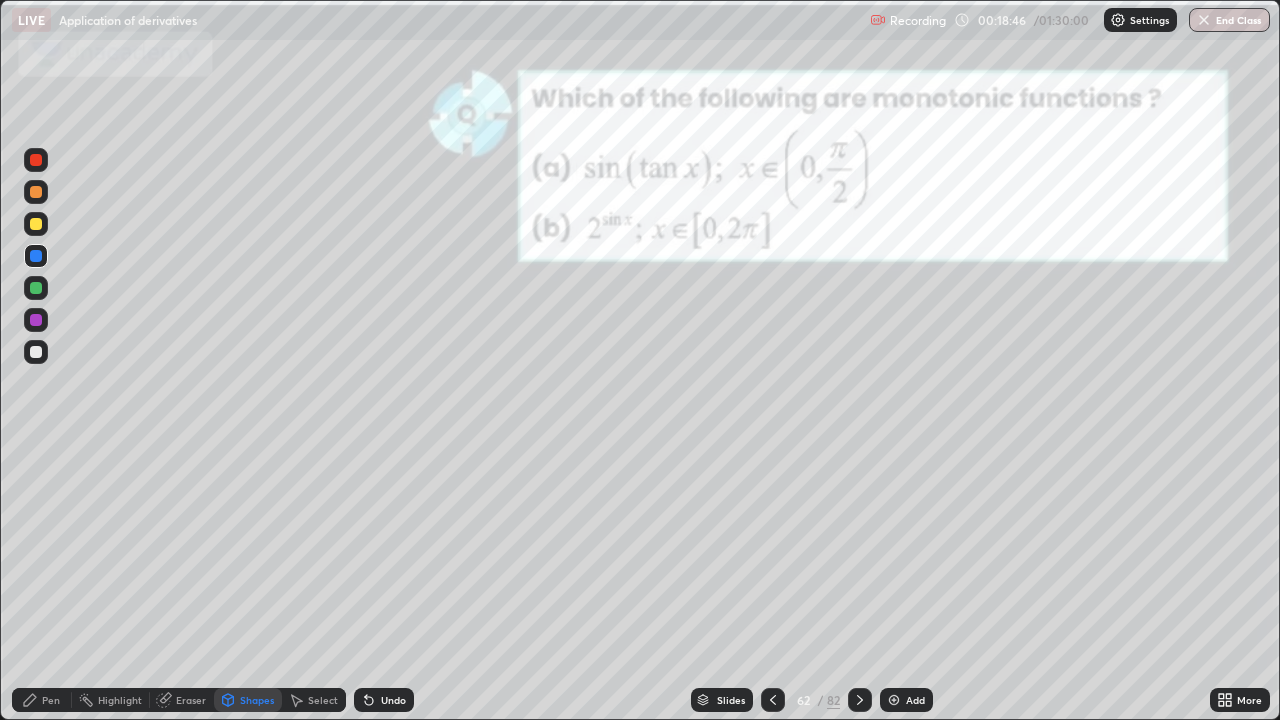 click on "Undo" at bounding box center (384, 700) 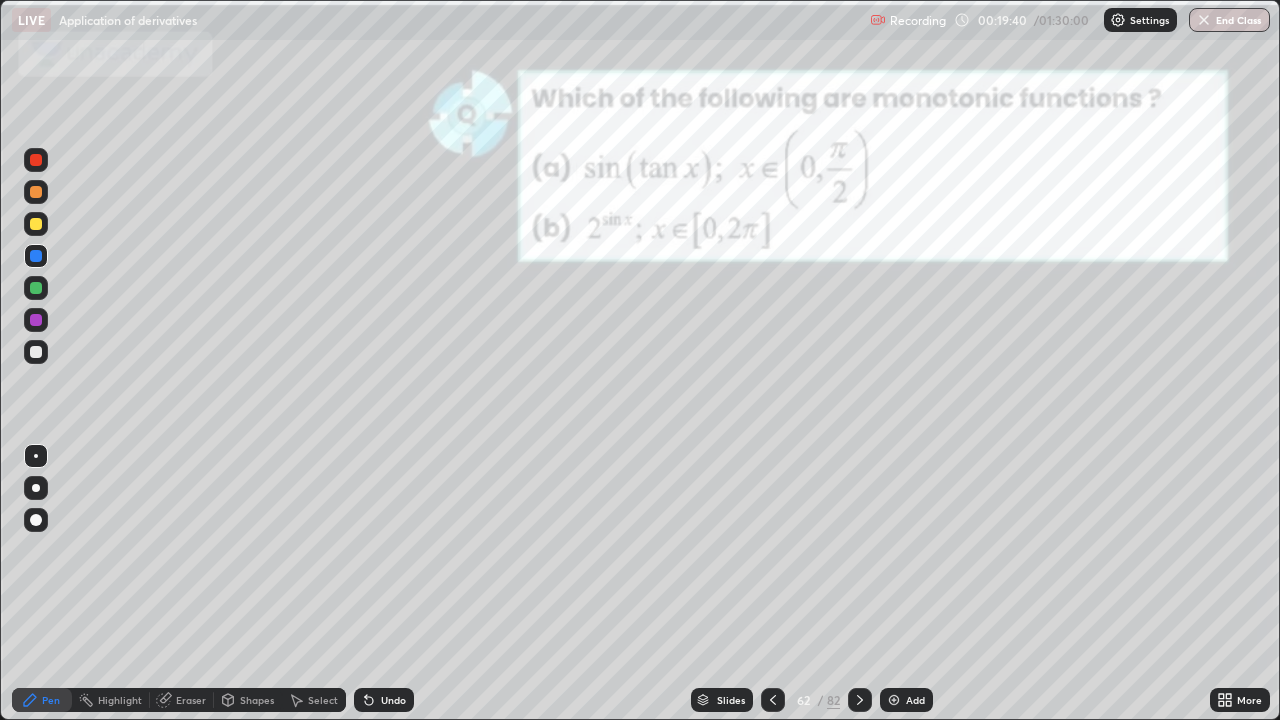 click at bounding box center [36, 256] 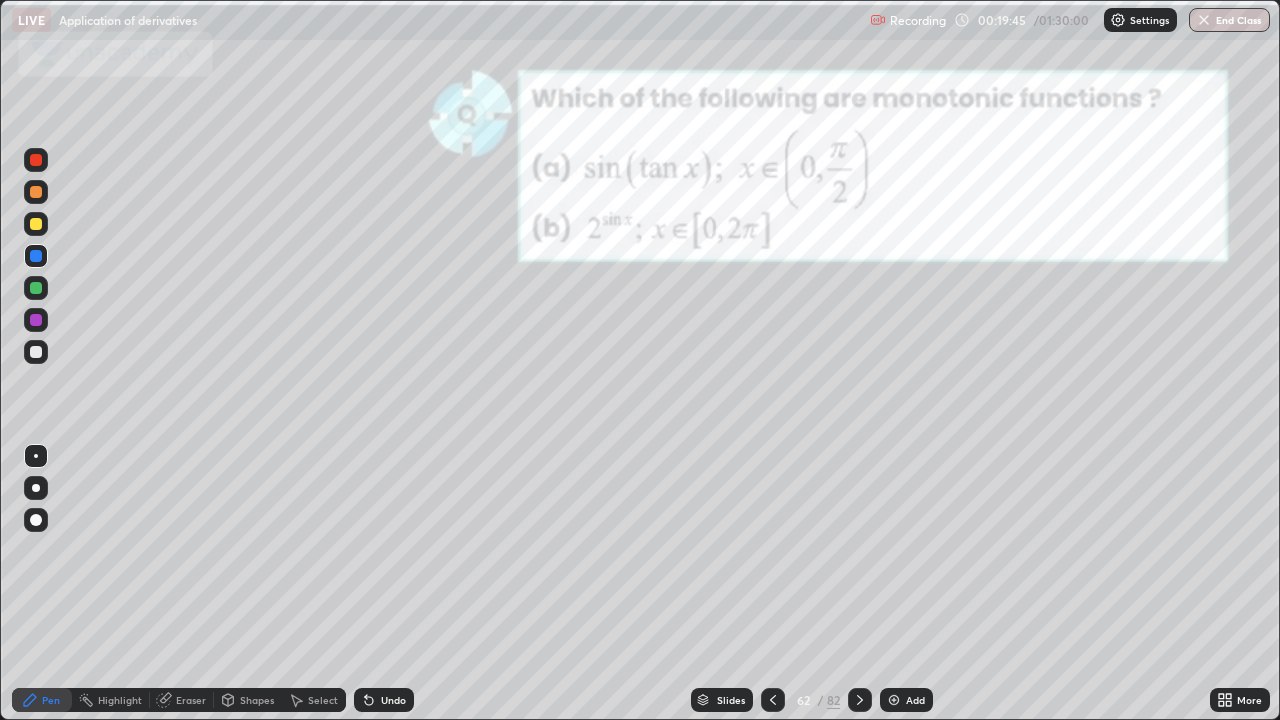 click at bounding box center (36, 160) 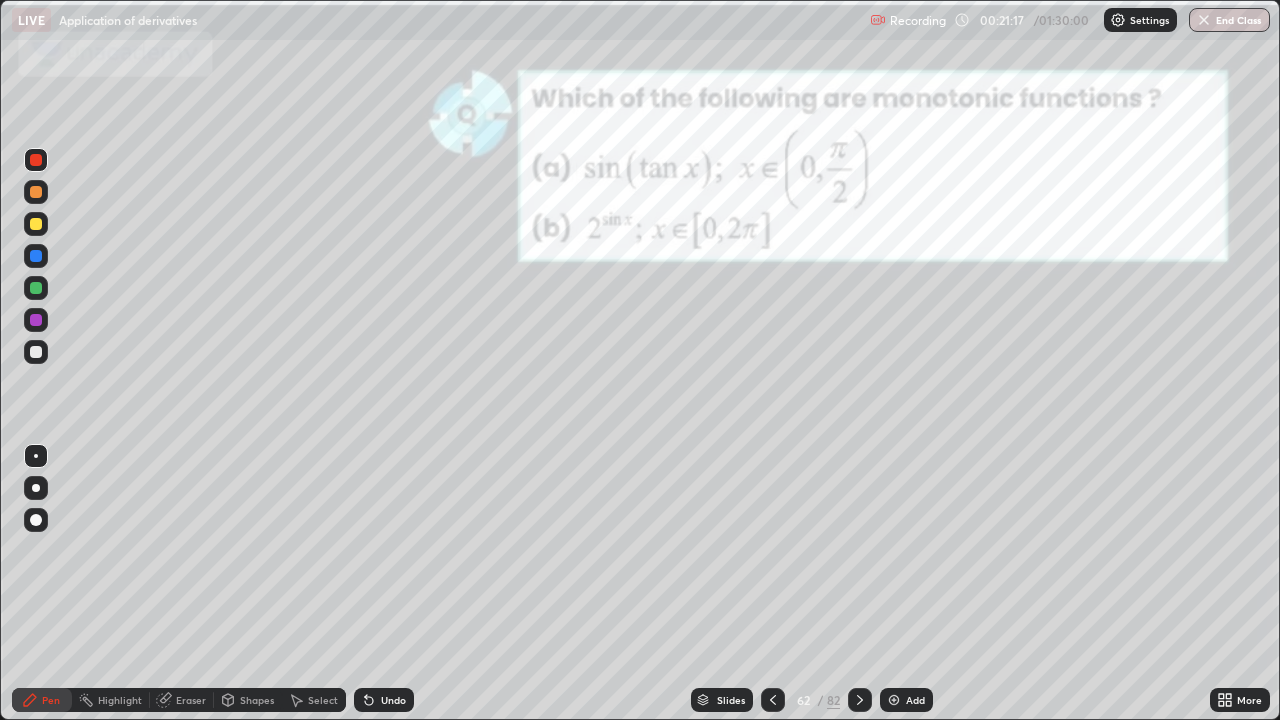 click 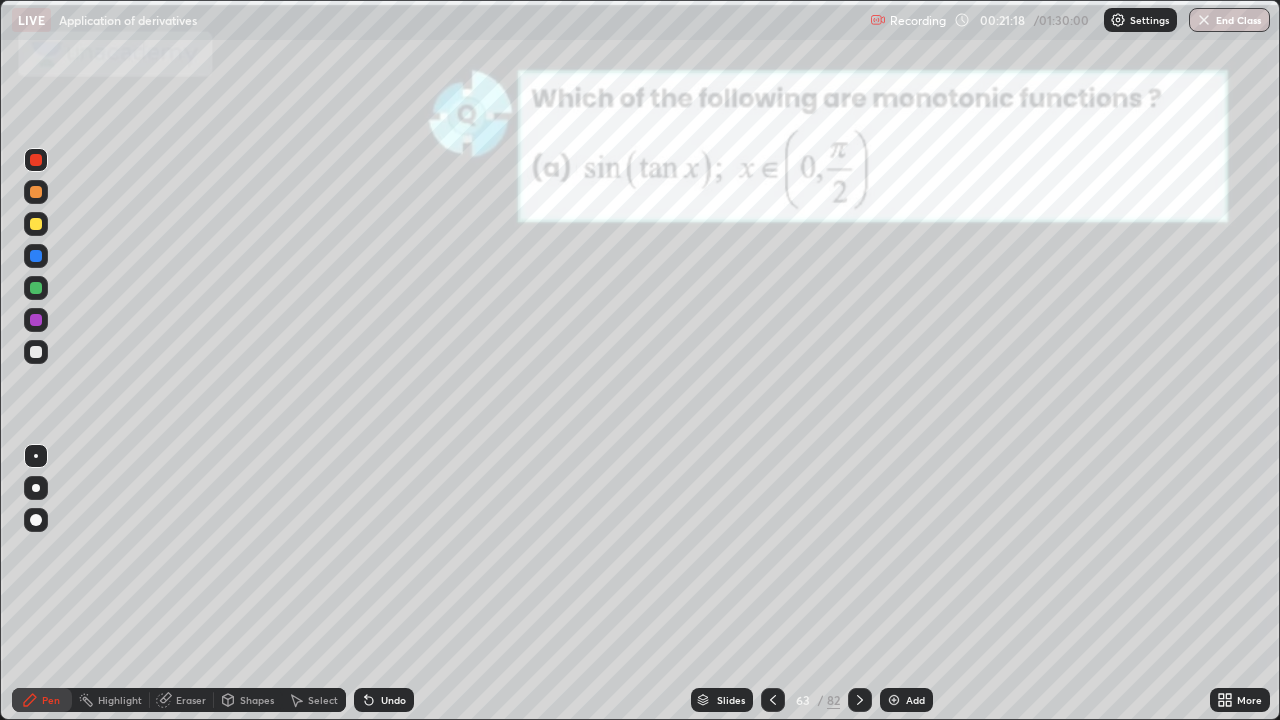 click at bounding box center [860, 700] 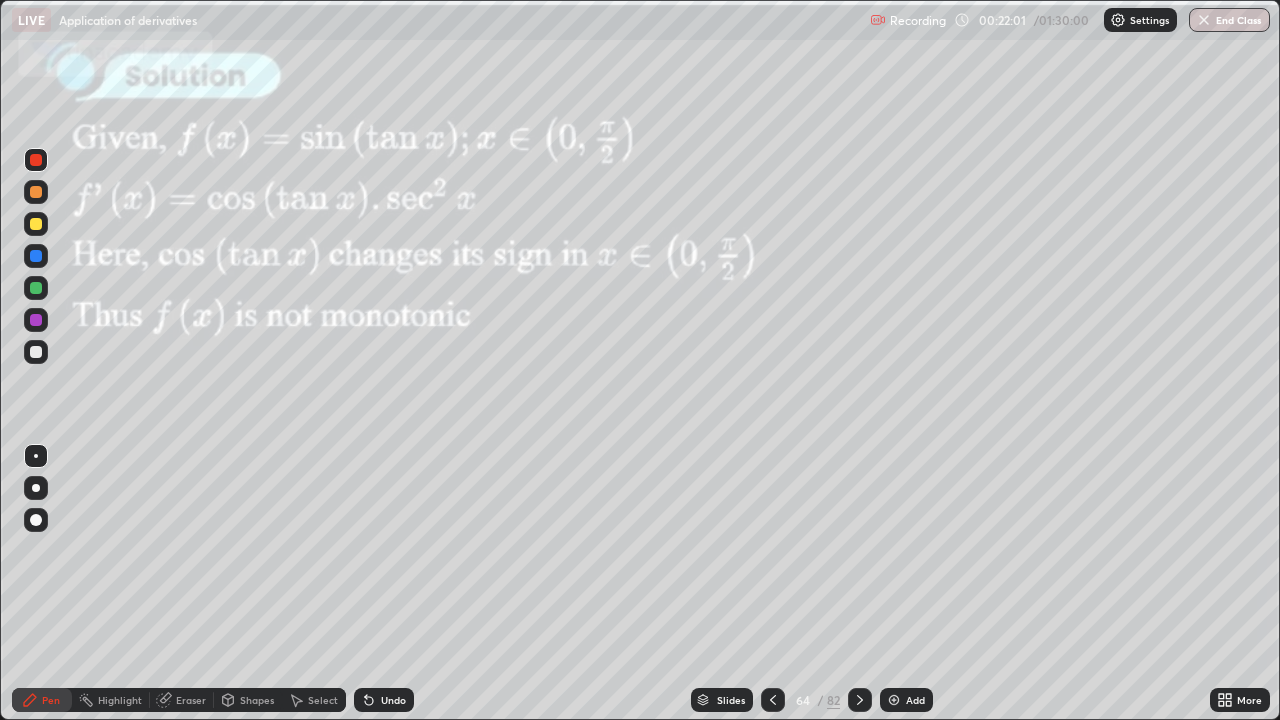 click 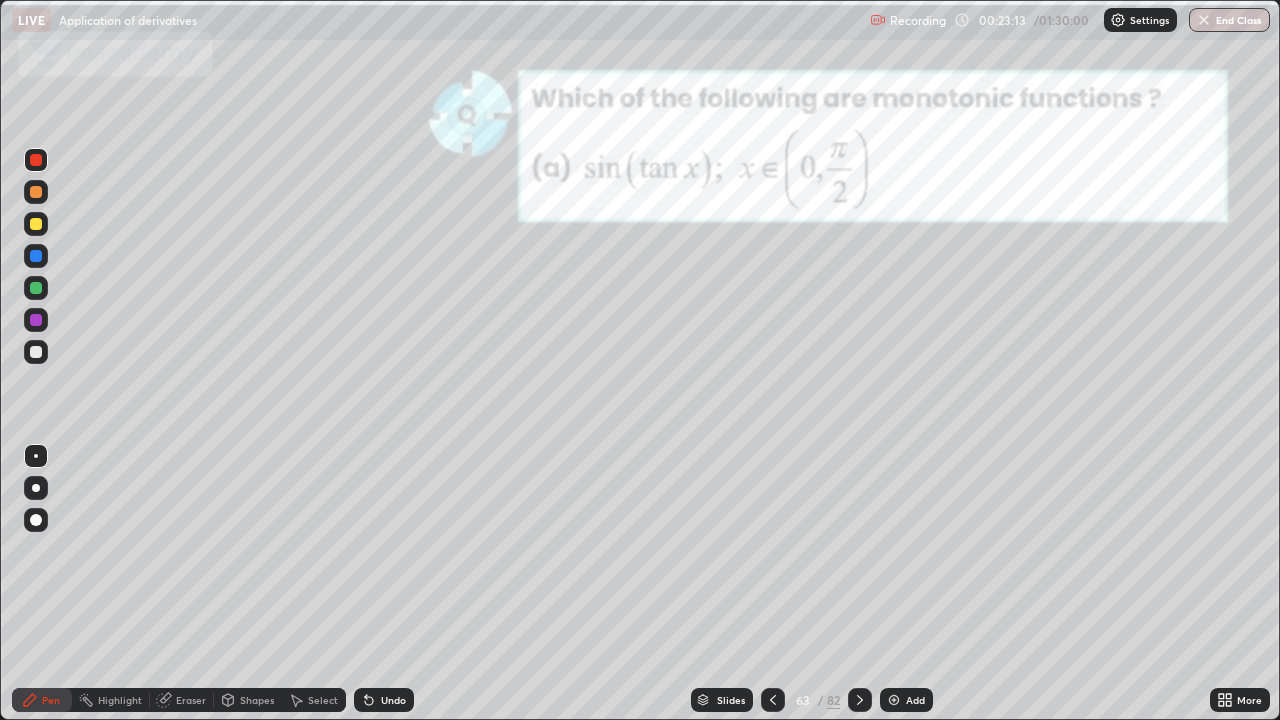 click at bounding box center [36, 256] 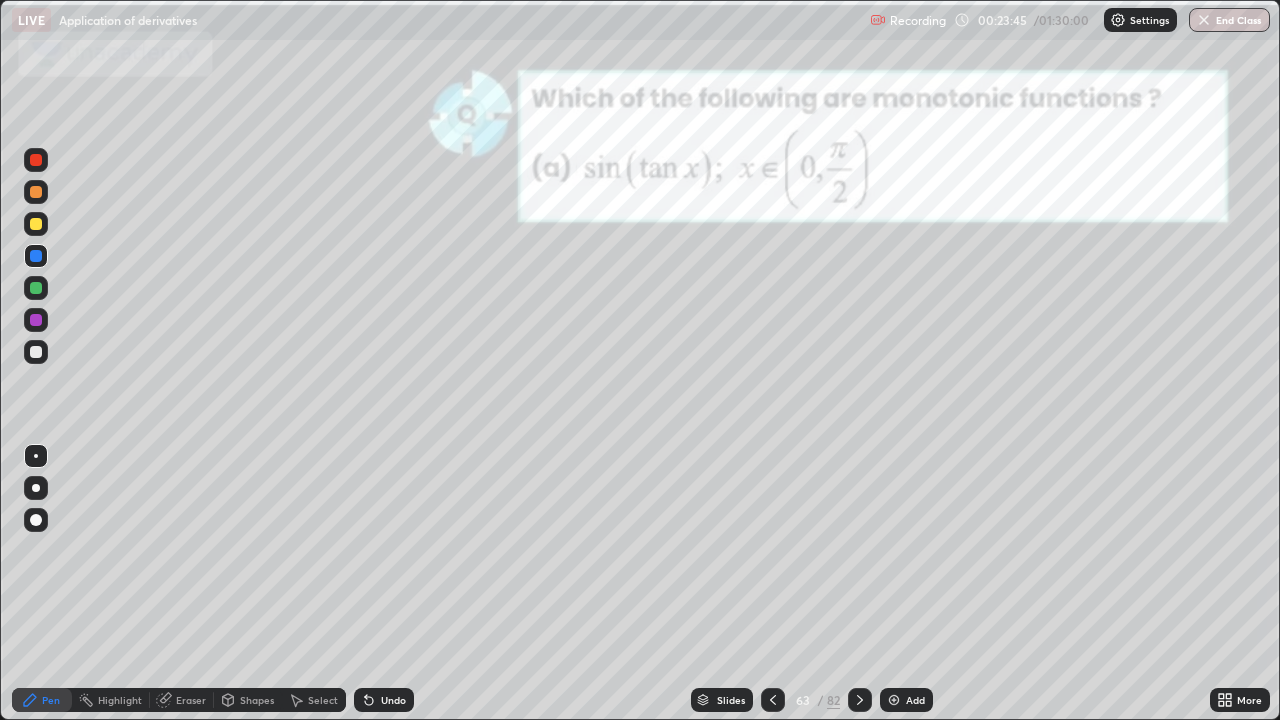 click 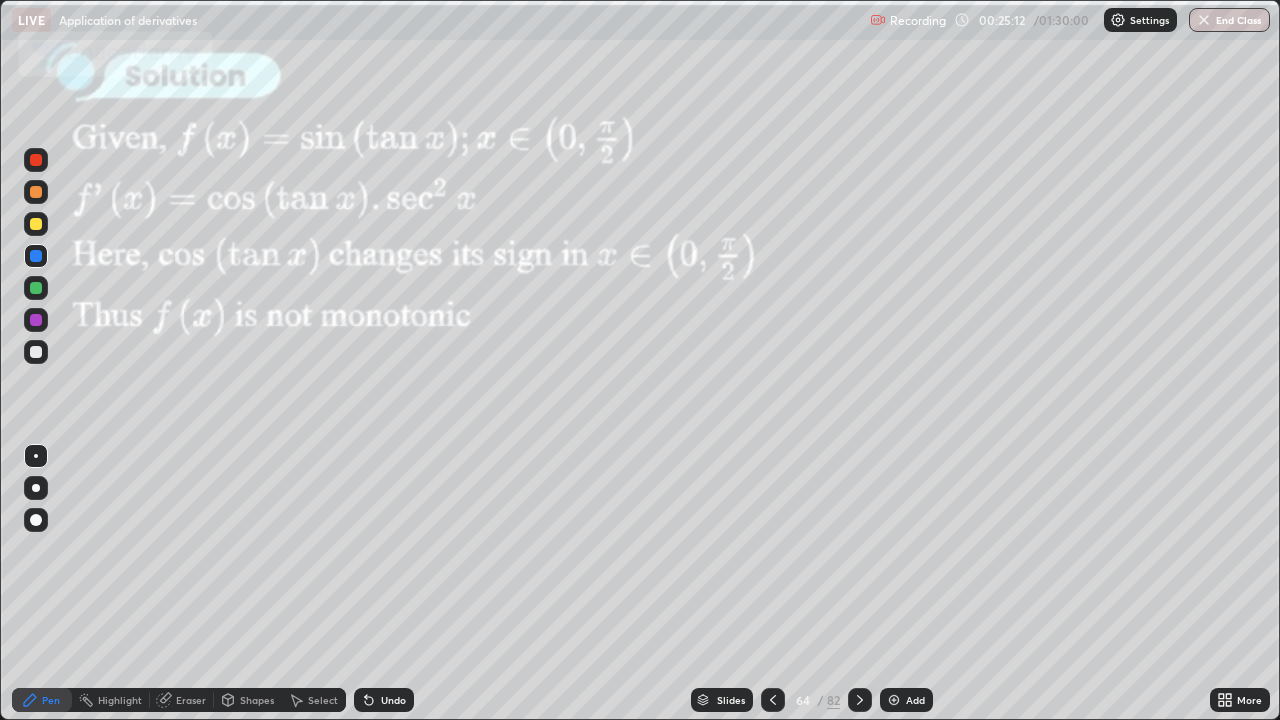 click 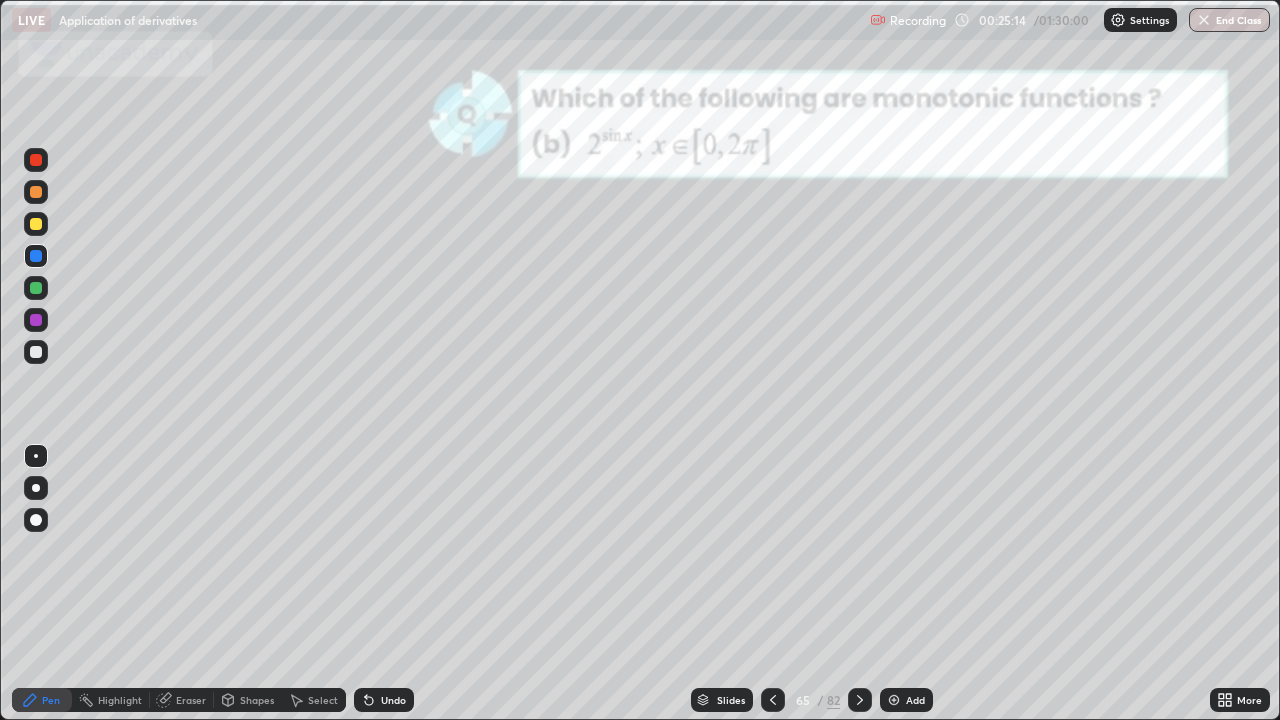 click 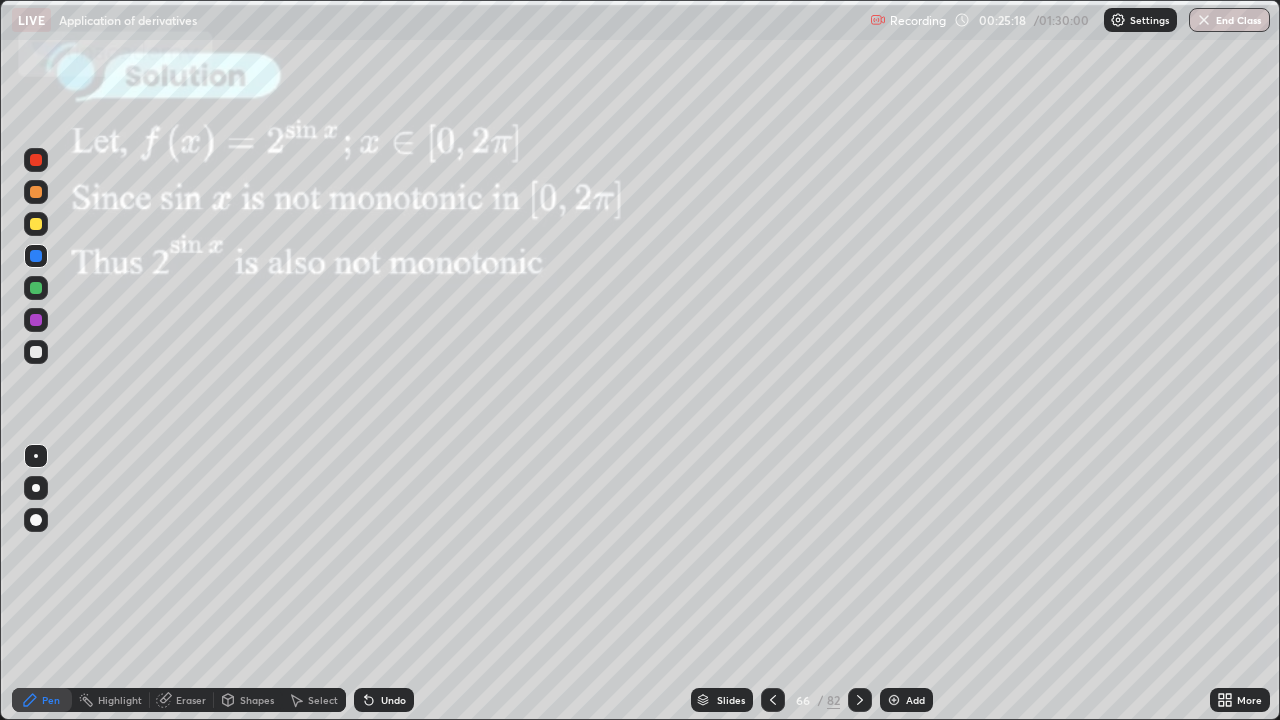click 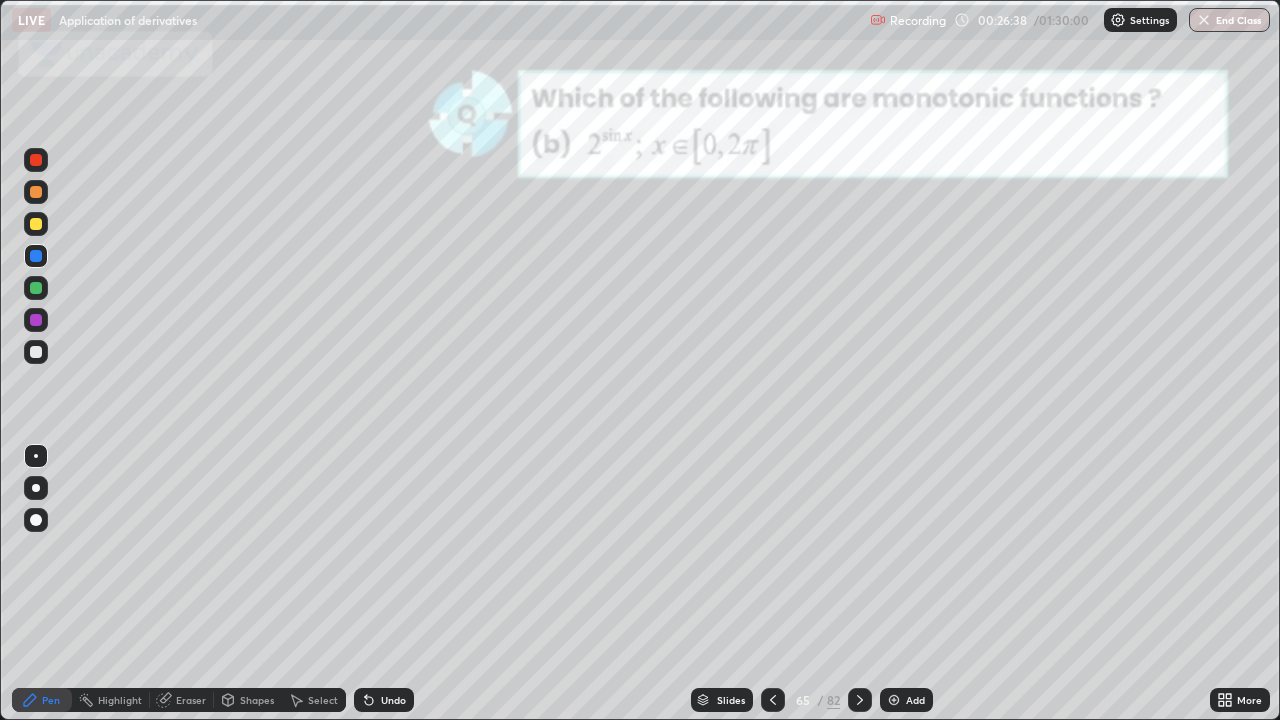 click at bounding box center [860, 700] 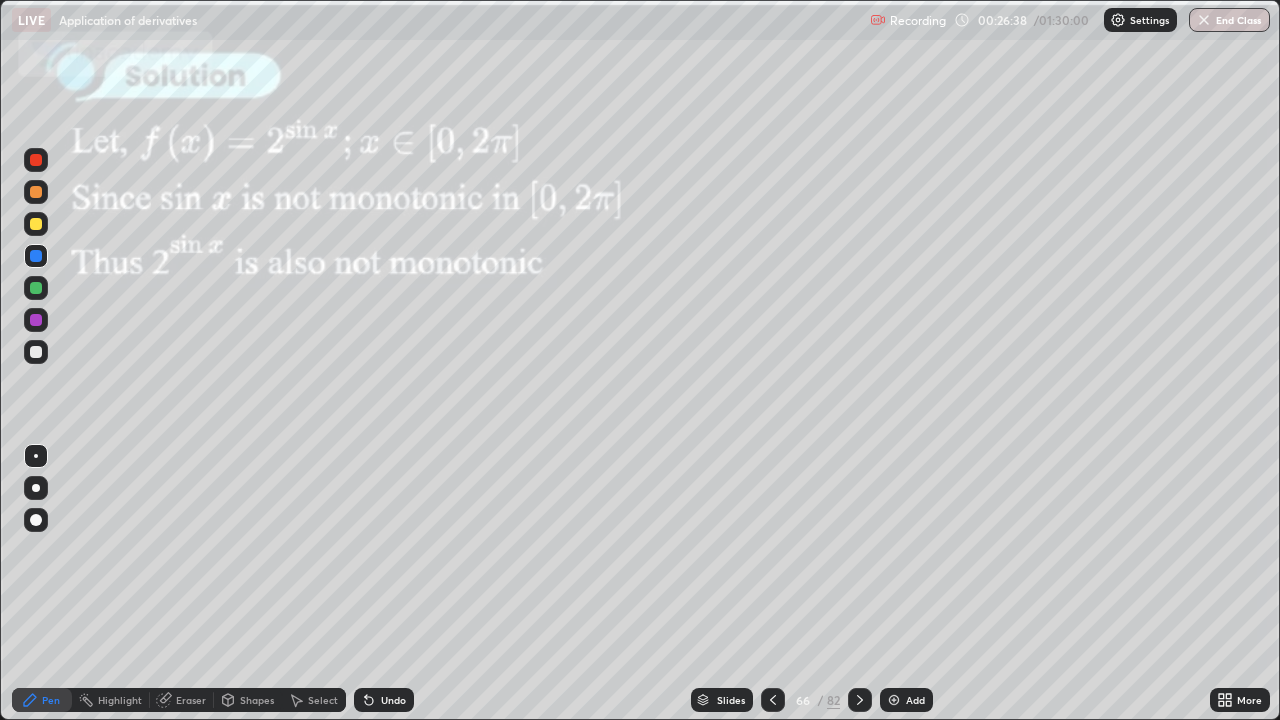 click at bounding box center (860, 700) 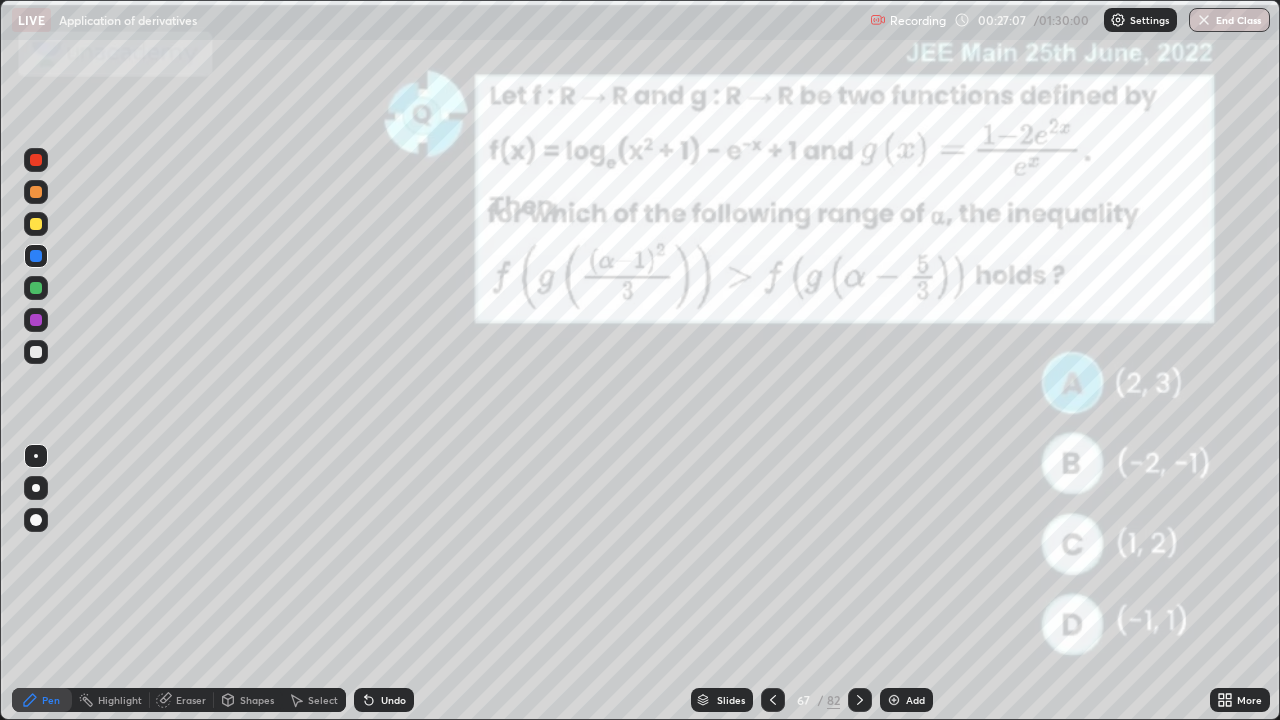 click at bounding box center [36, 256] 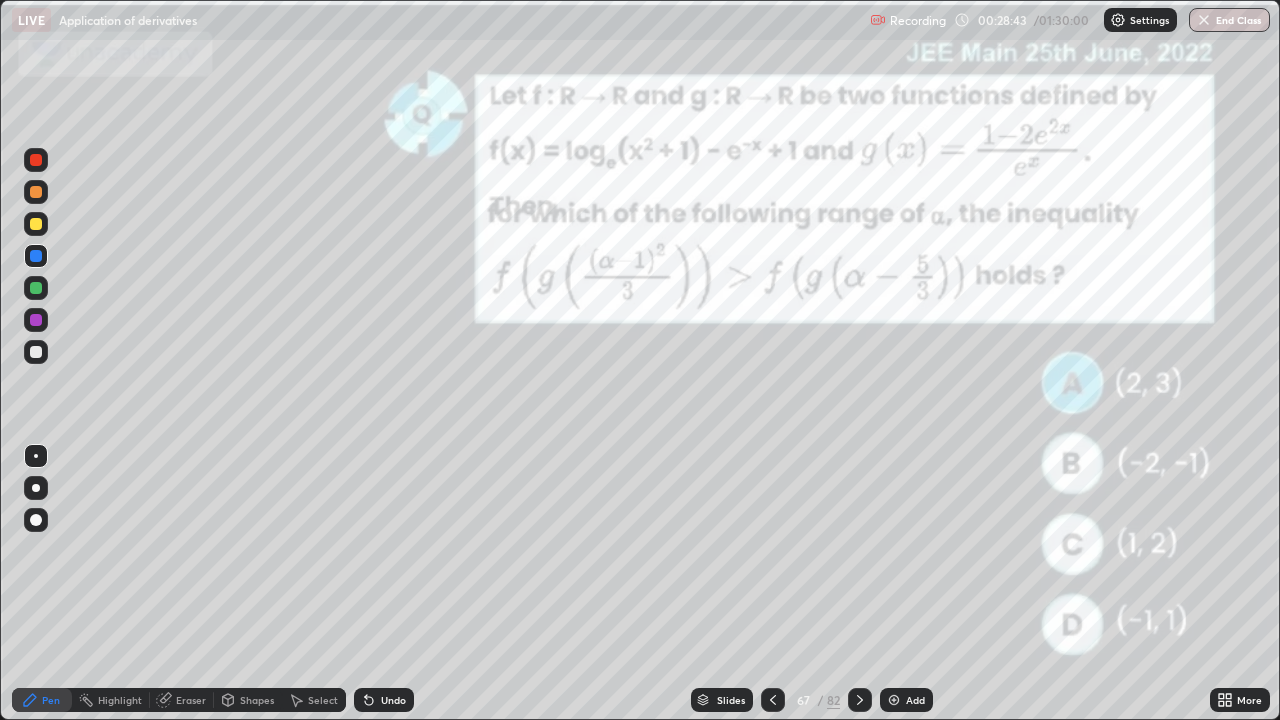 click at bounding box center [36, 224] 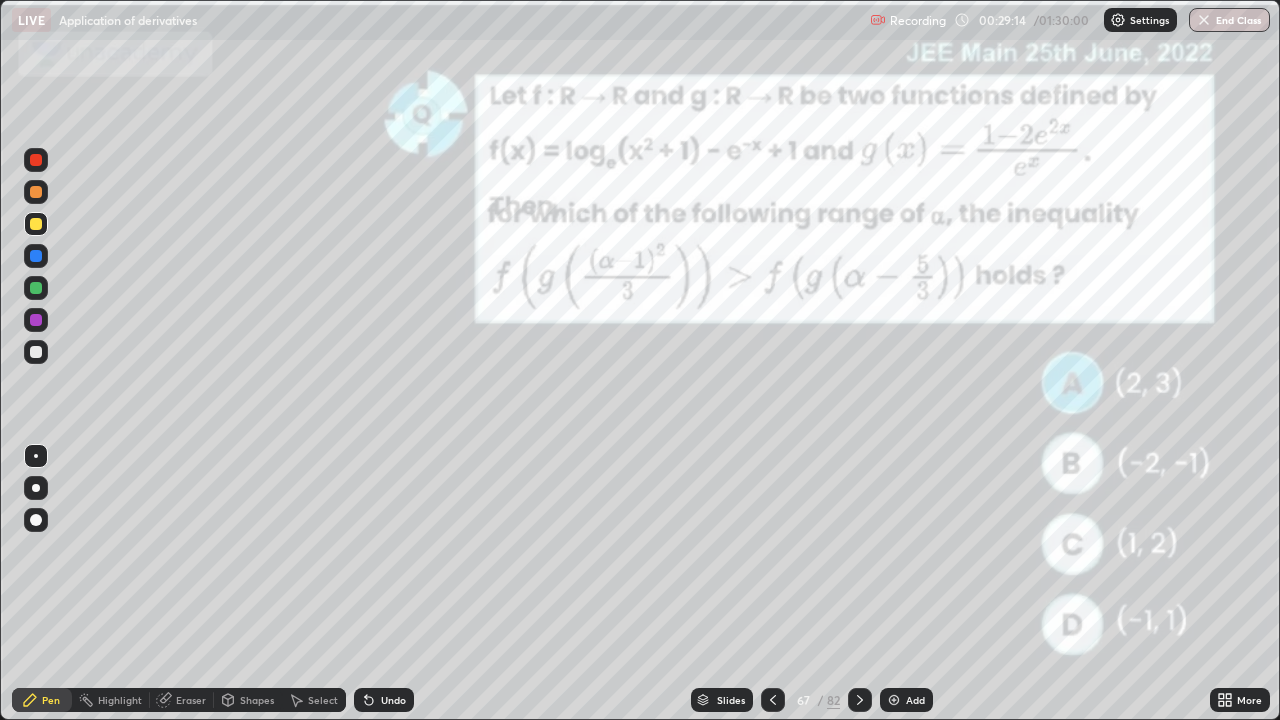 click on "Undo" at bounding box center (393, 700) 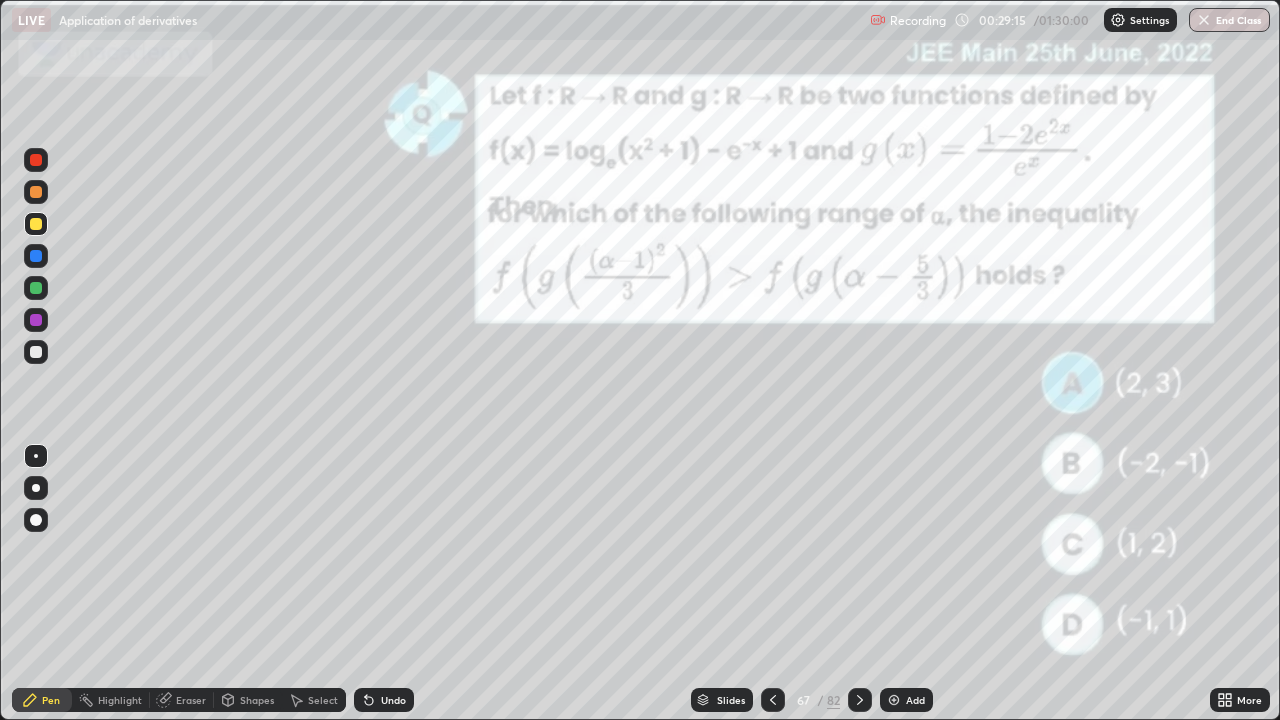 click on "Undo" at bounding box center [384, 700] 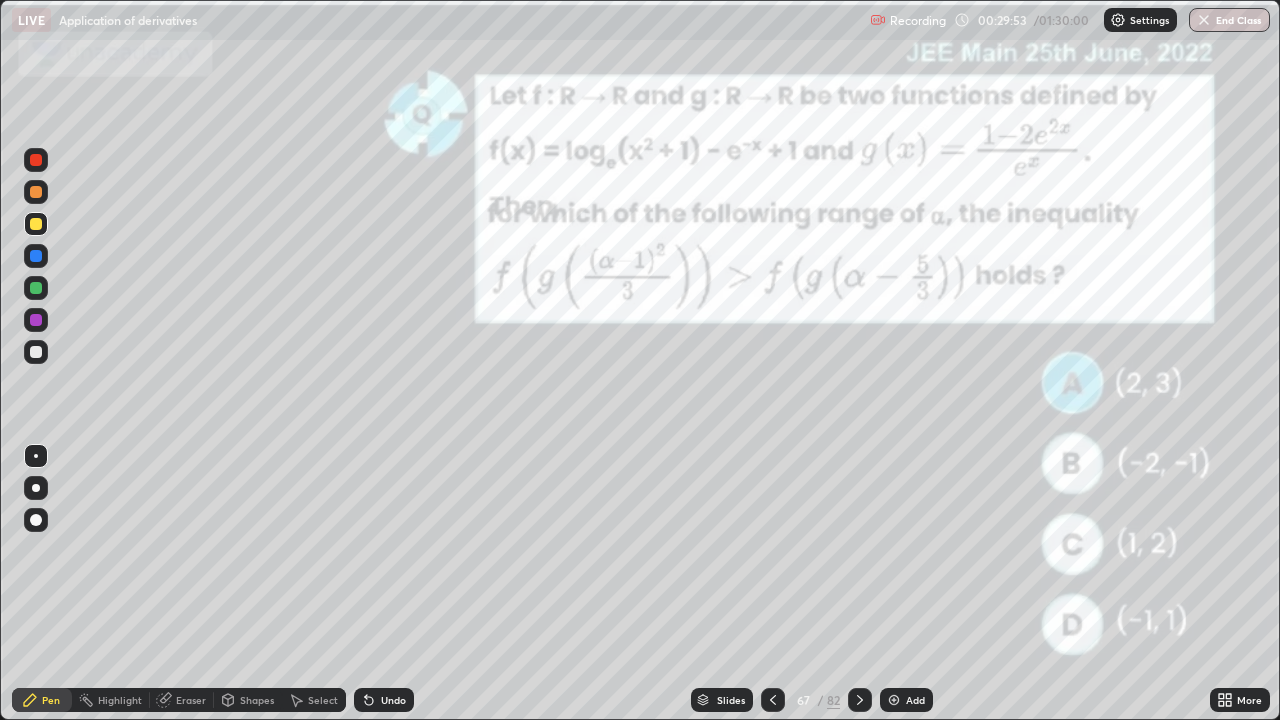 click 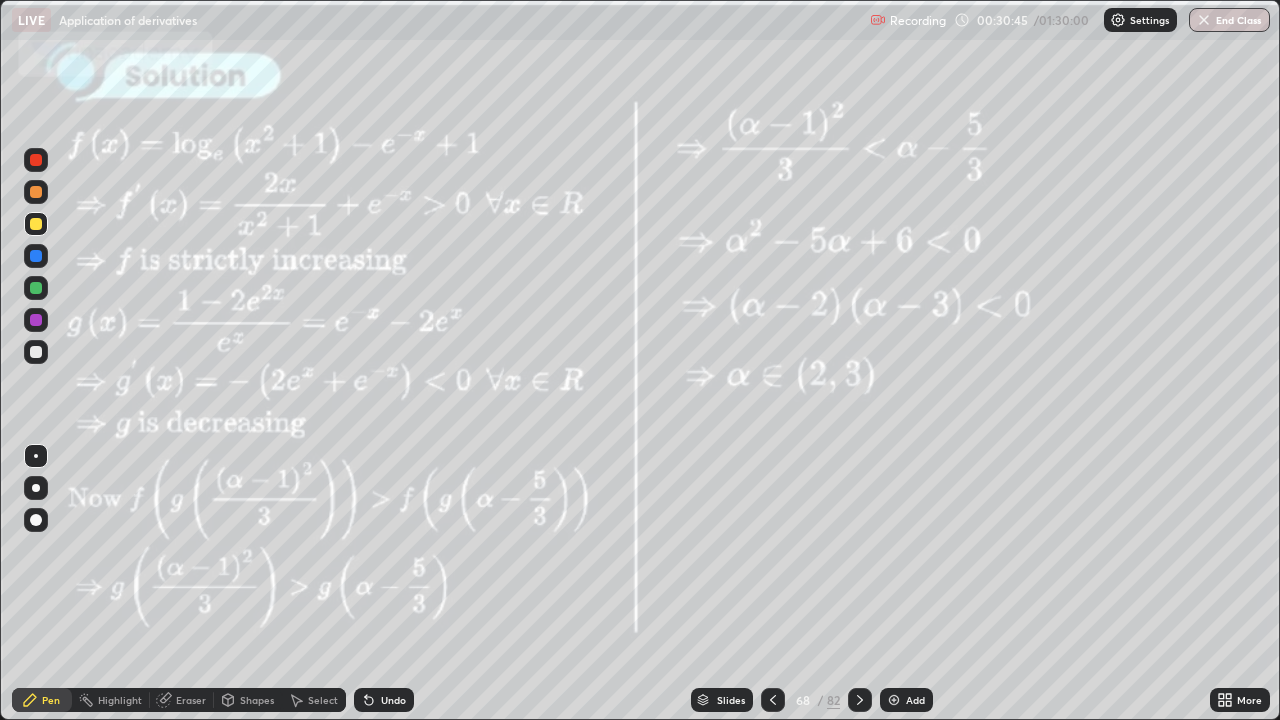 click 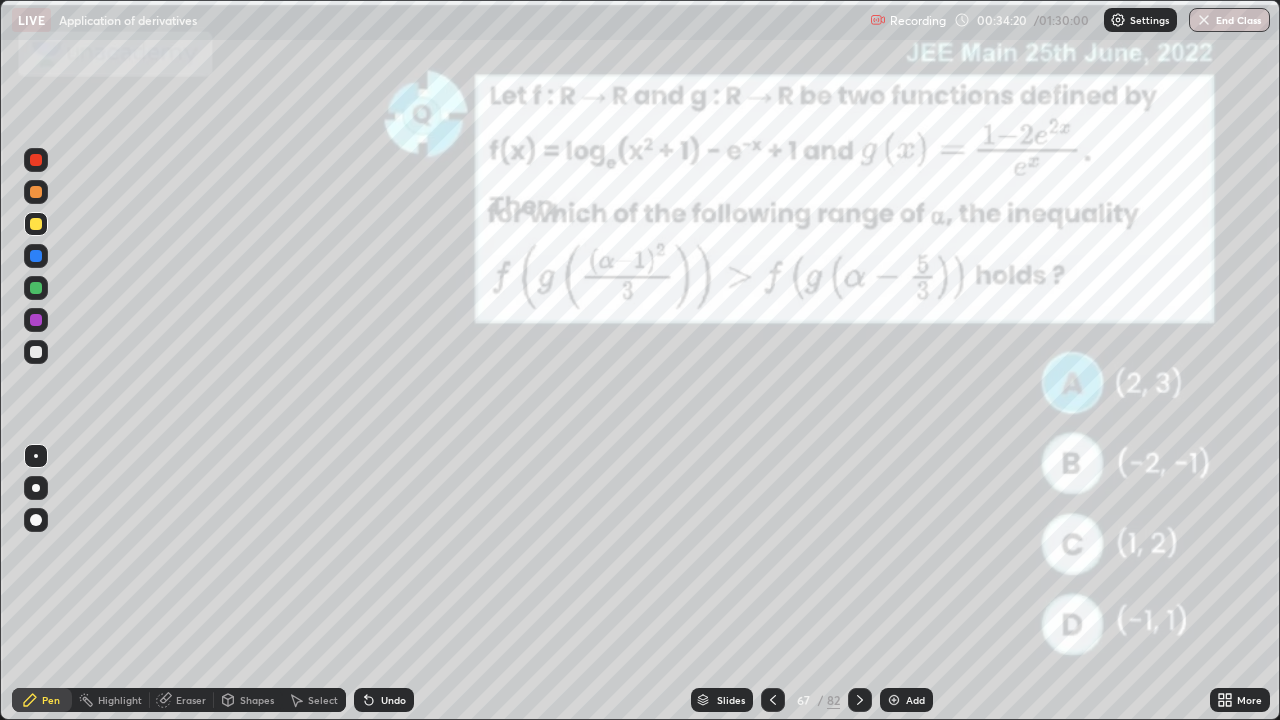 click on "Slides" at bounding box center [731, 700] 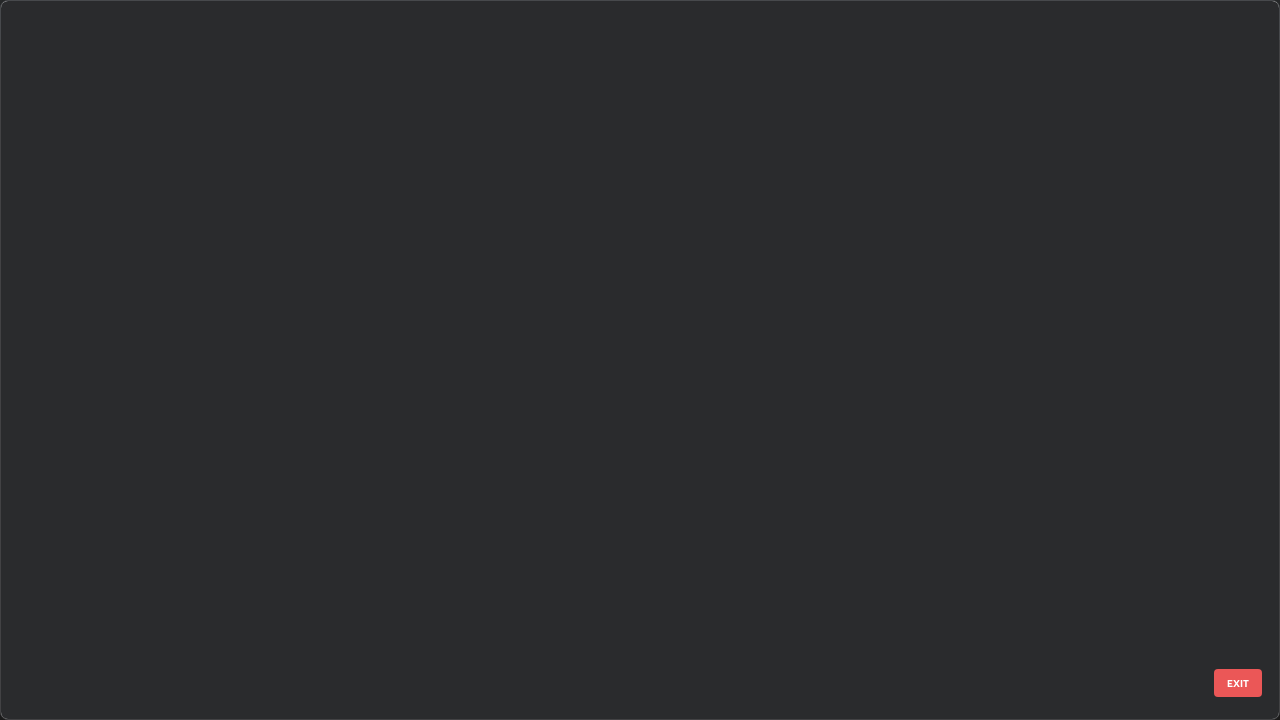 scroll, scrollTop: 4448, scrollLeft: 0, axis: vertical 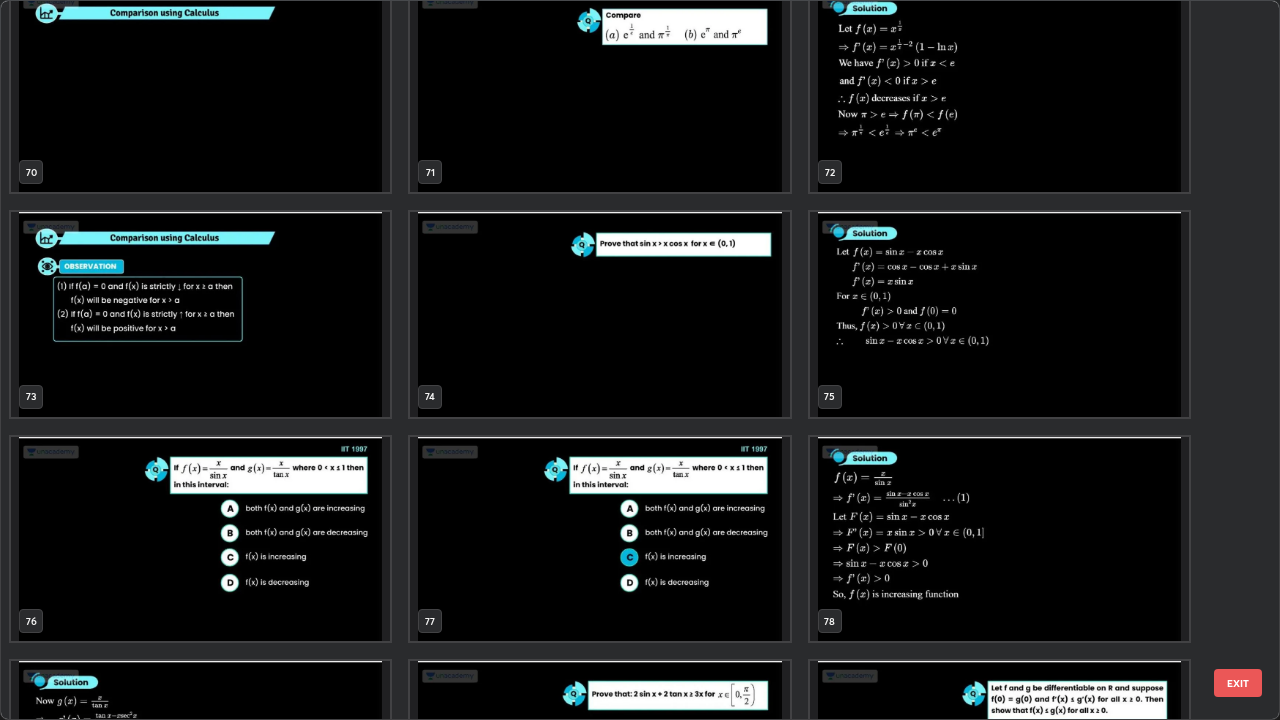 click at bounding box center [200, 314] 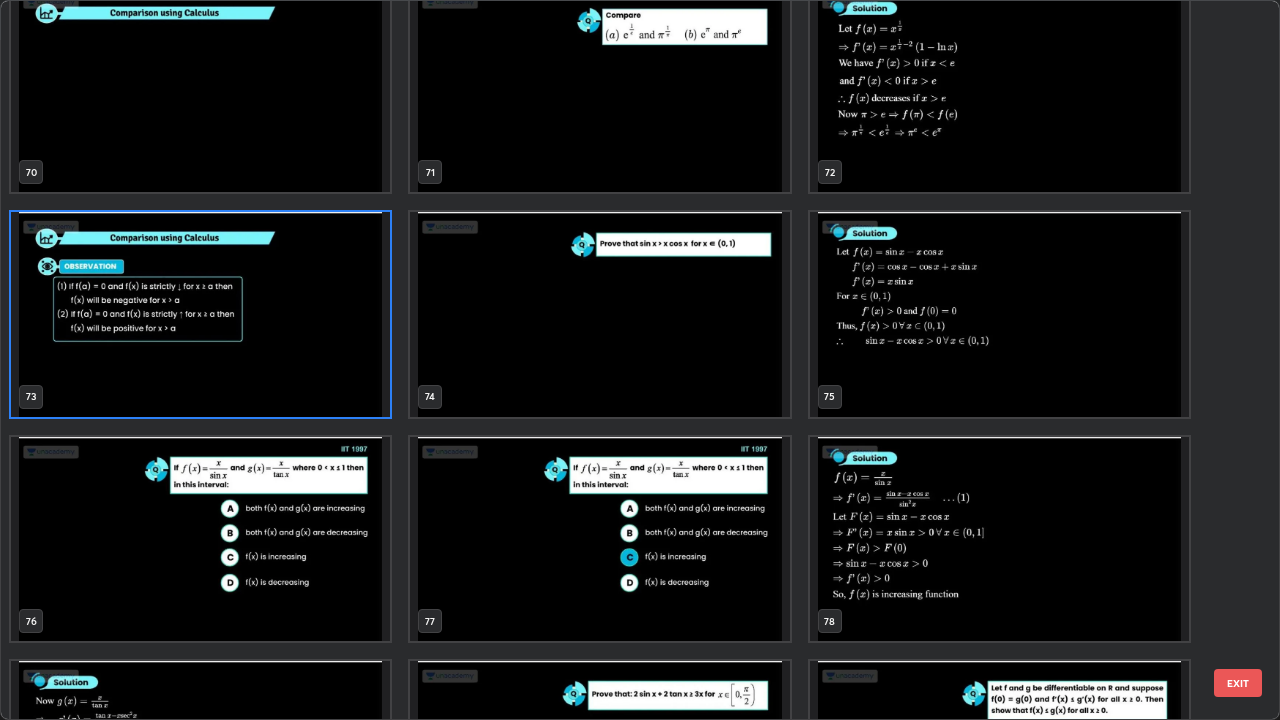 click at bounding box center [200, 314] 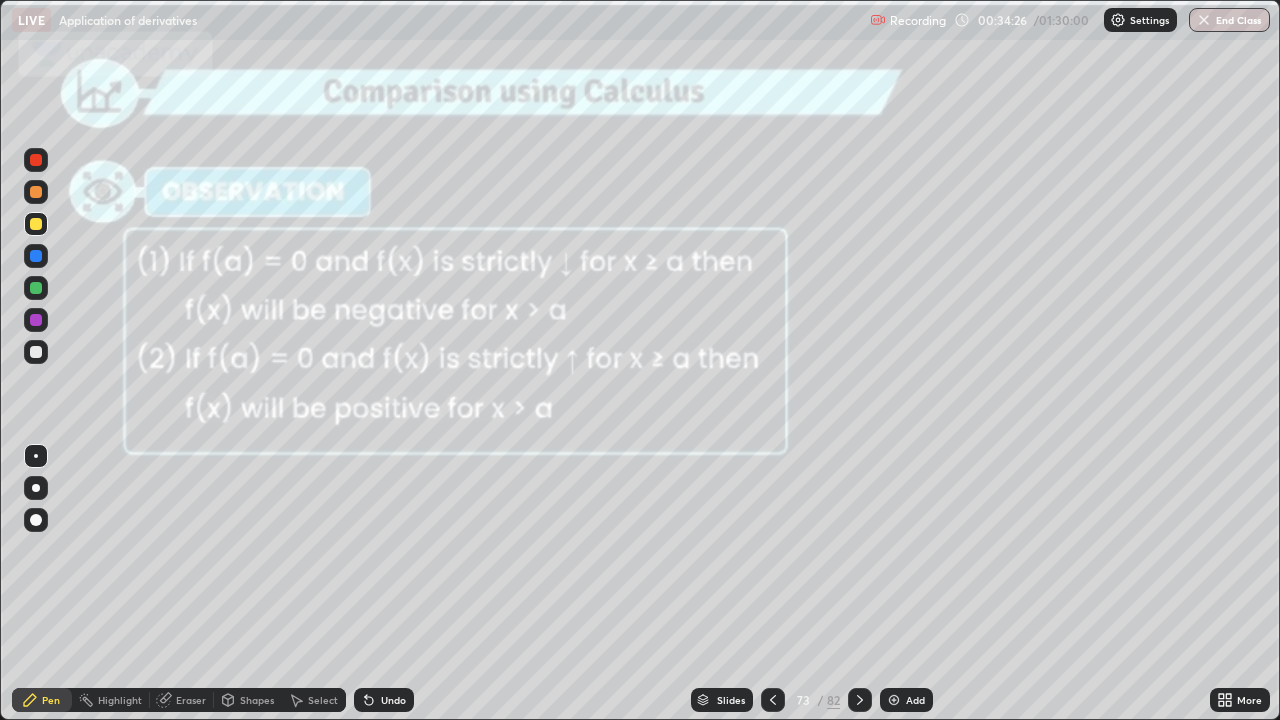 click at bounding box center (200, 314) 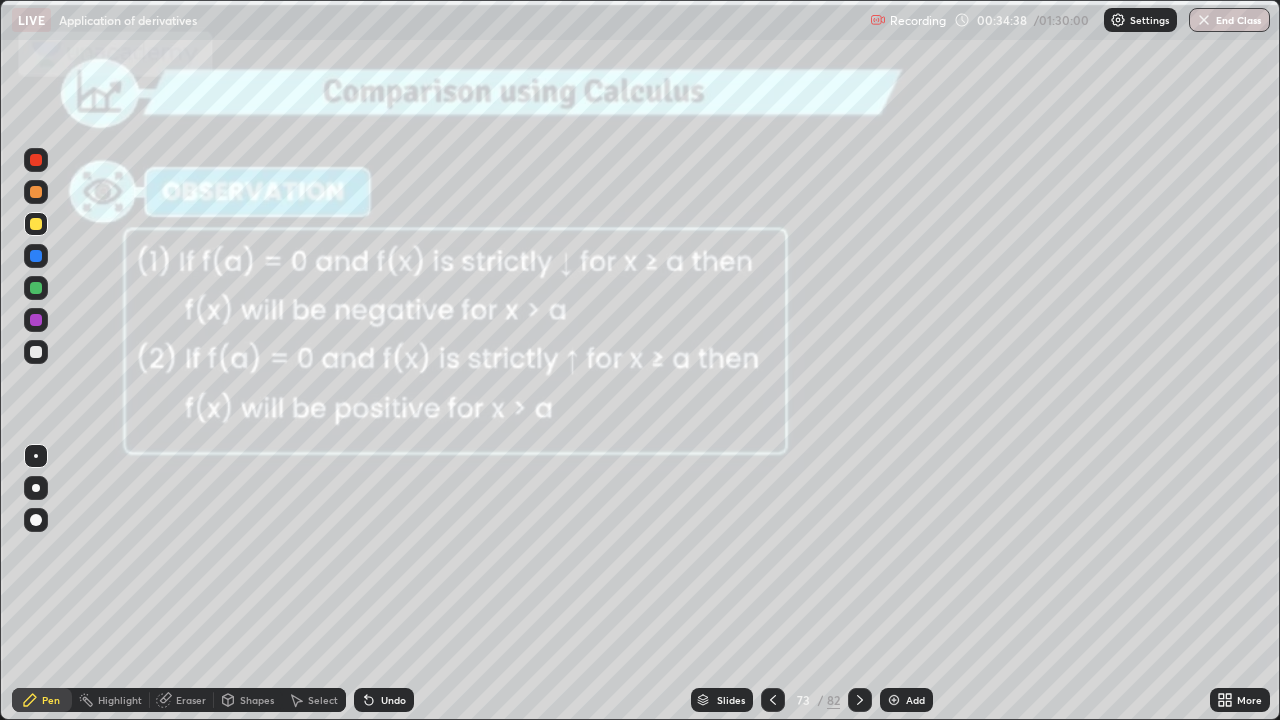click at bounding box center (36, 256) 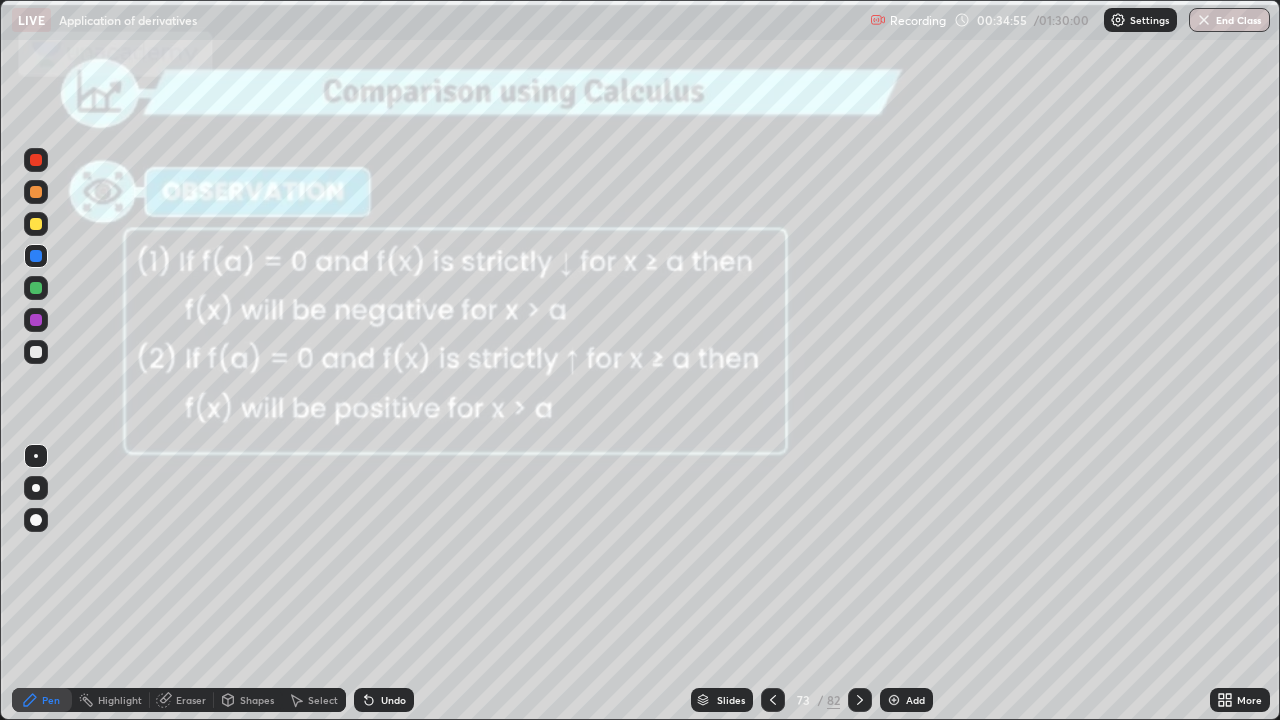 click on "Shapes" at bounding box center (257, 700) 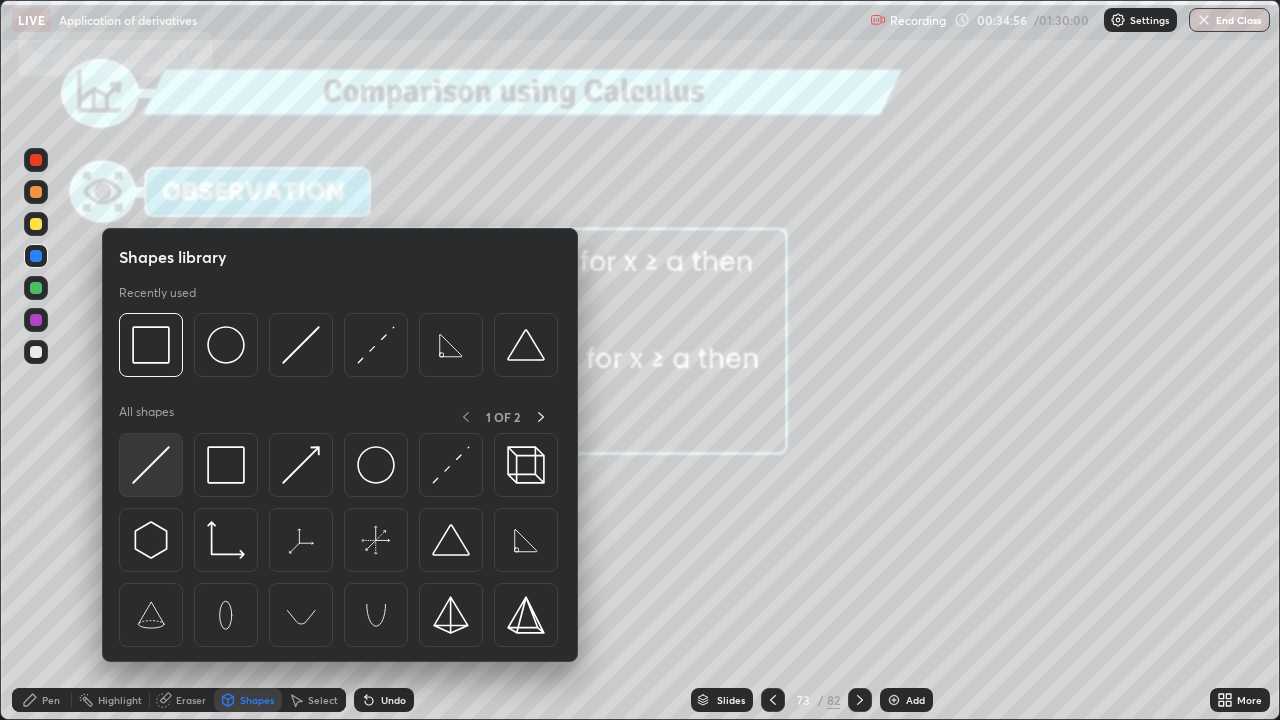click at bounding box center (151, 465) 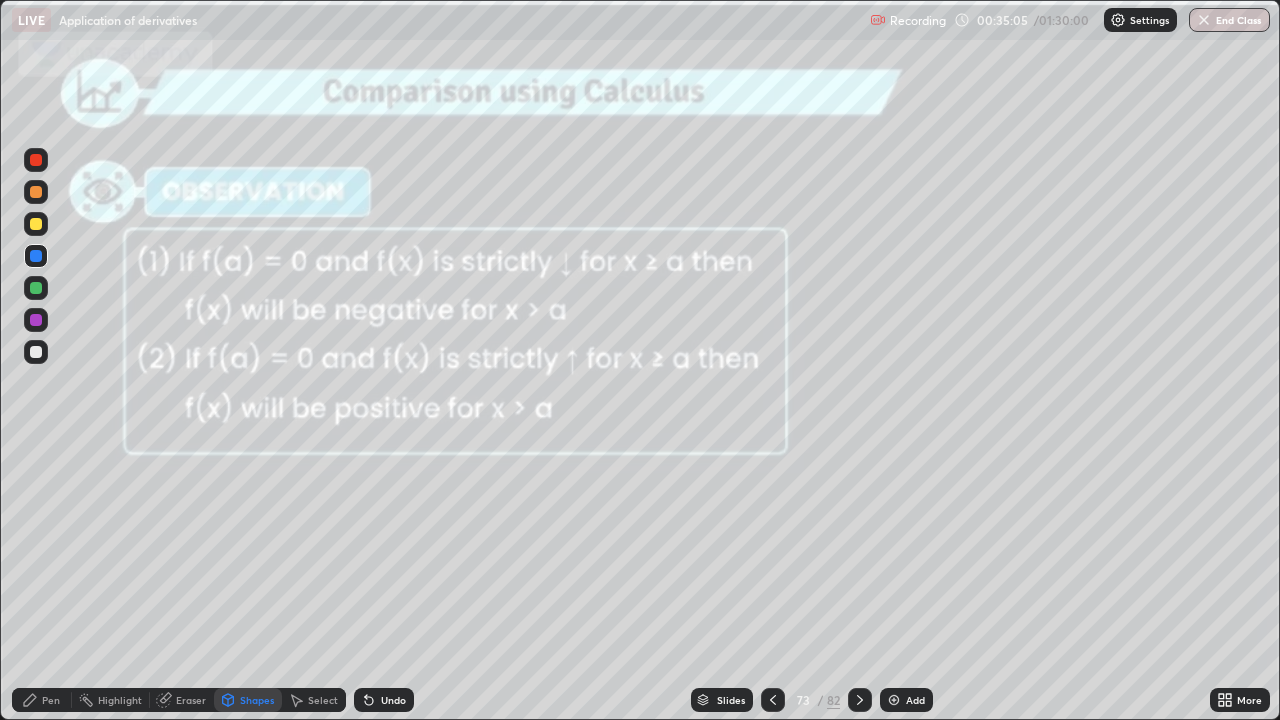 click at bounding box center [36, 224] 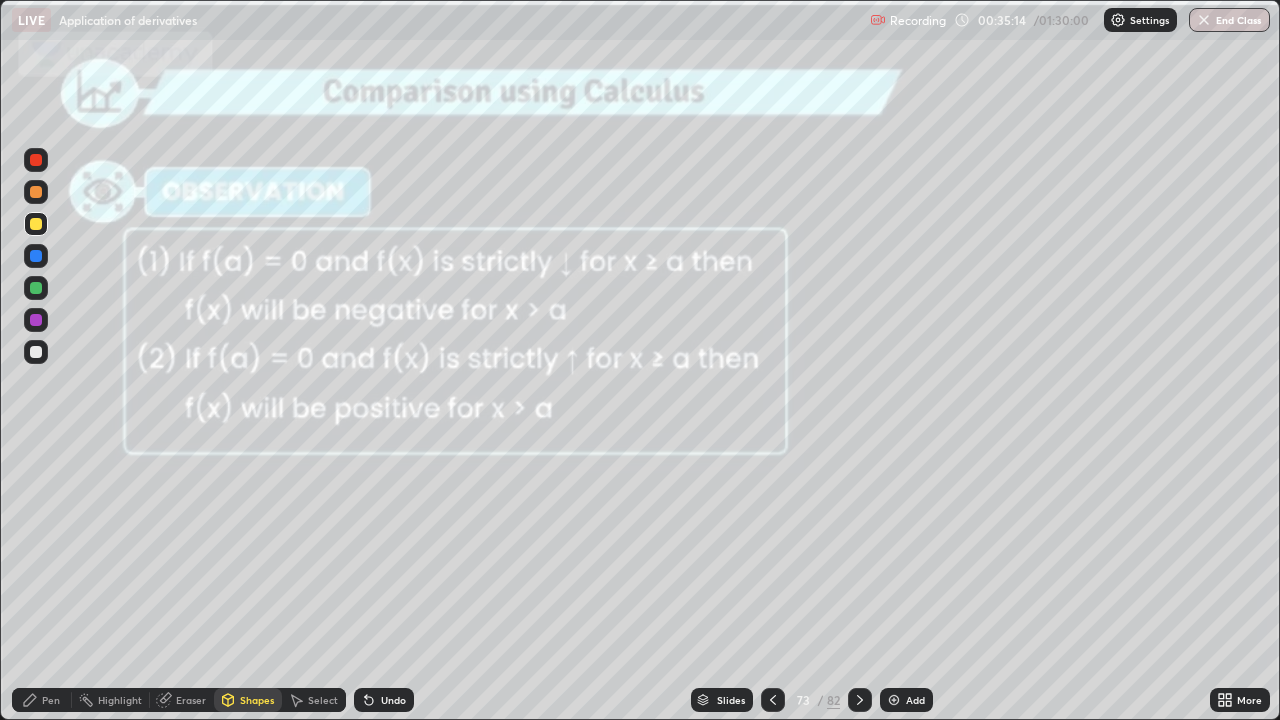 click on "Pen" at bounding box center (51, 700) 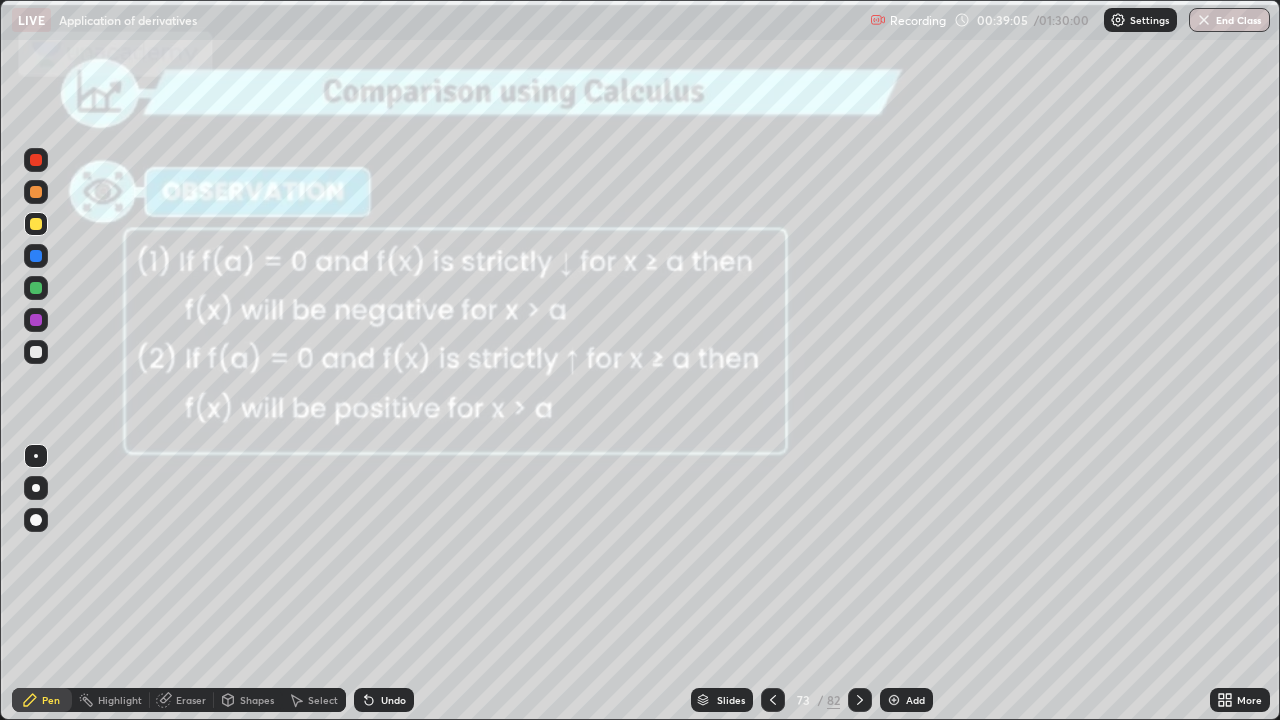 click 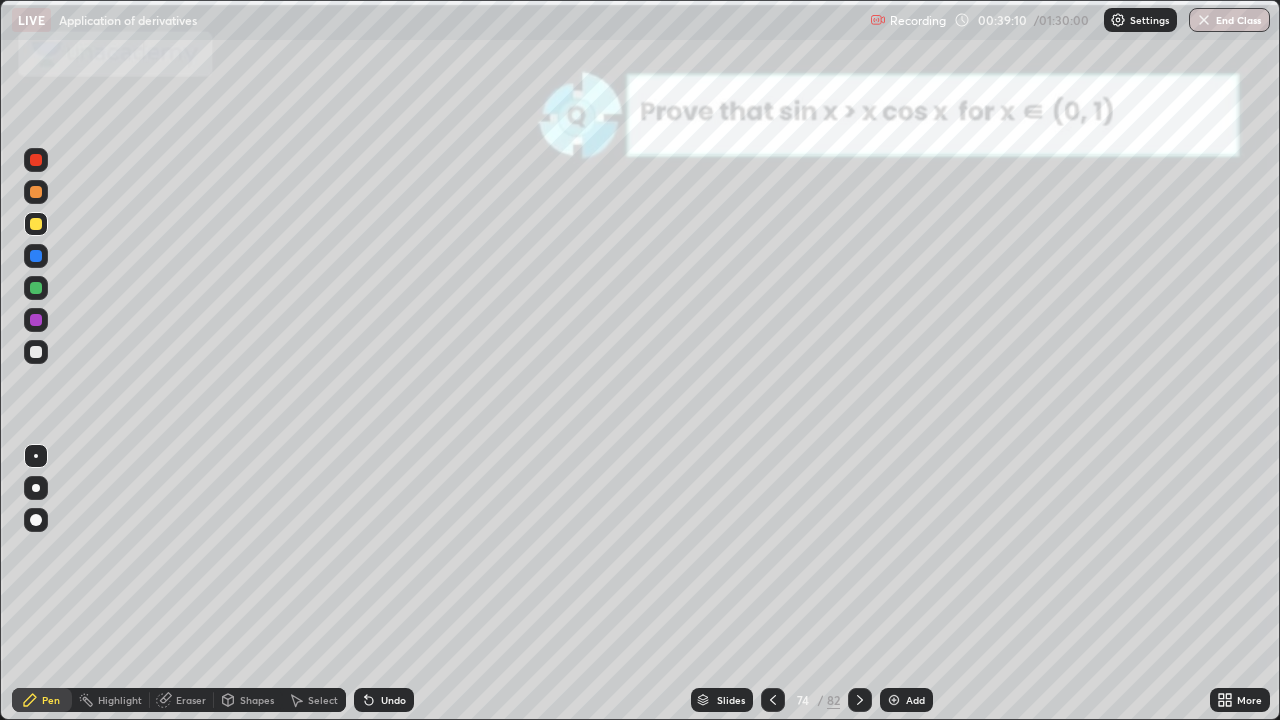 click on "Slides" at bounding box center (731, 700) 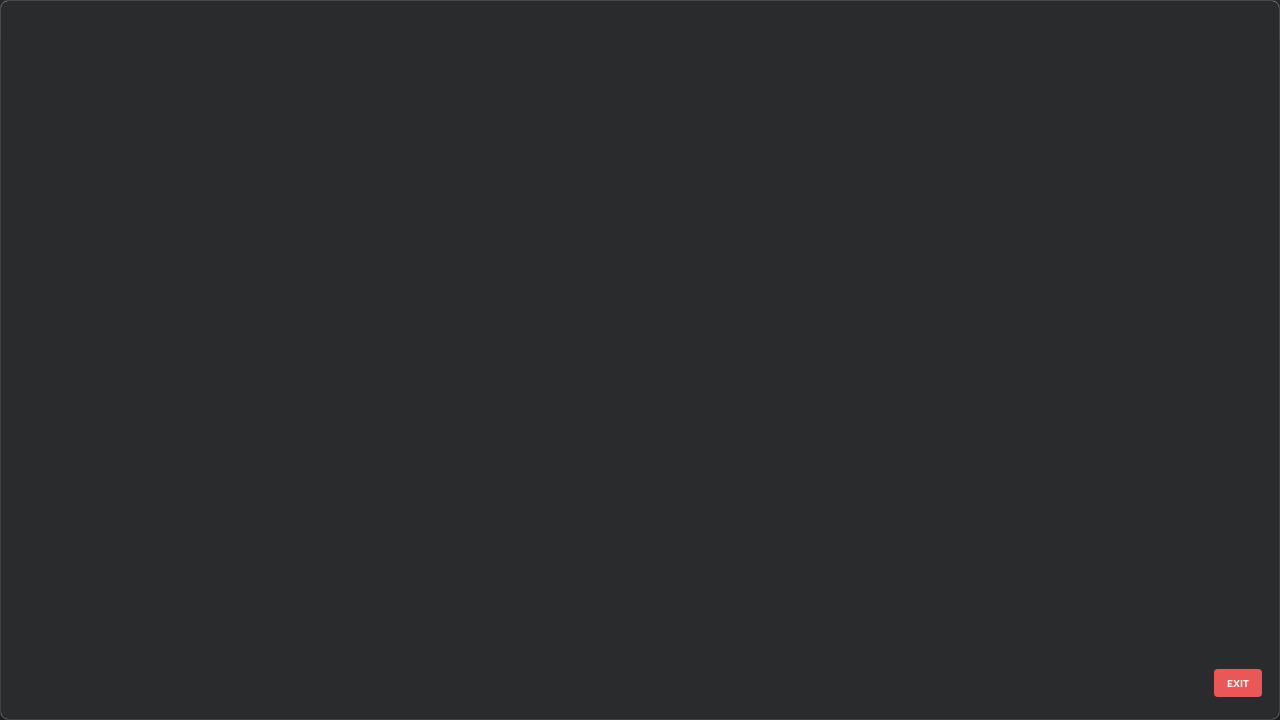 scroll, scrollTop: 4897, scrollLeft: 0, axis: vertical 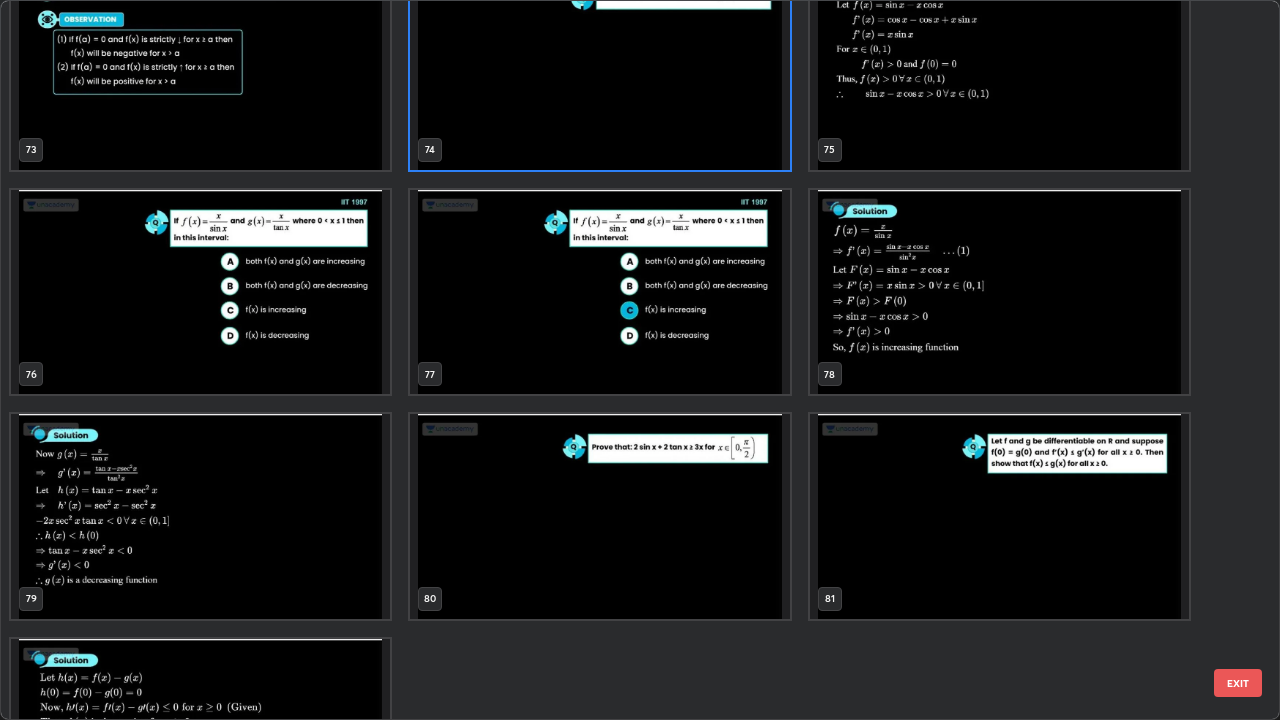 click at bounding box center [999, 516] 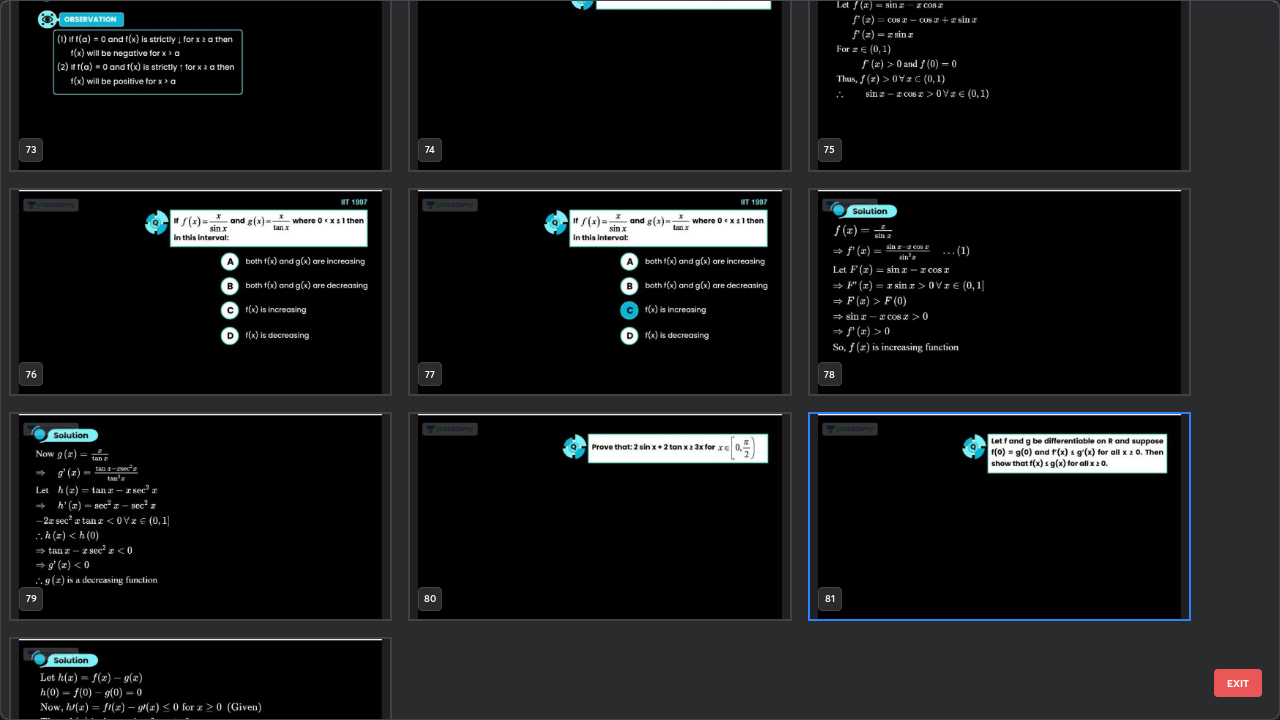 click at bounding box center [999, 516] 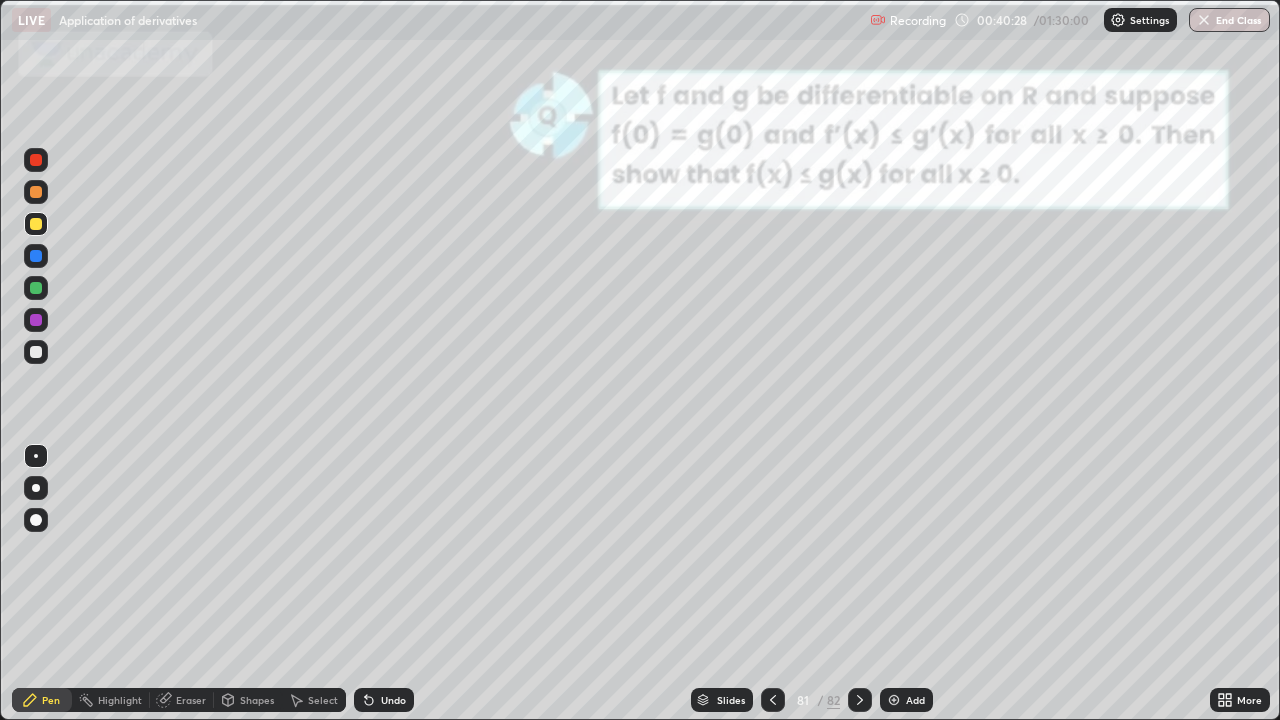 click at bounding box center [36, 320] 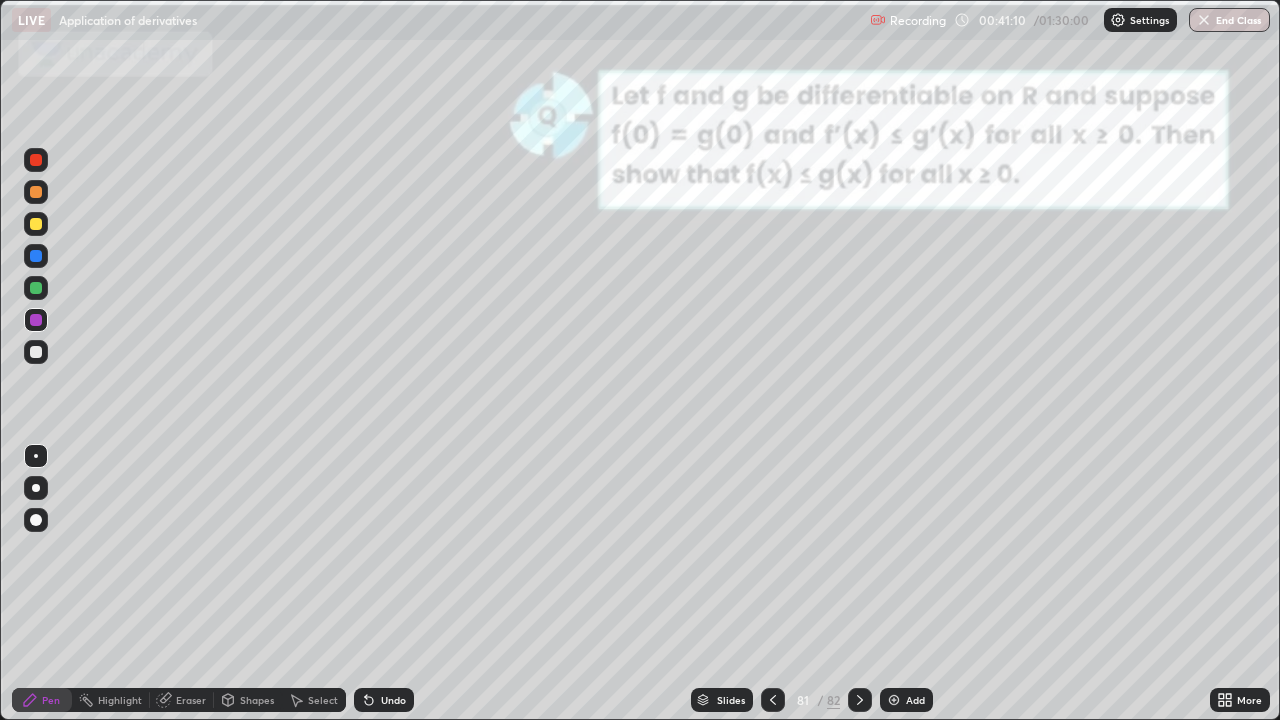 click at bounding box center [36, 288] 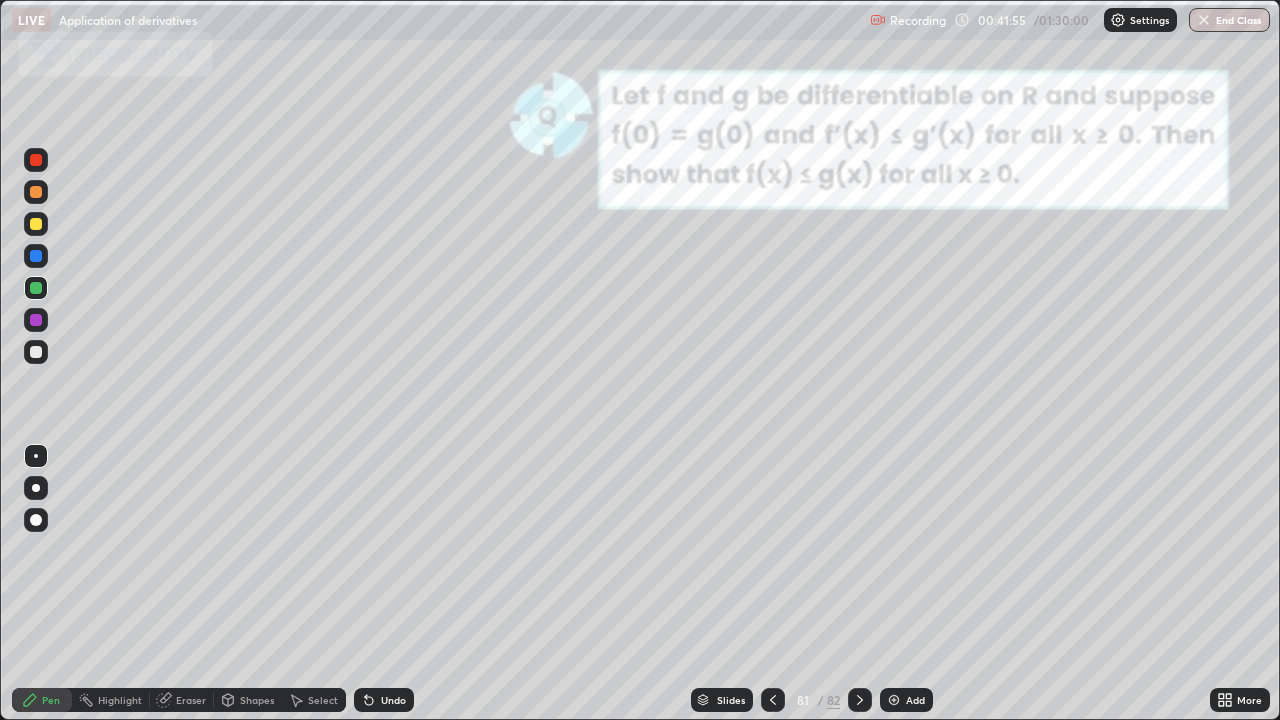 click on "Recording 00:41:55 /  01:30:00 Settings End Class" at bounding box center (1070, 20) 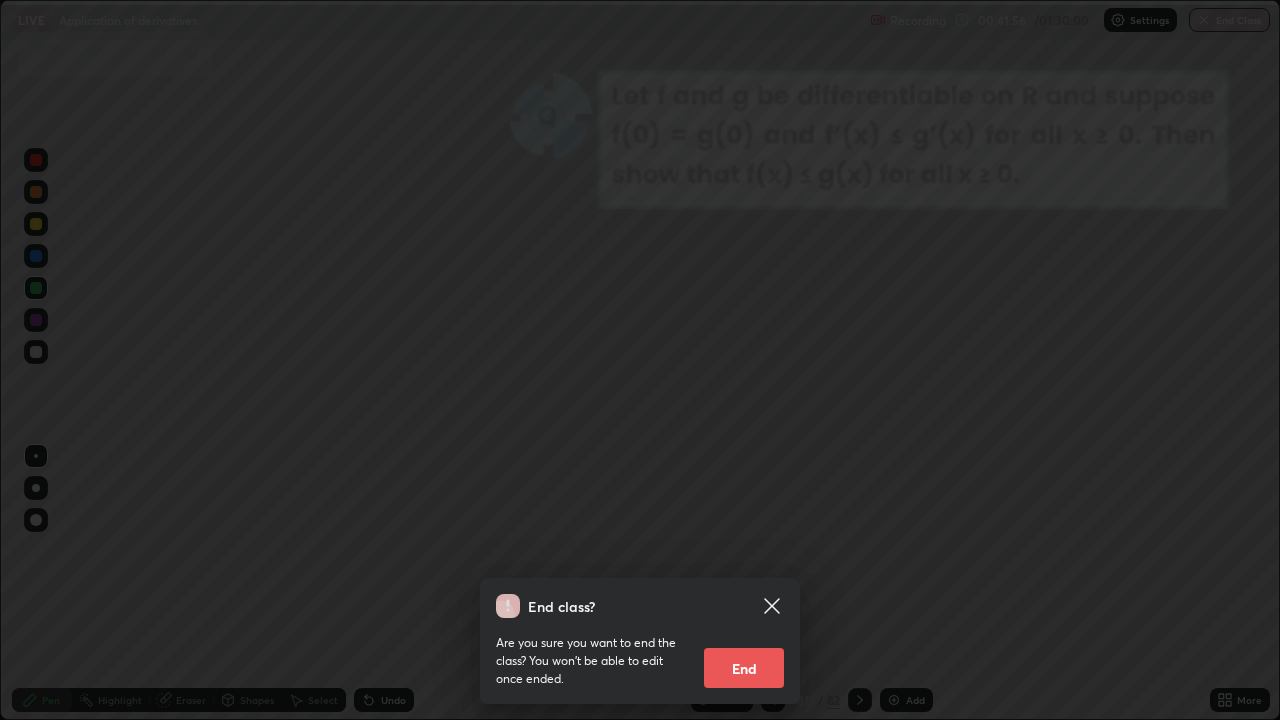 click on "End class? Are you sure you want to end the class? You won’t be able to edit once ended. End" at bounding box center (640, 360) 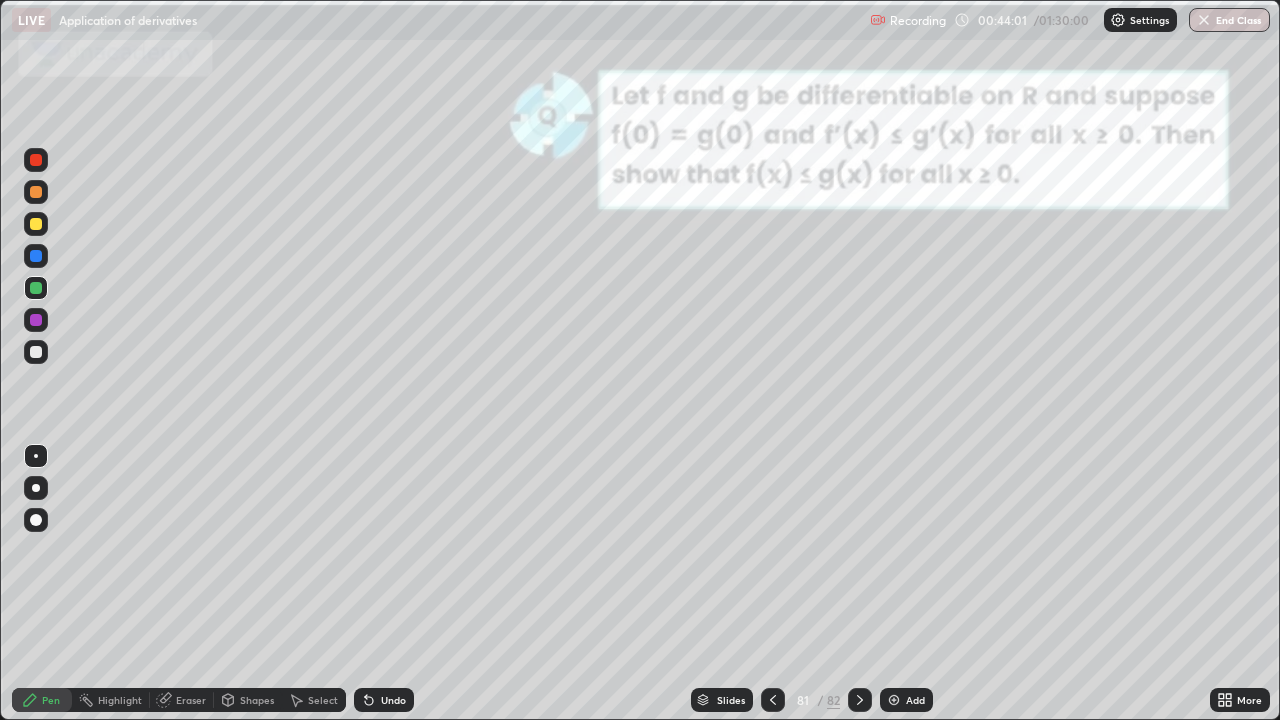 click 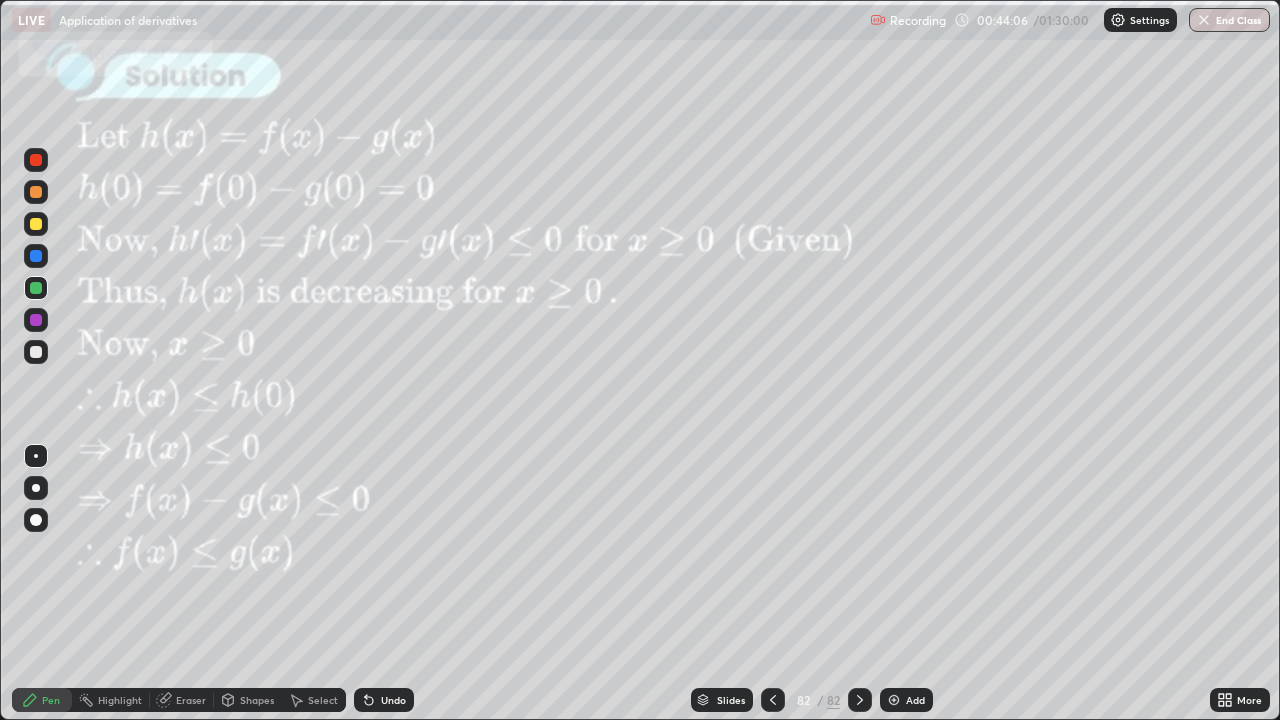 click 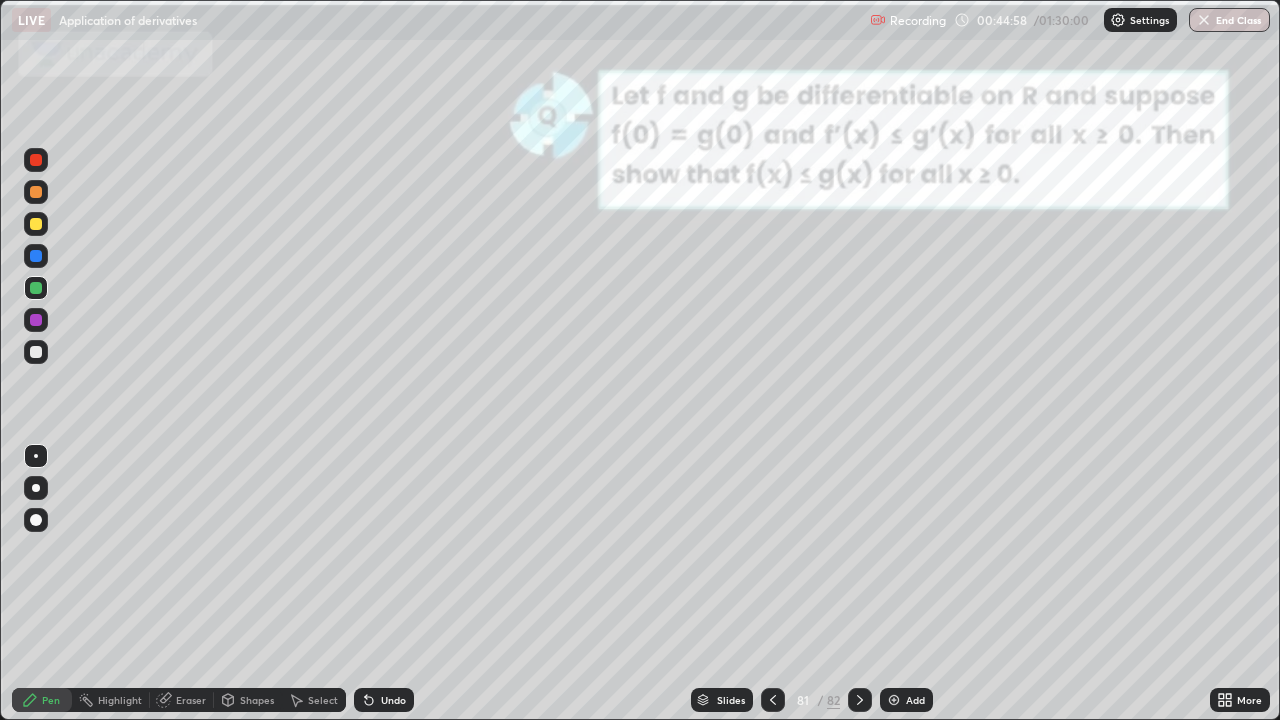 click on "Slides" at bounding box center [731, 700] 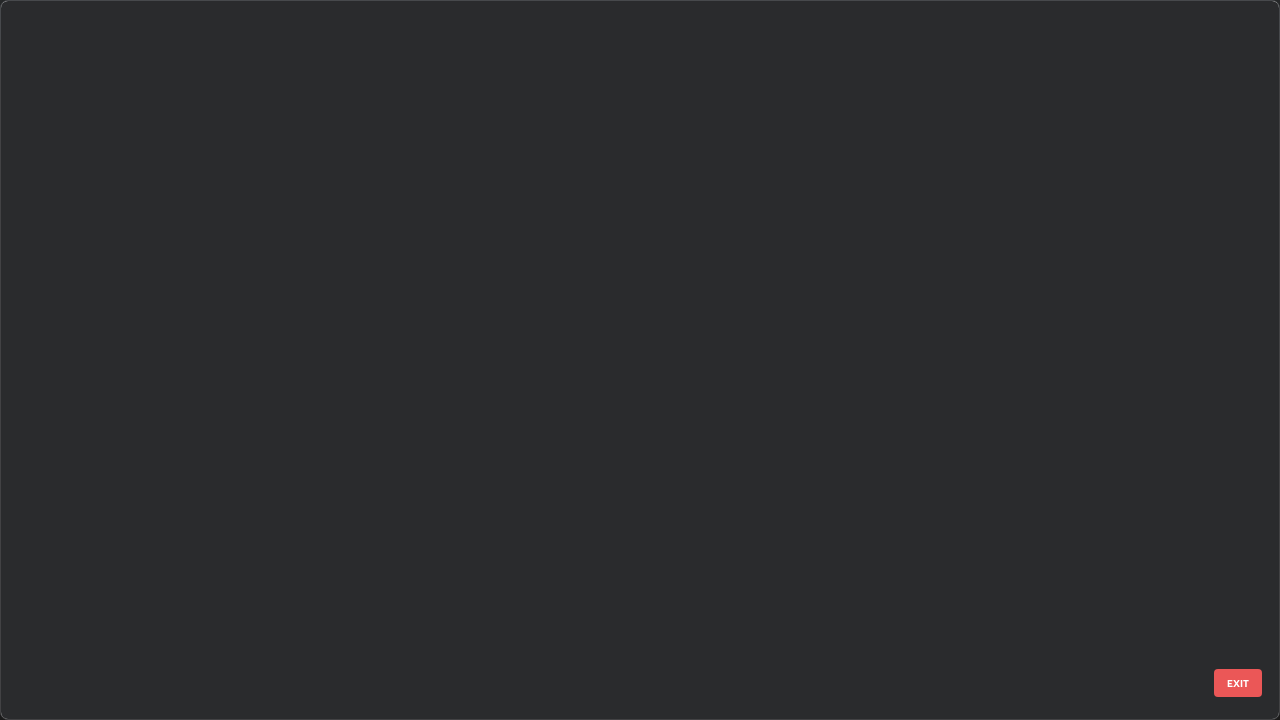 scroll, scrollTop: 5347, scrollLeft: 0, axis: vertical 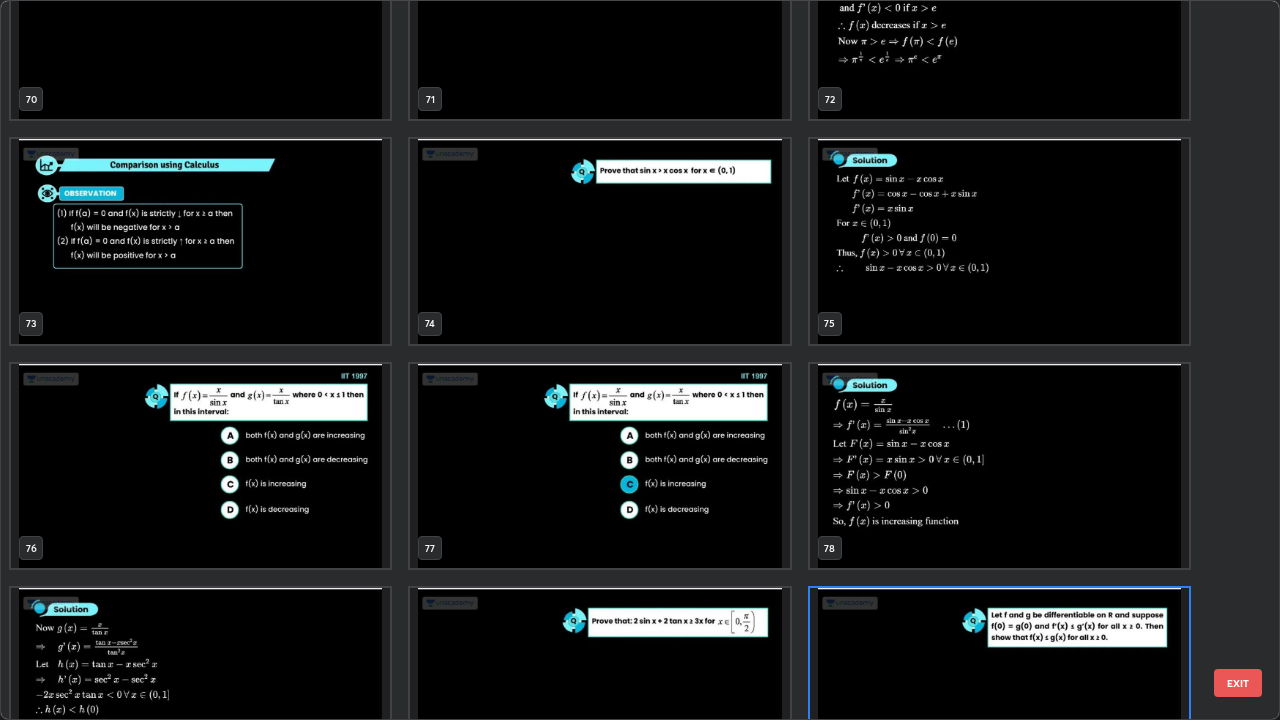 click at bounding box center (200, 466) 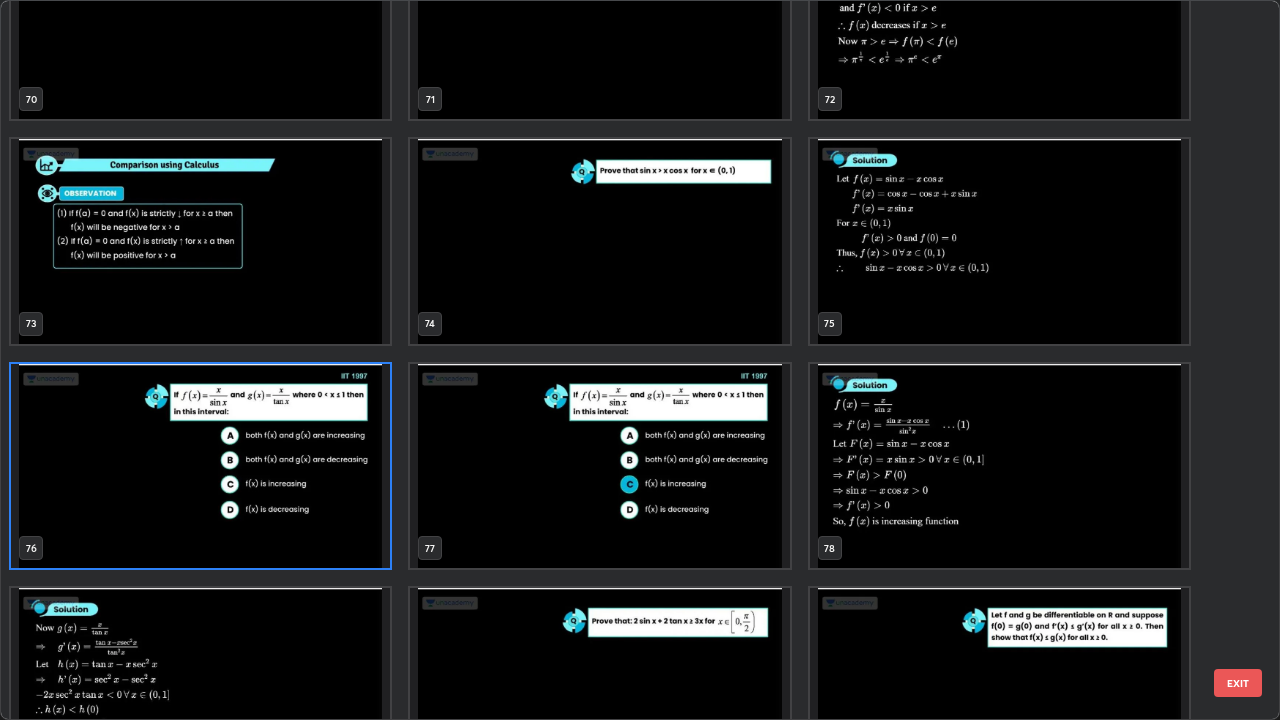 click at bounding box center (200, 466) 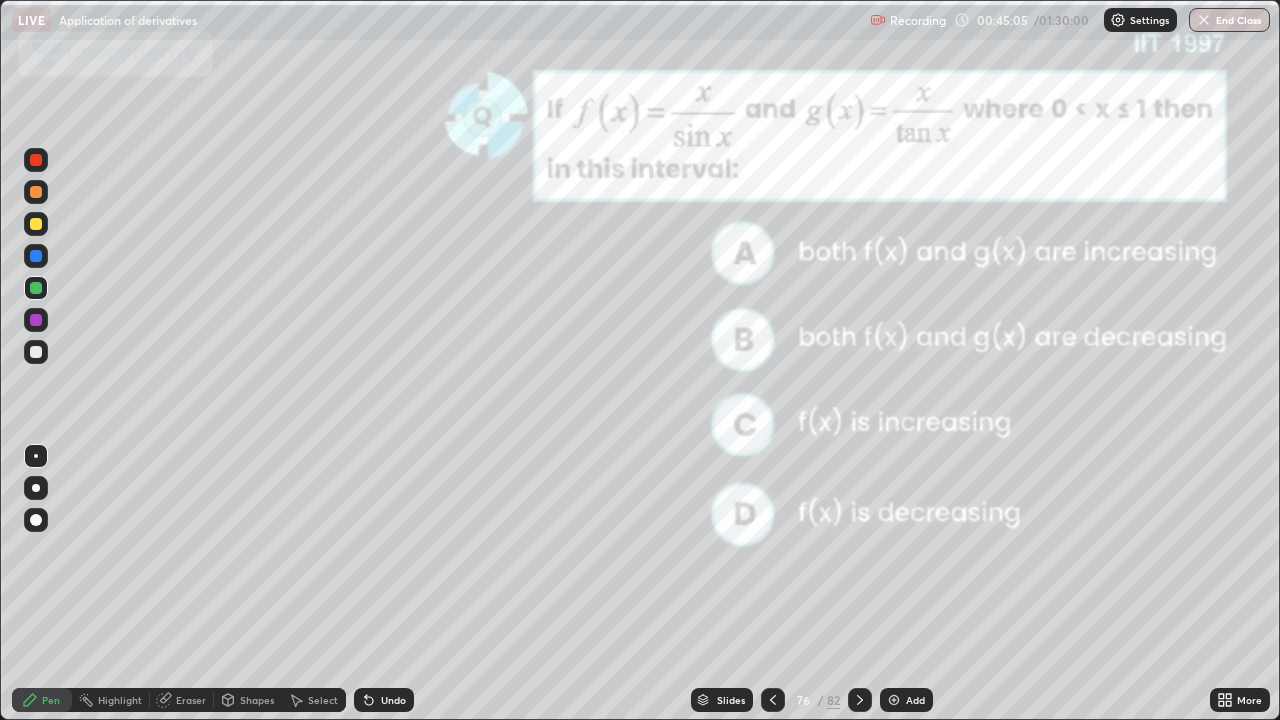 click at bounding box center (200, 466) 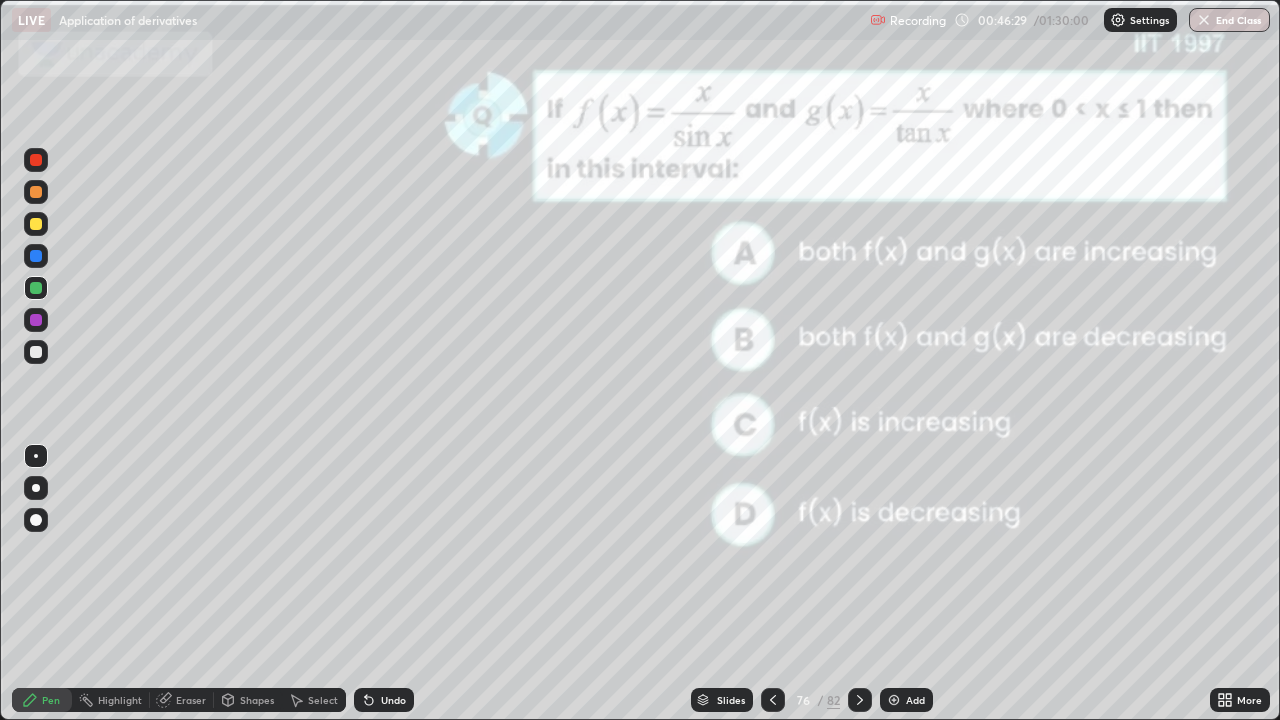 click at bounding box center (36, 224) 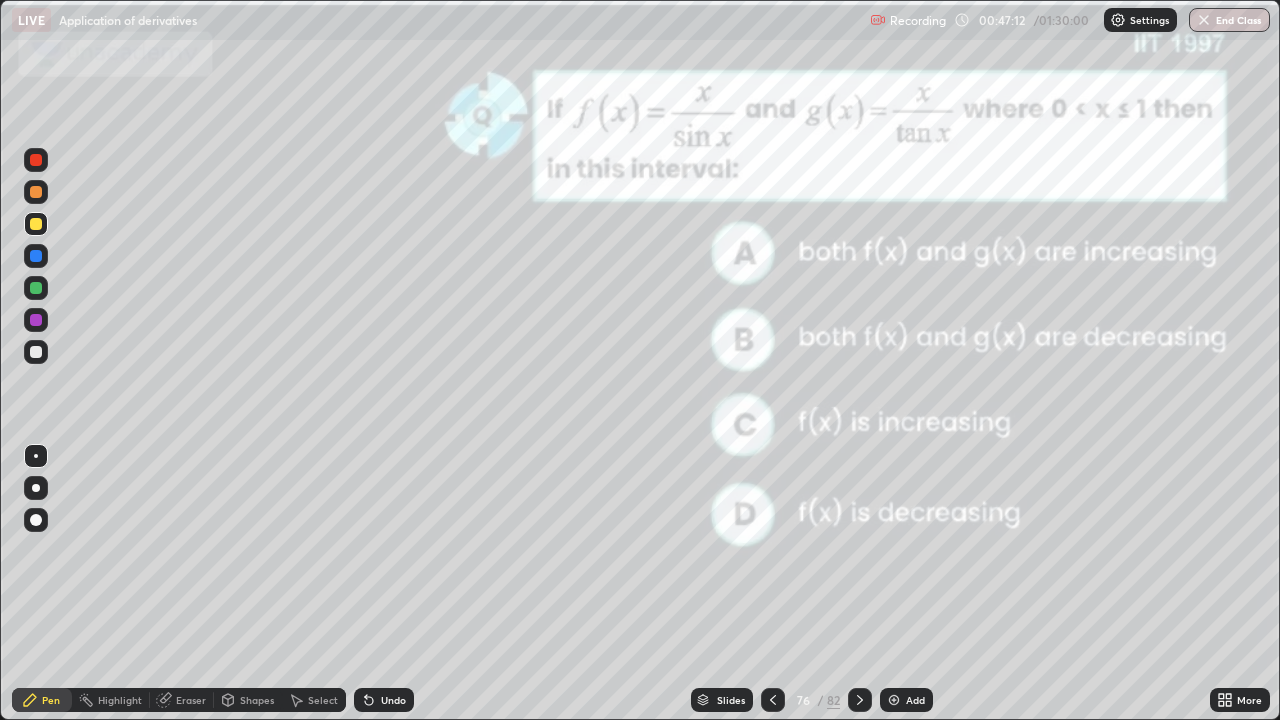 click at bounding box center [36, 256] 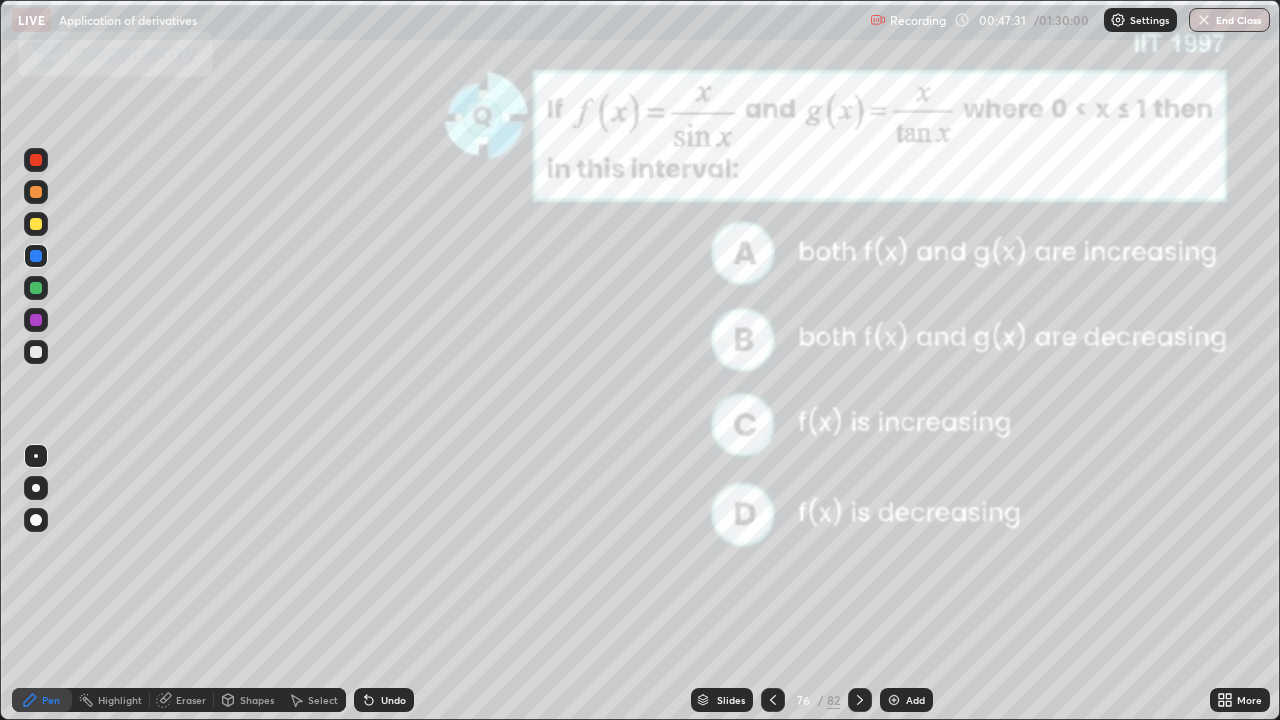 click at bounding box center [36, 224] 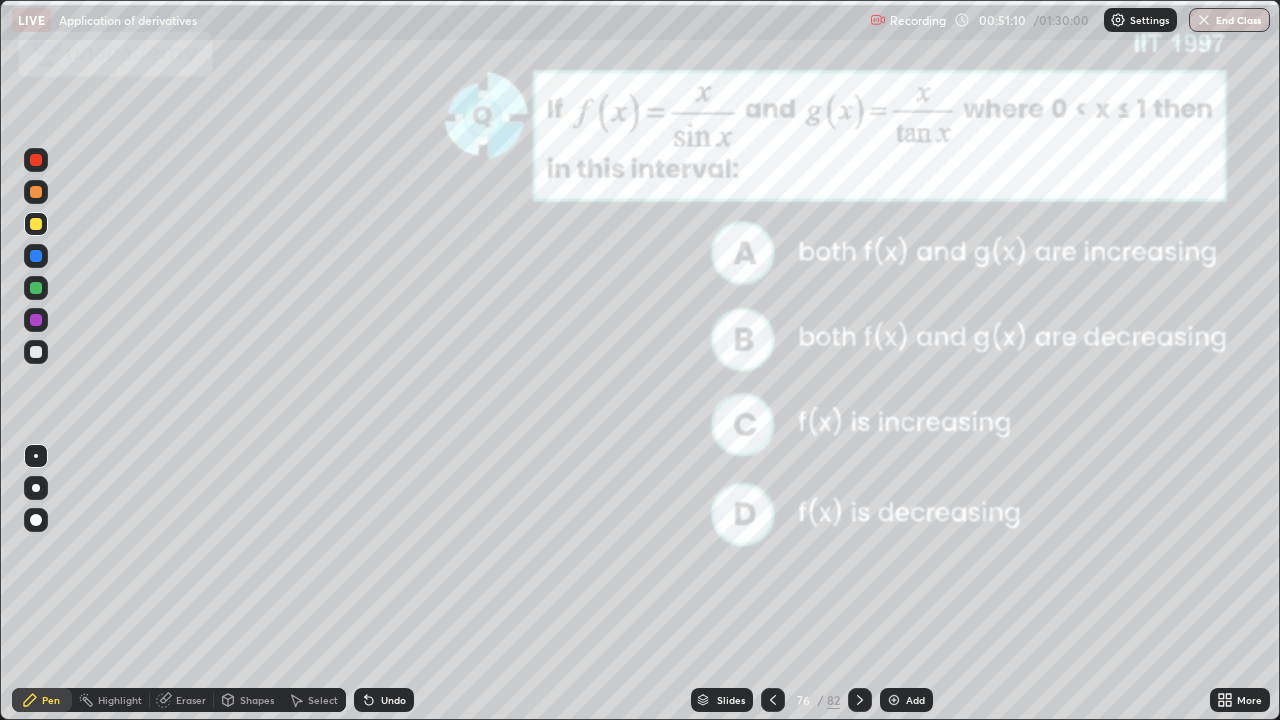 click on "Slides" at bounding box center (731, 700) 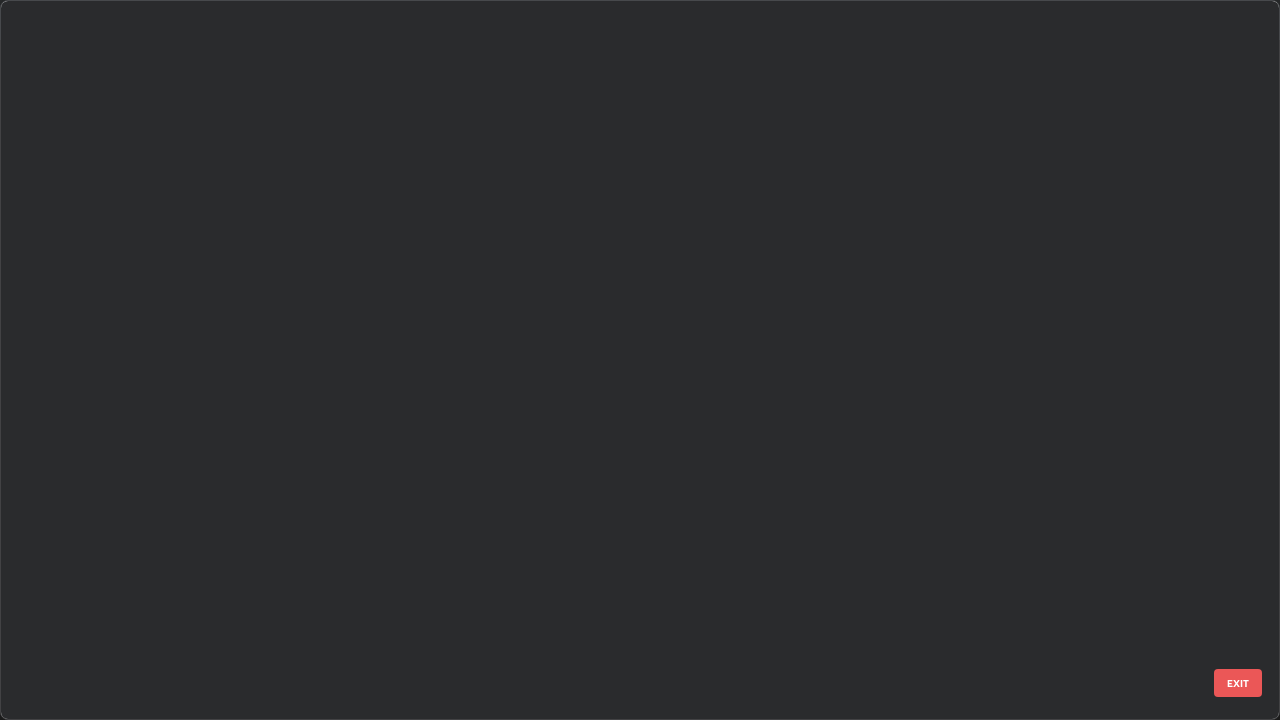 scroll, scrollTop: 5122, scrollLeft: 0, axis: vertical 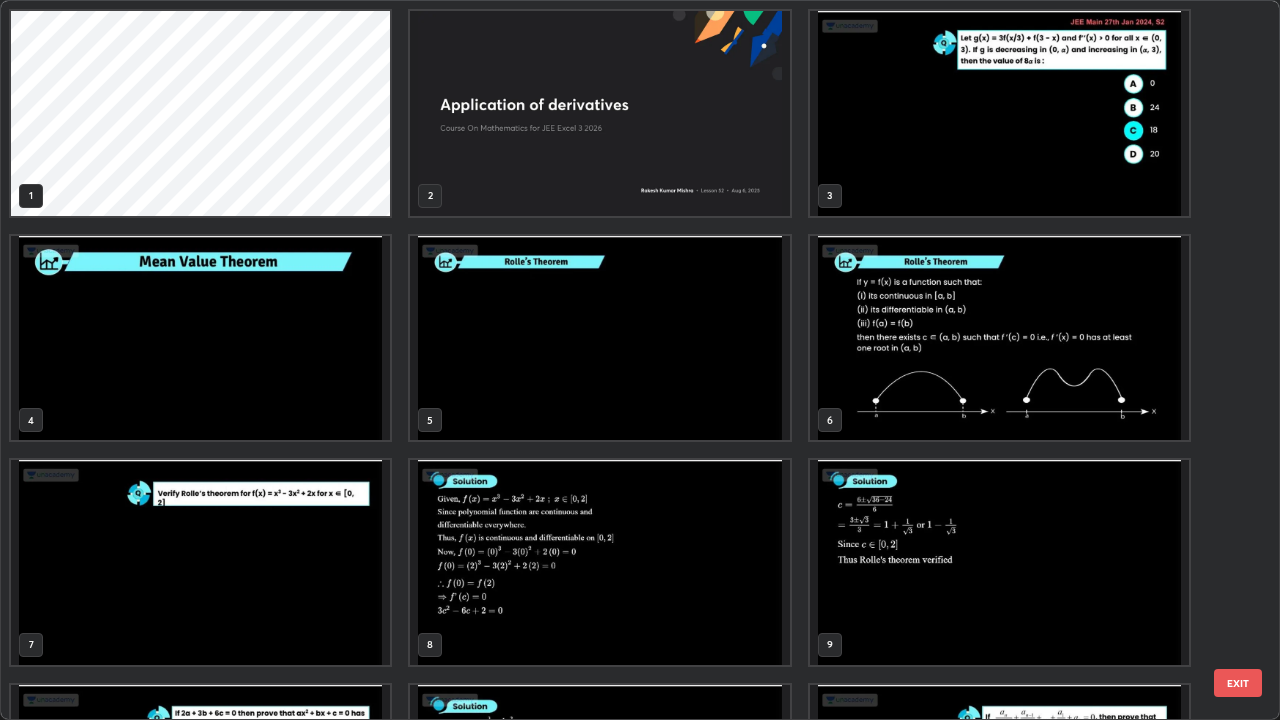 click at bounding box center [200, 338] 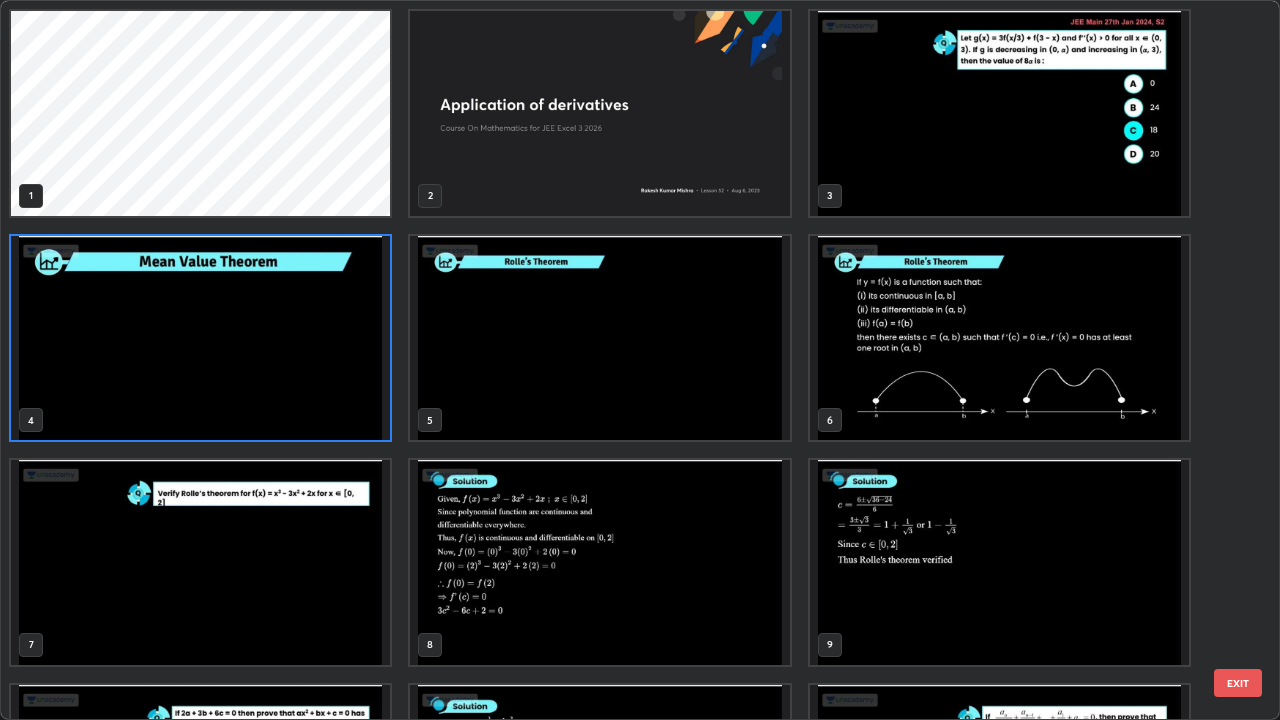 click at bounding box center [200, 338] 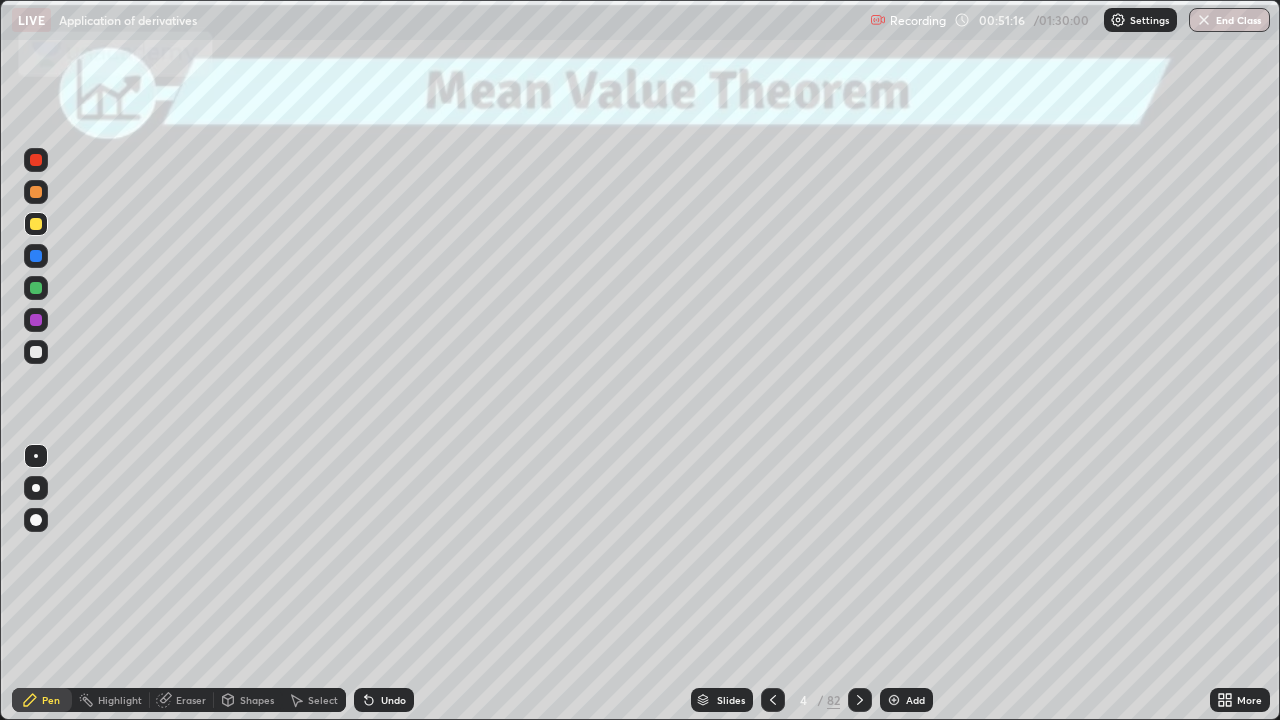click at bounding box center [200, 338] 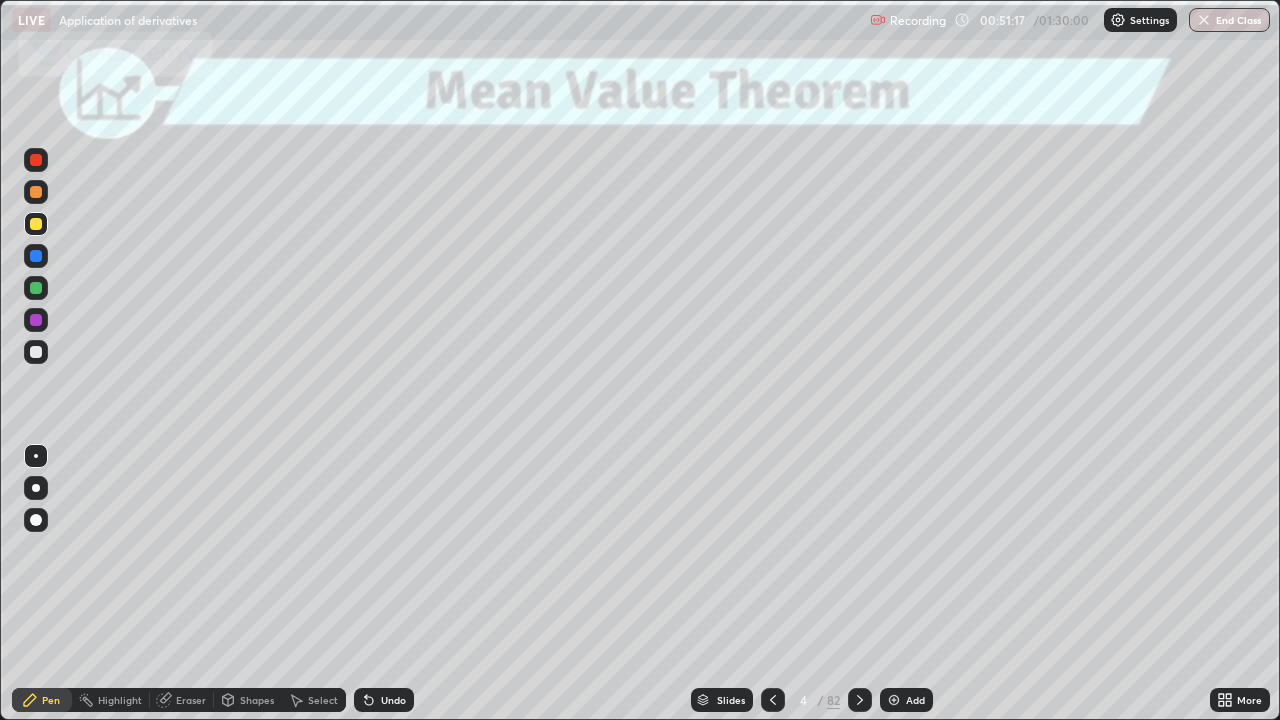 click 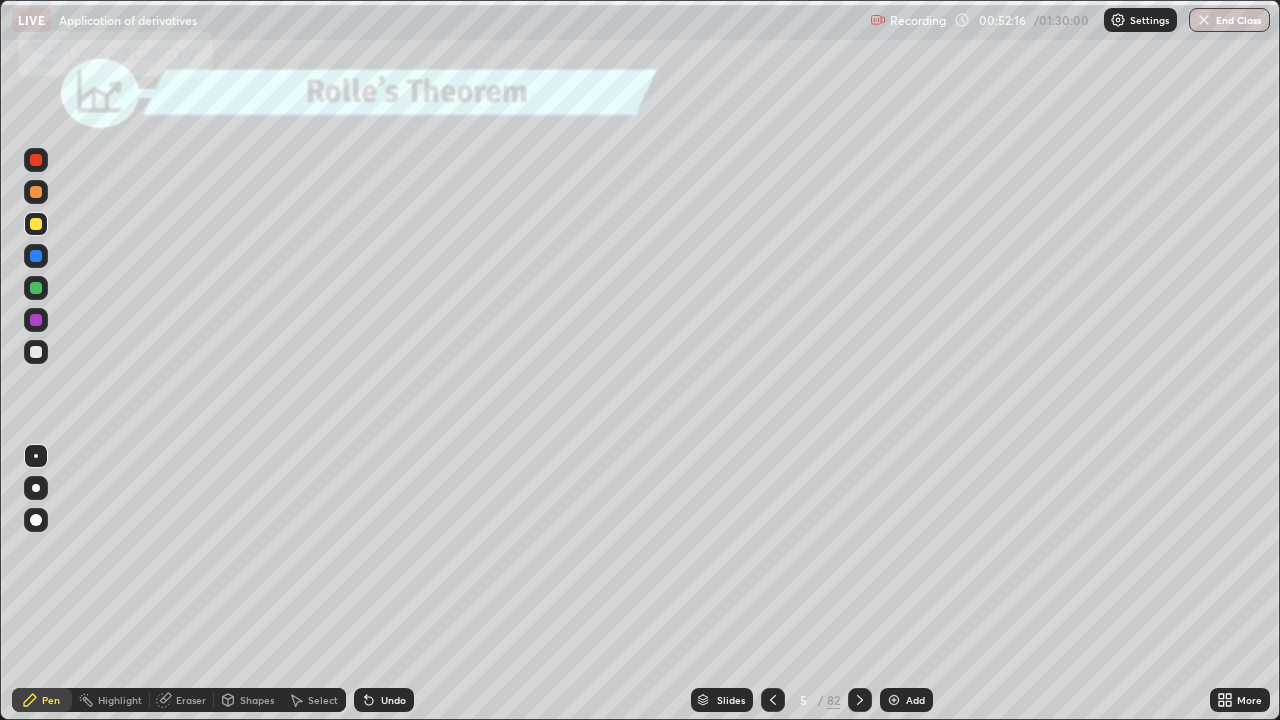 click at bounding box center [36, 288] 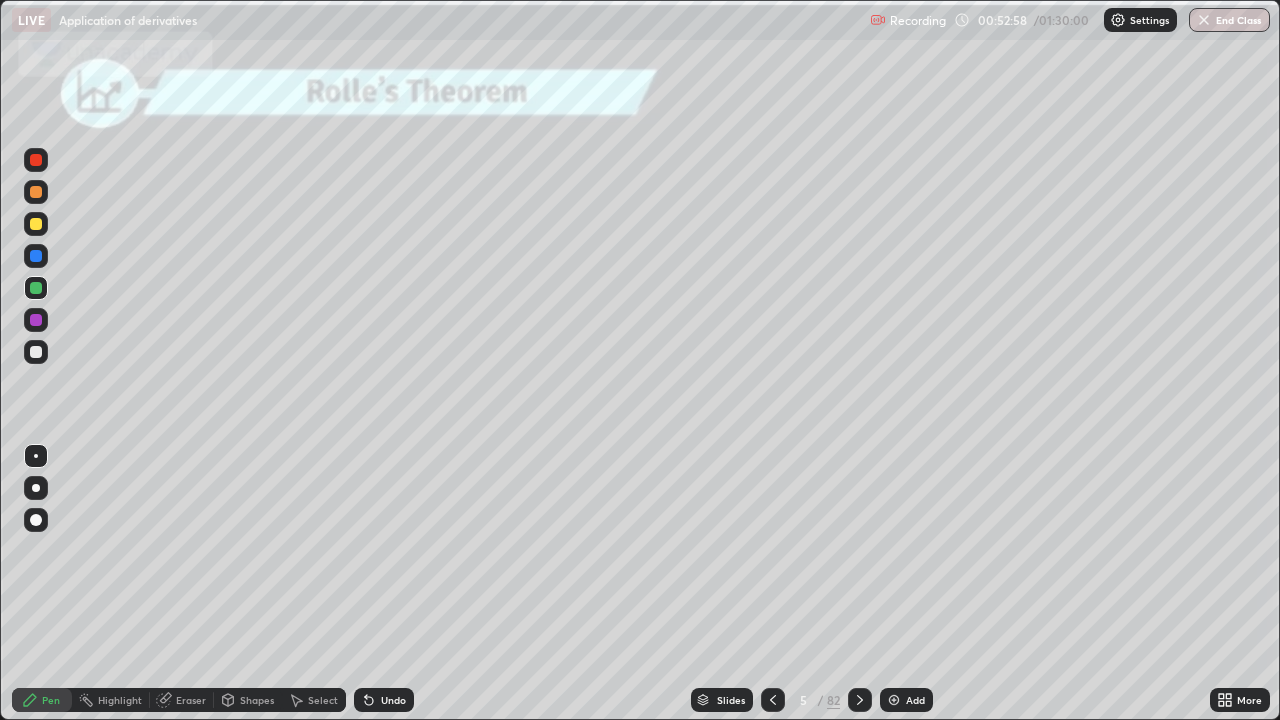 click at bounding box center [36, 288] 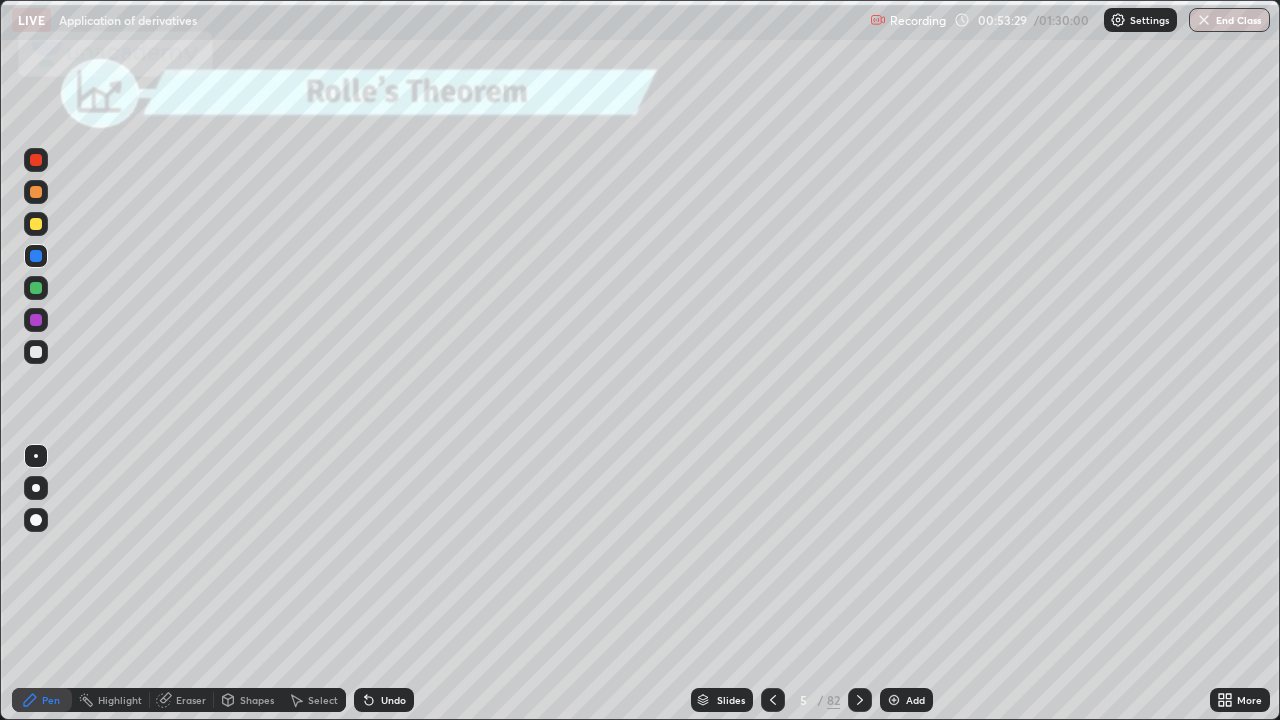 click 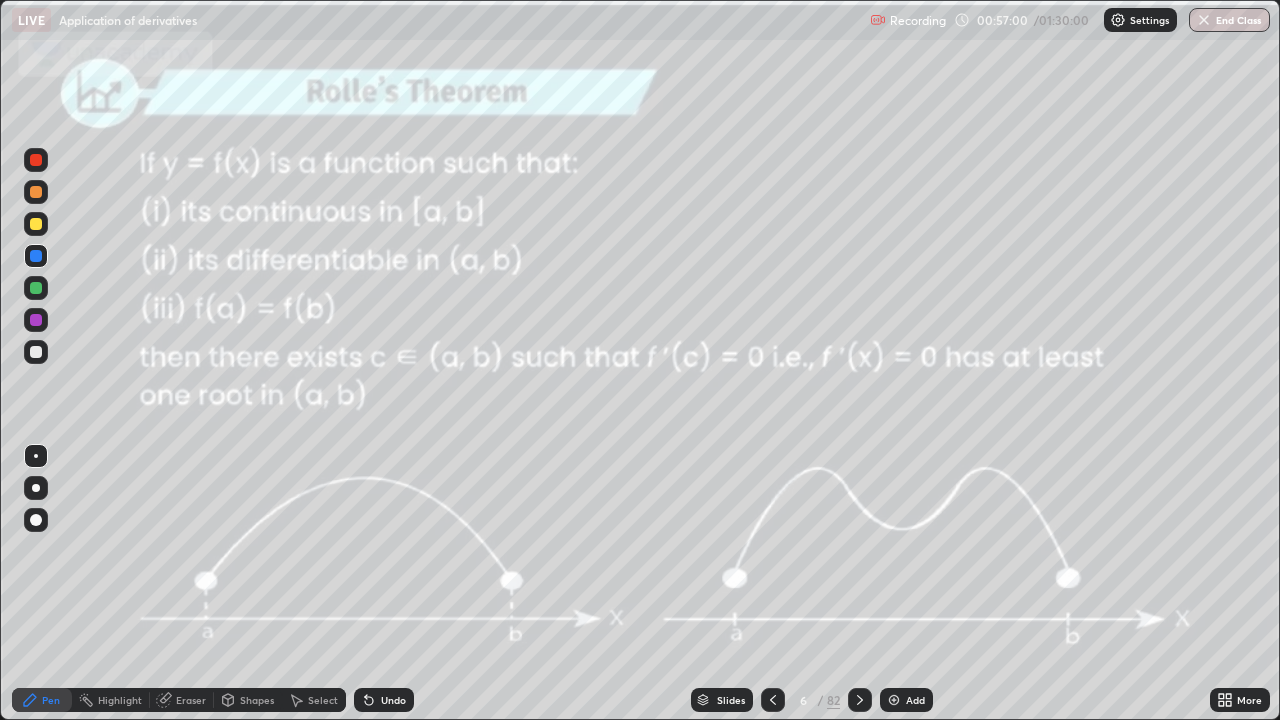 click 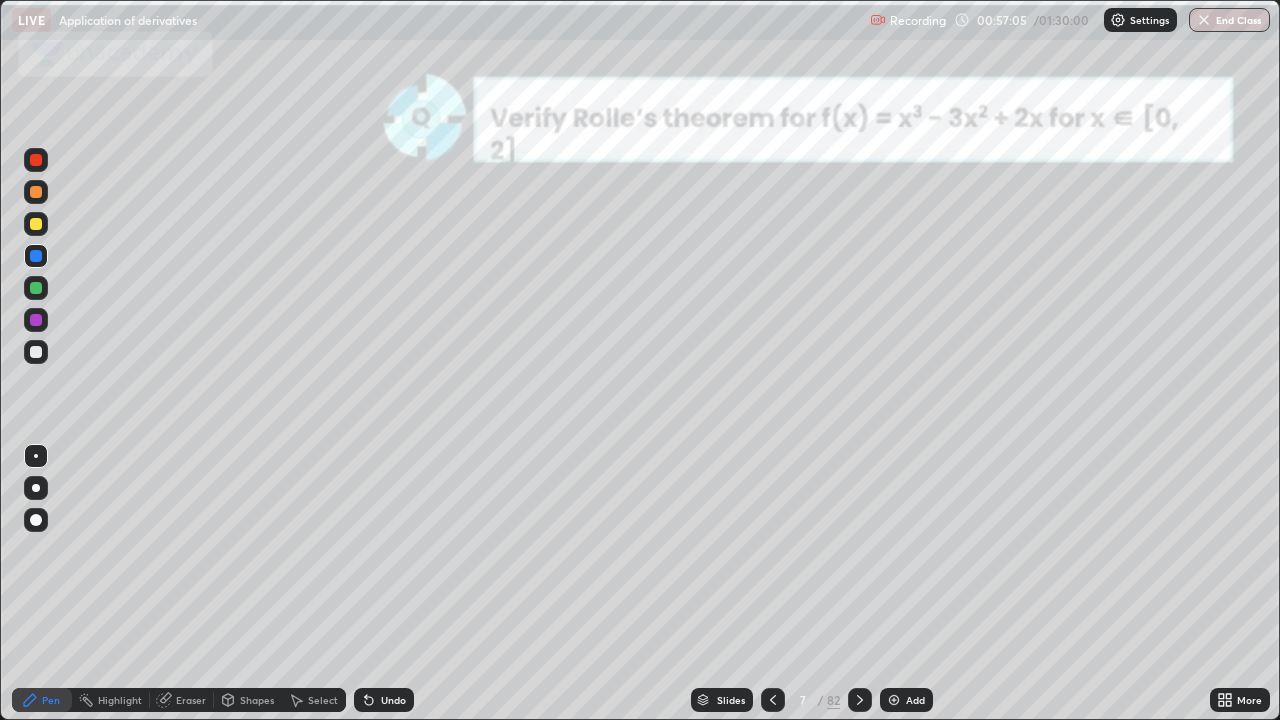 click at bounding box center [36, 224] 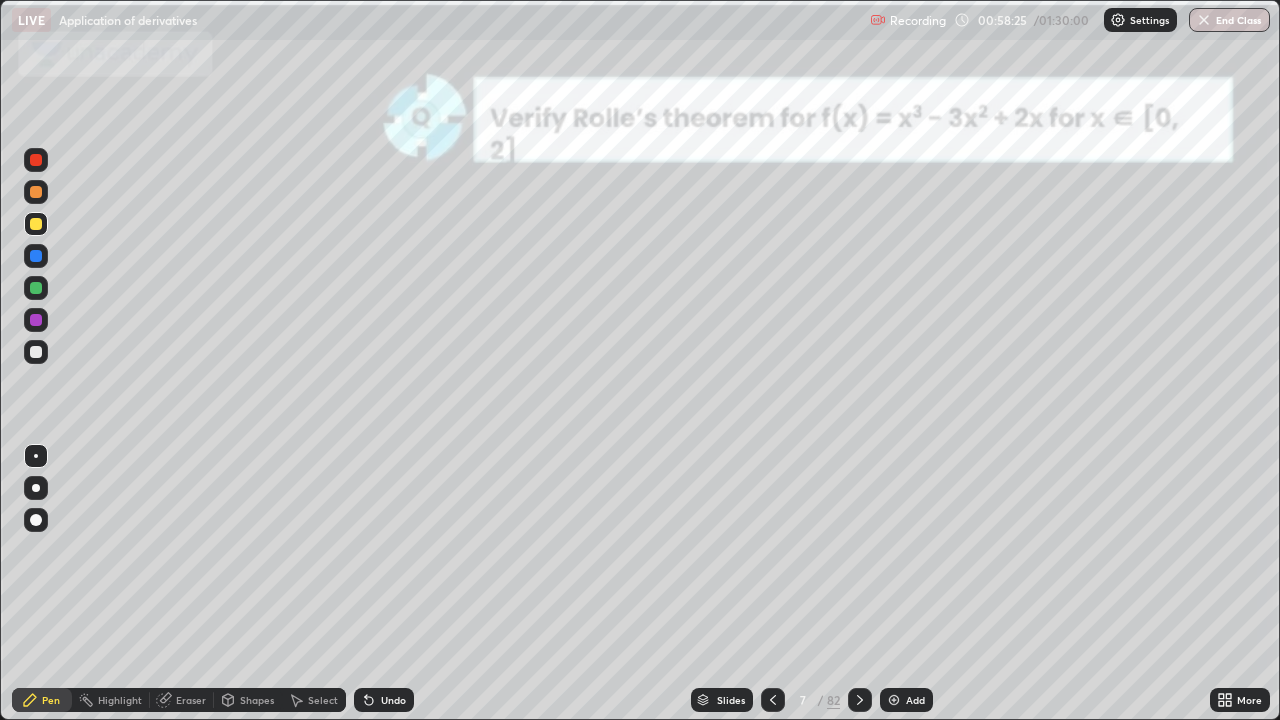 click 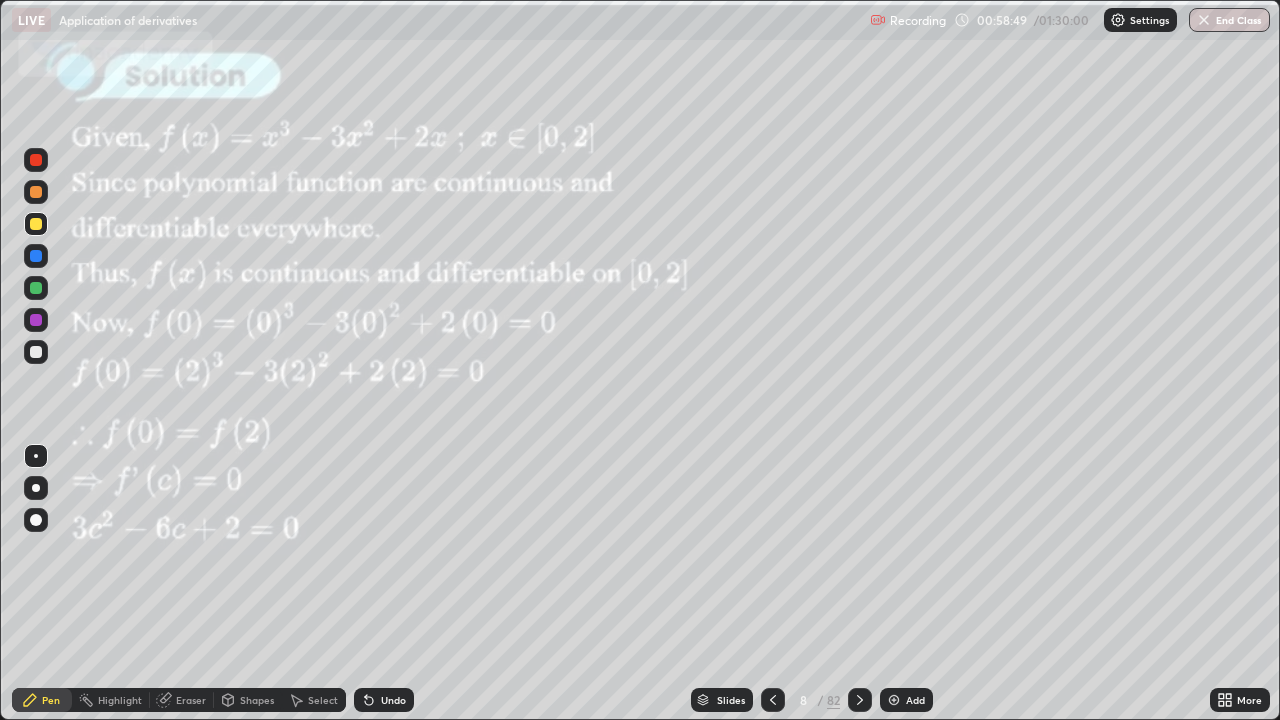 click 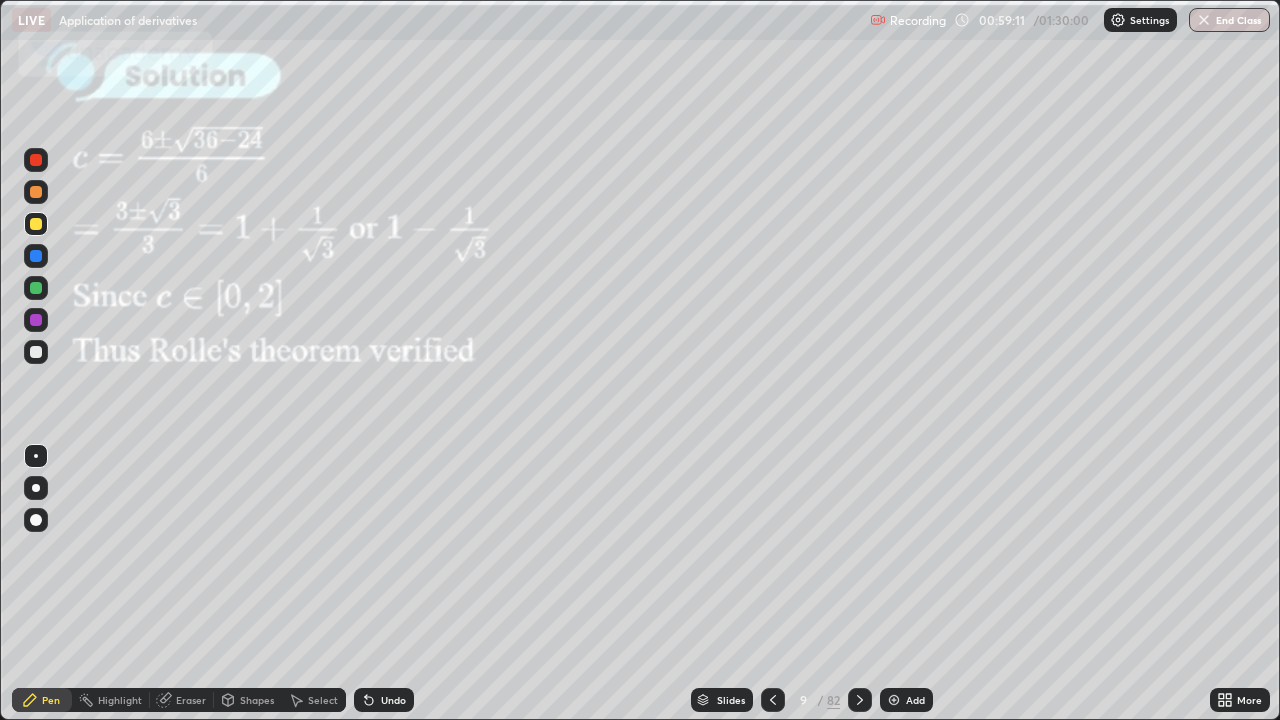 click 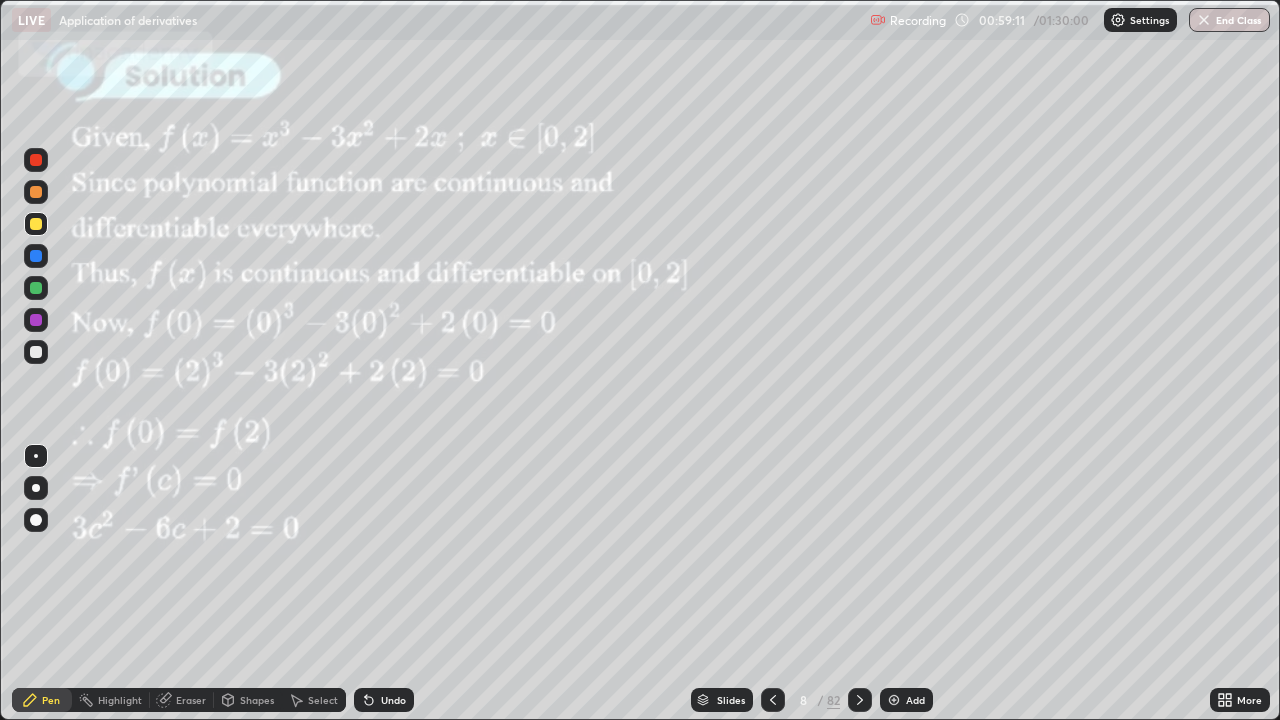 click 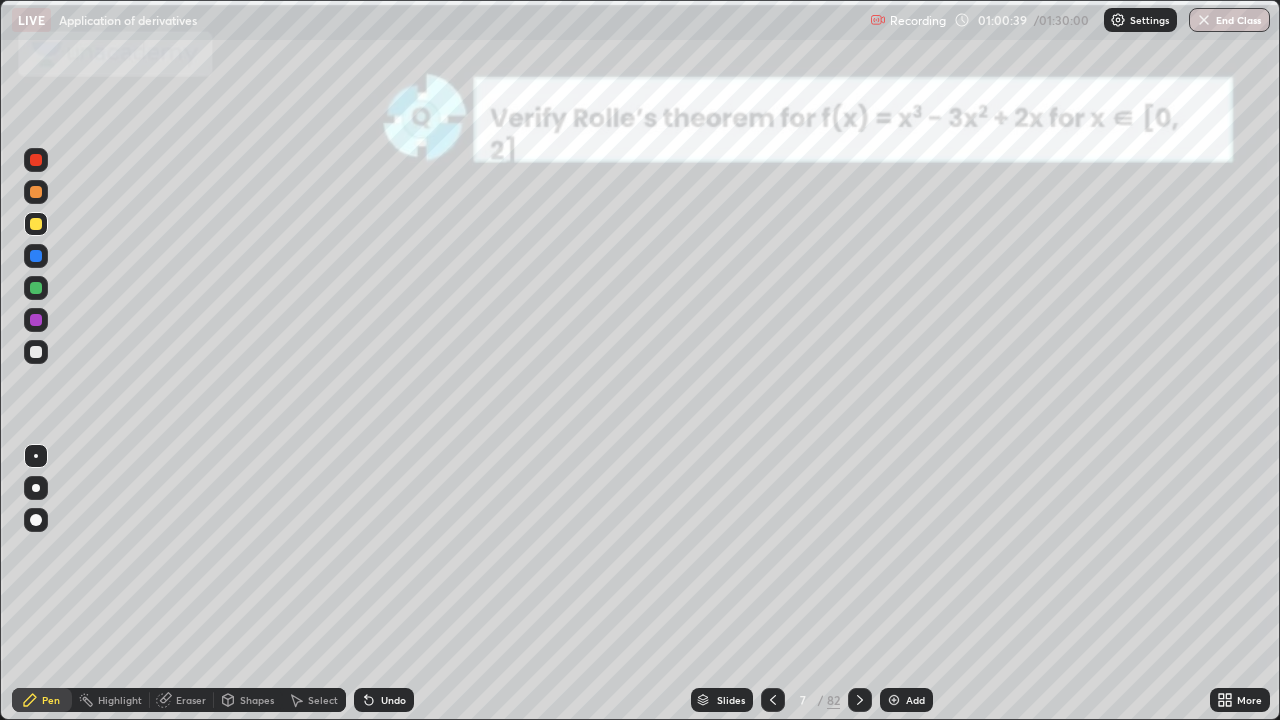 click at bounding box center [860, 700] 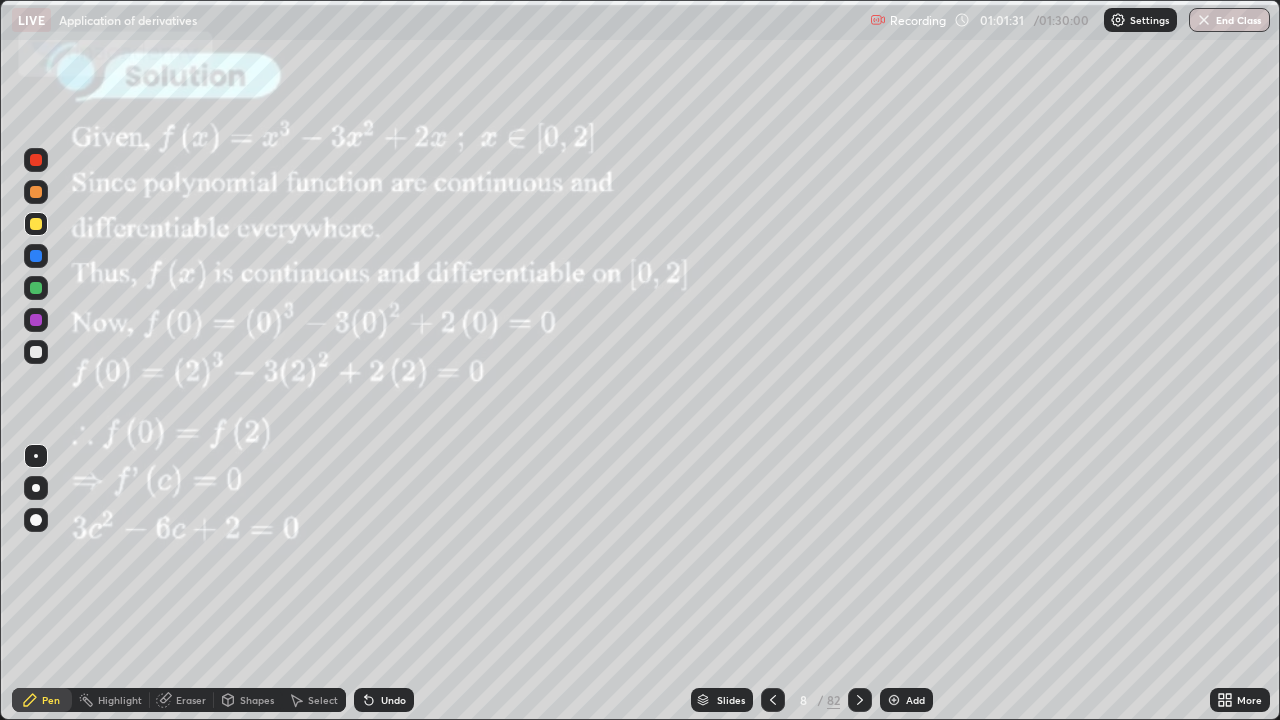 click 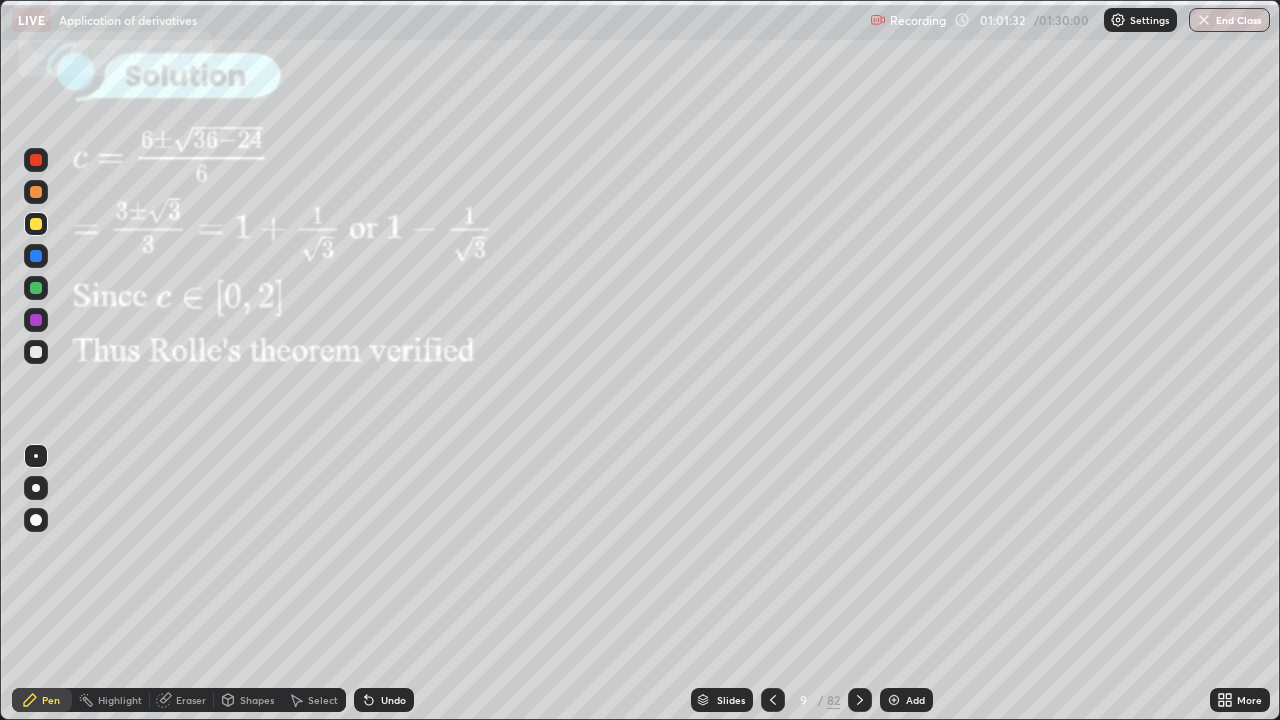 click 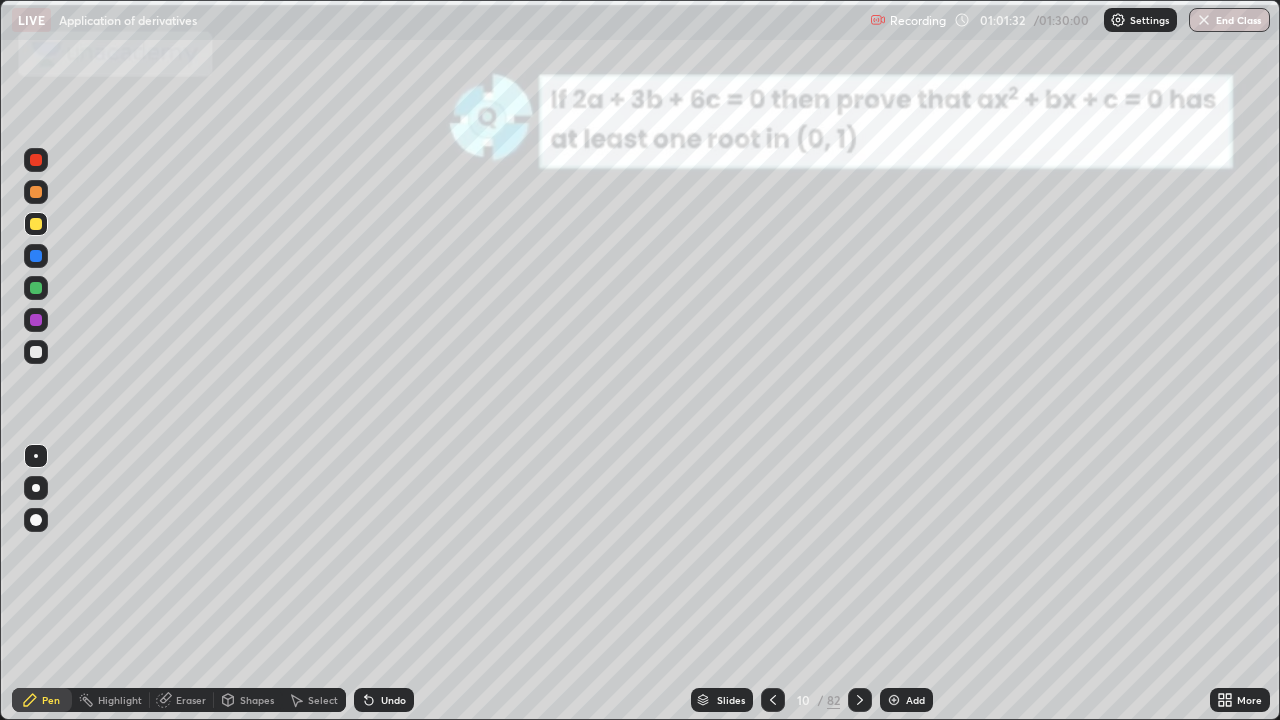 click at bounding box center (773, 700) 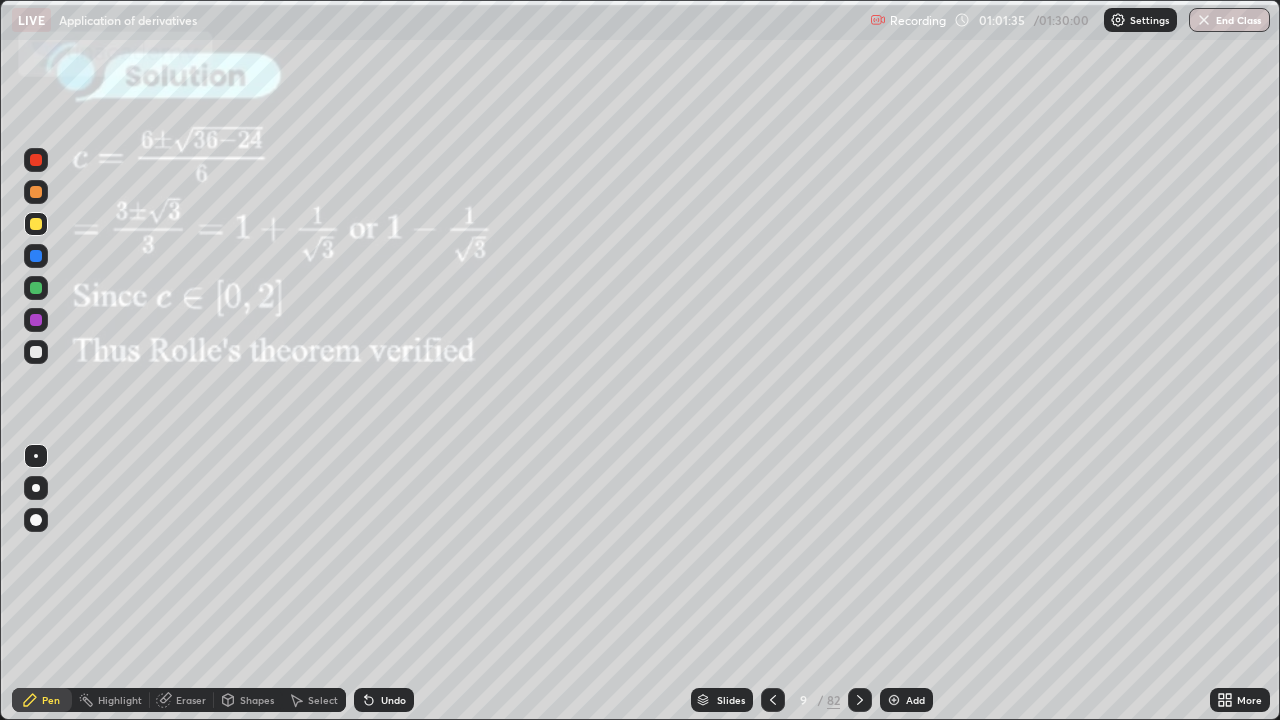 click at bounding box center (773, 700) 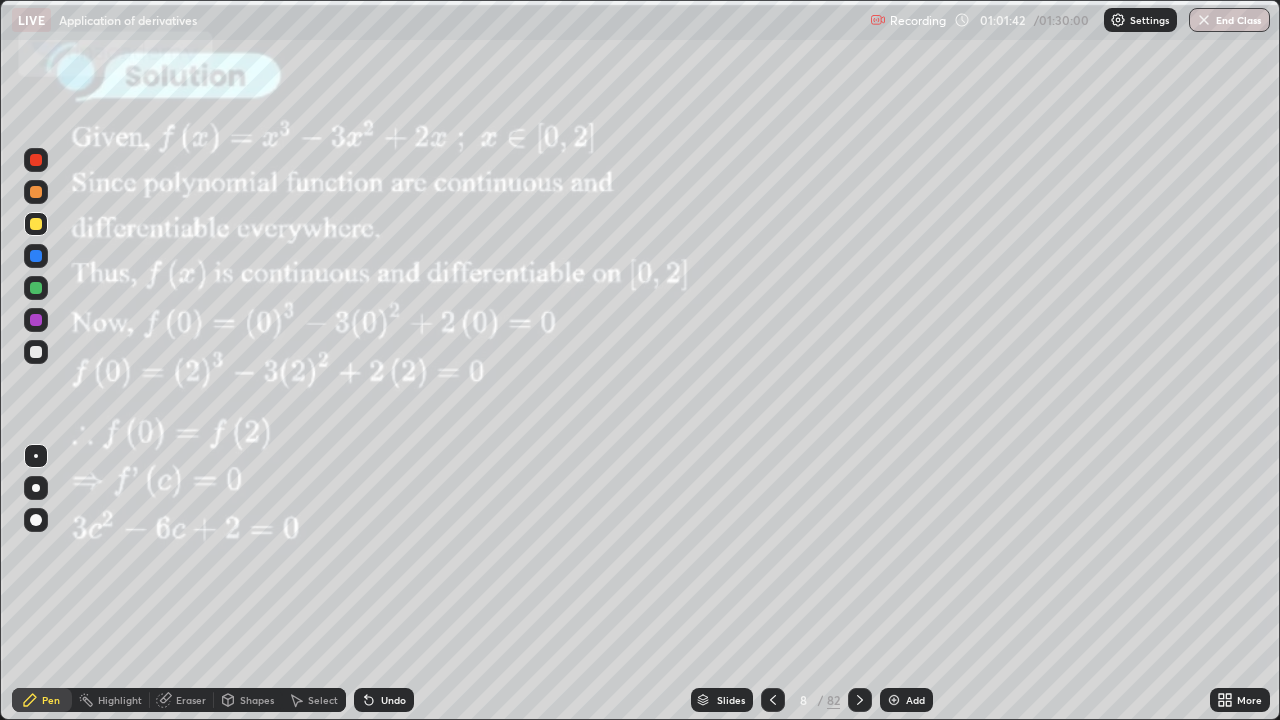 click 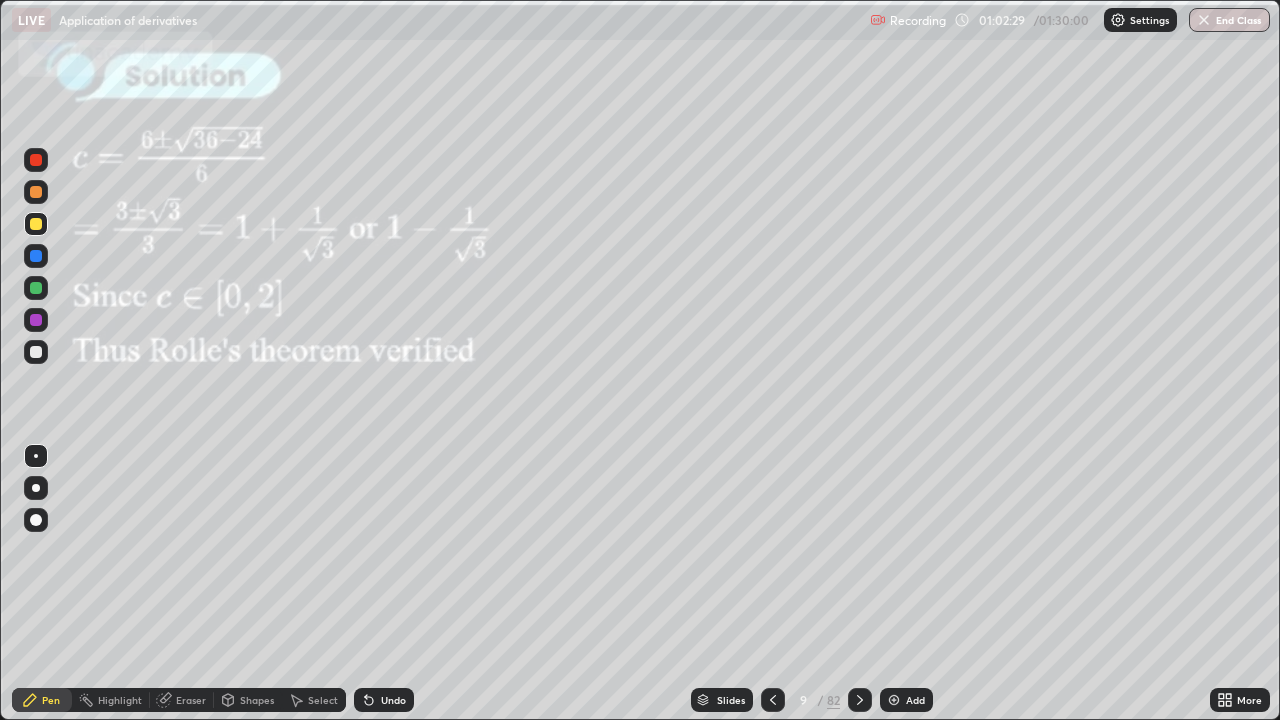 click 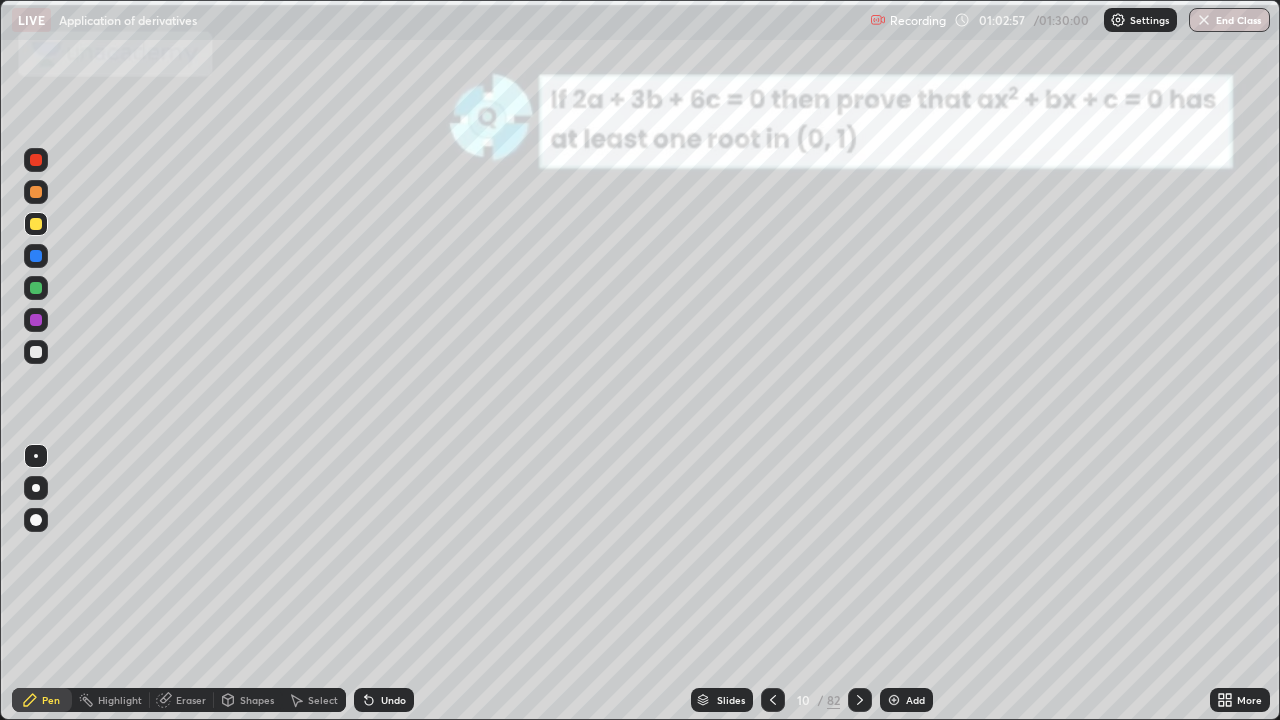 click at bounding box center [36, 256] 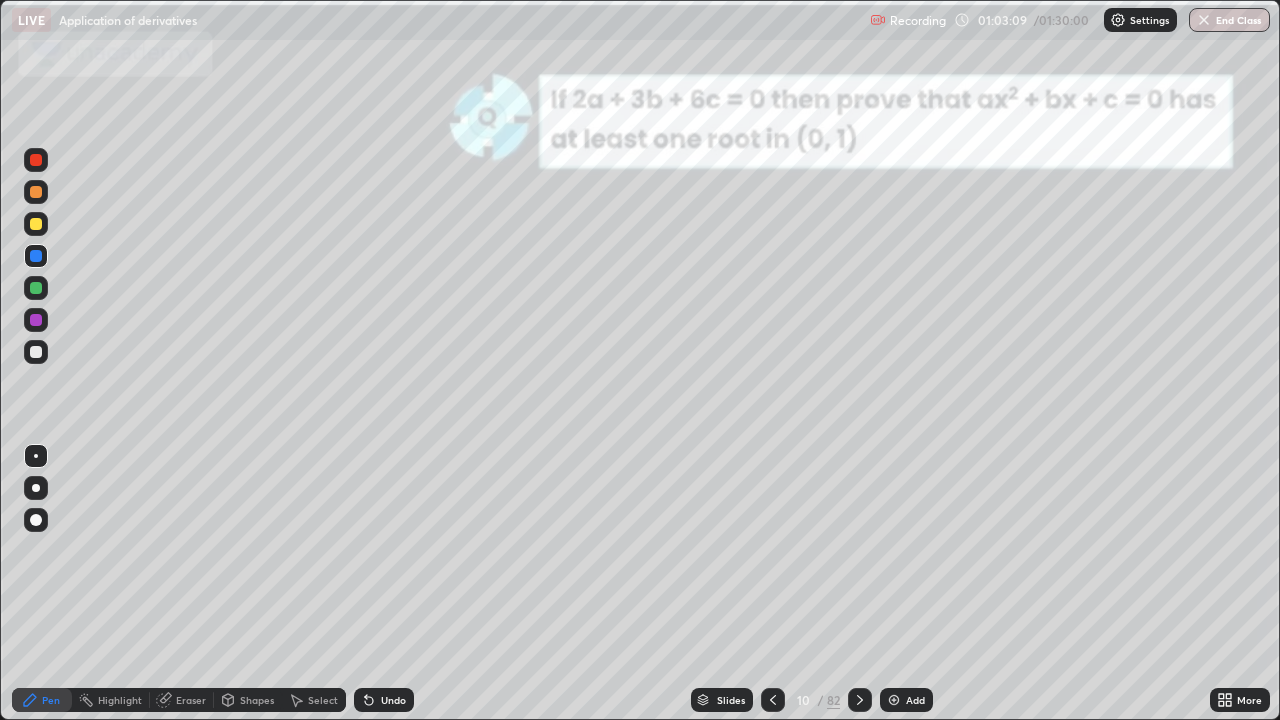 click at bounding box center [36, 320] 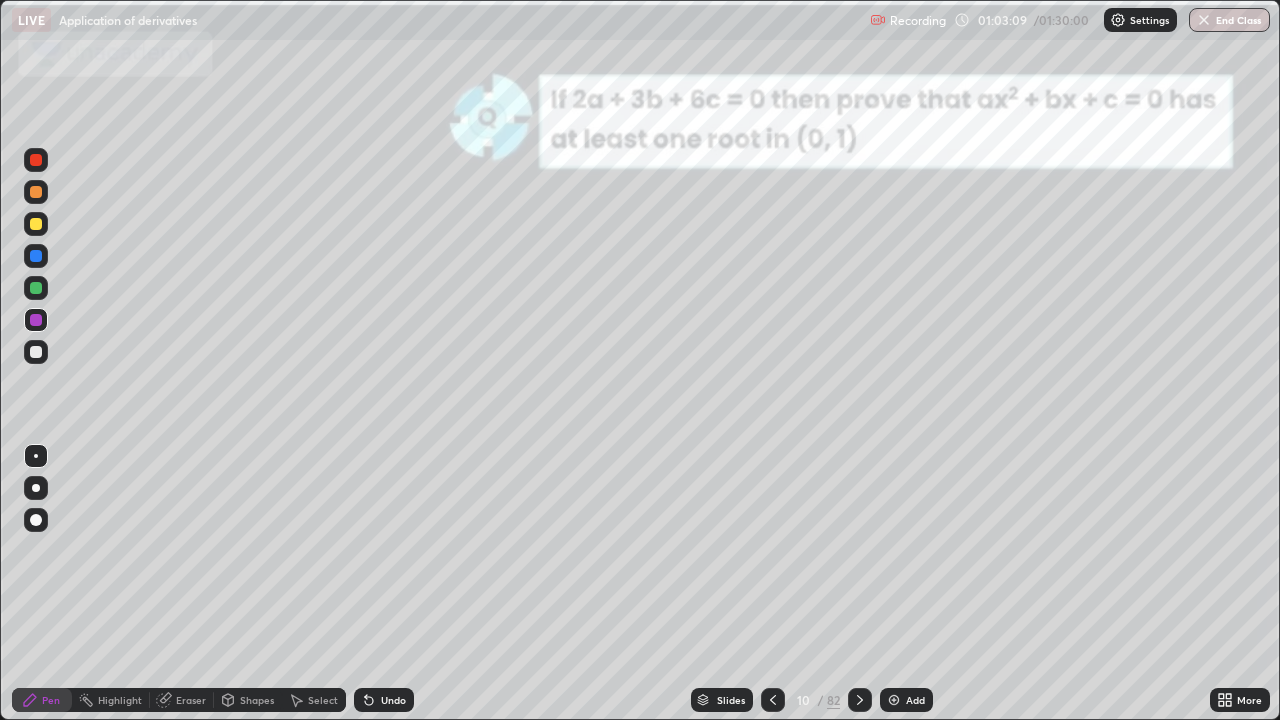 click at bounding box center [36, 320] 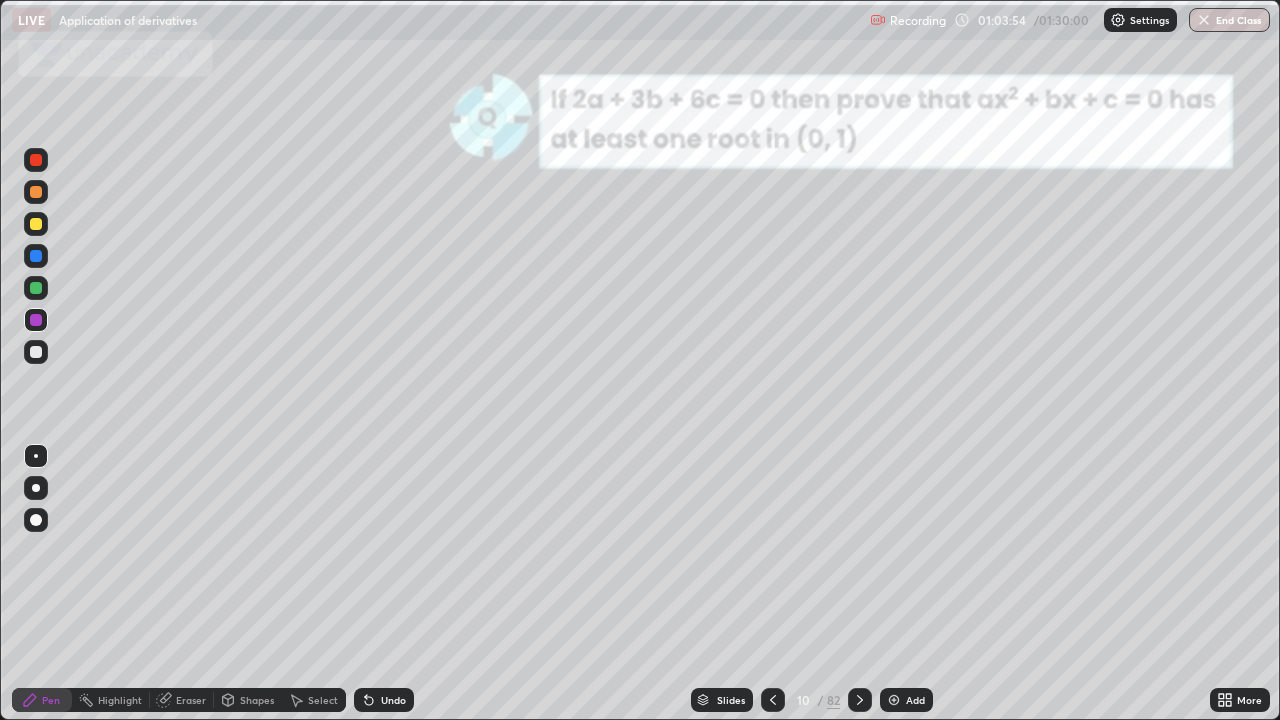 click at bounding box center [36, 256] 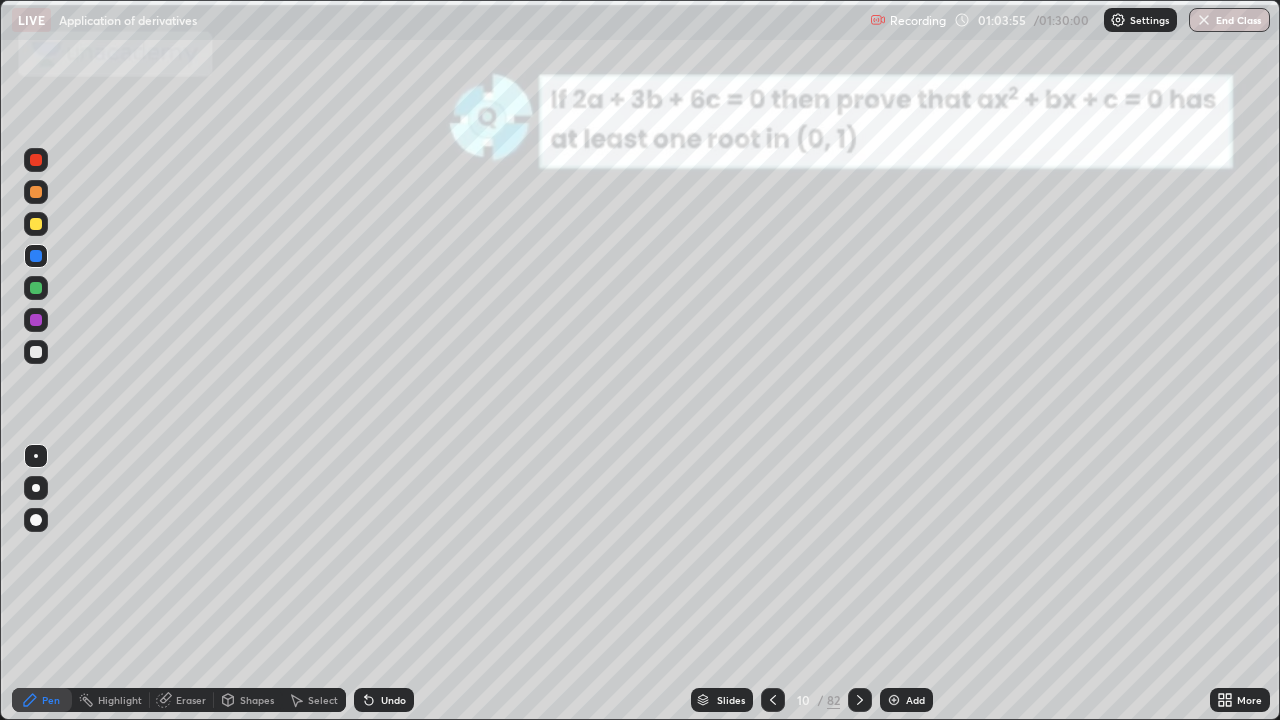 click at bounding box center [36, 256] 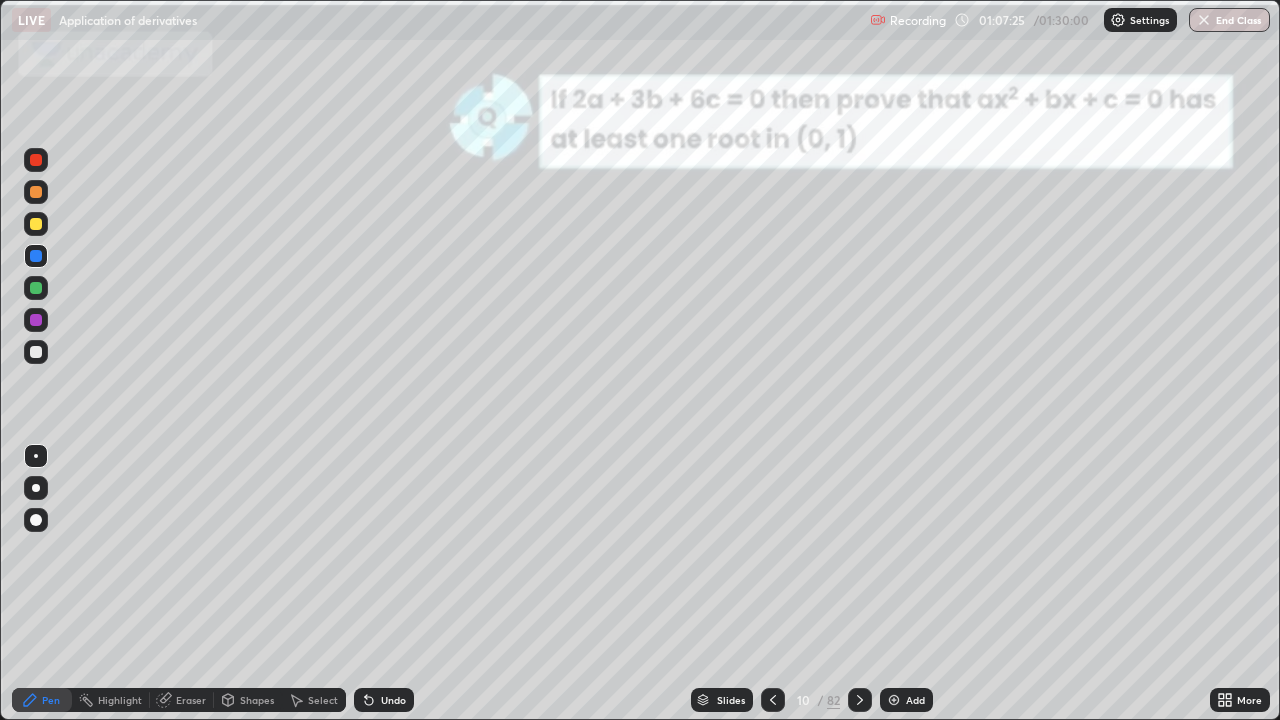 click 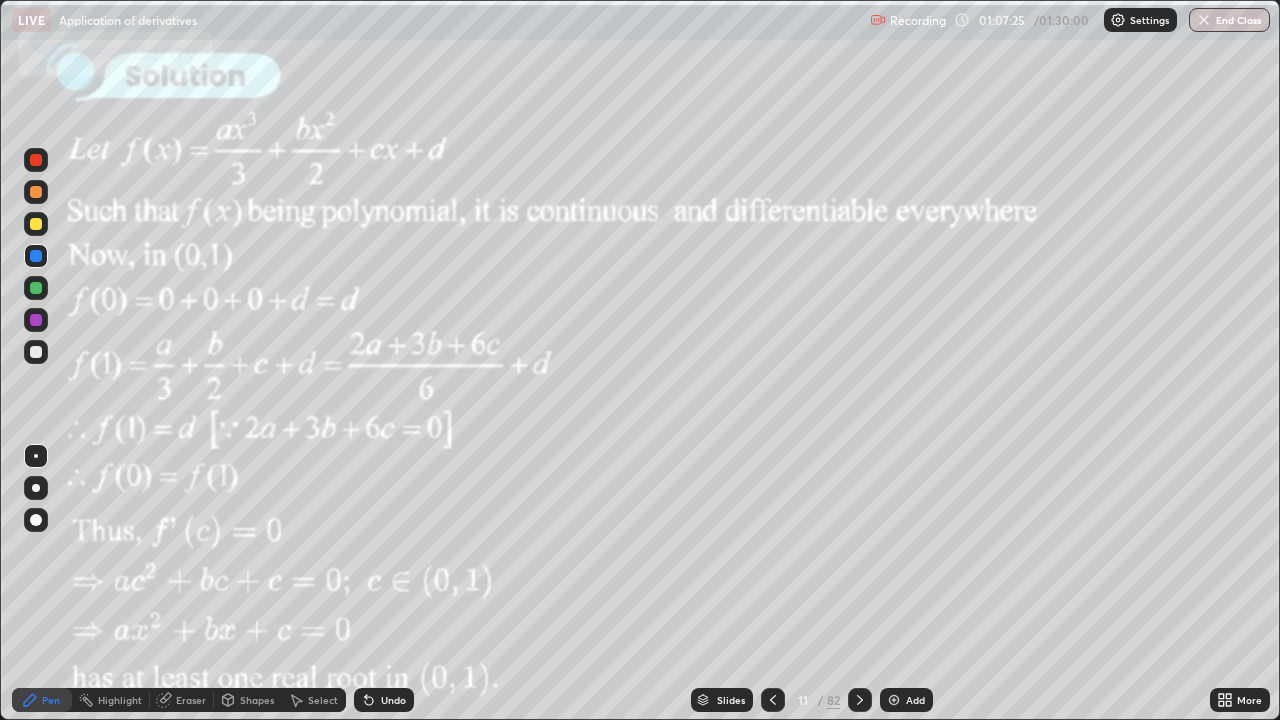 click 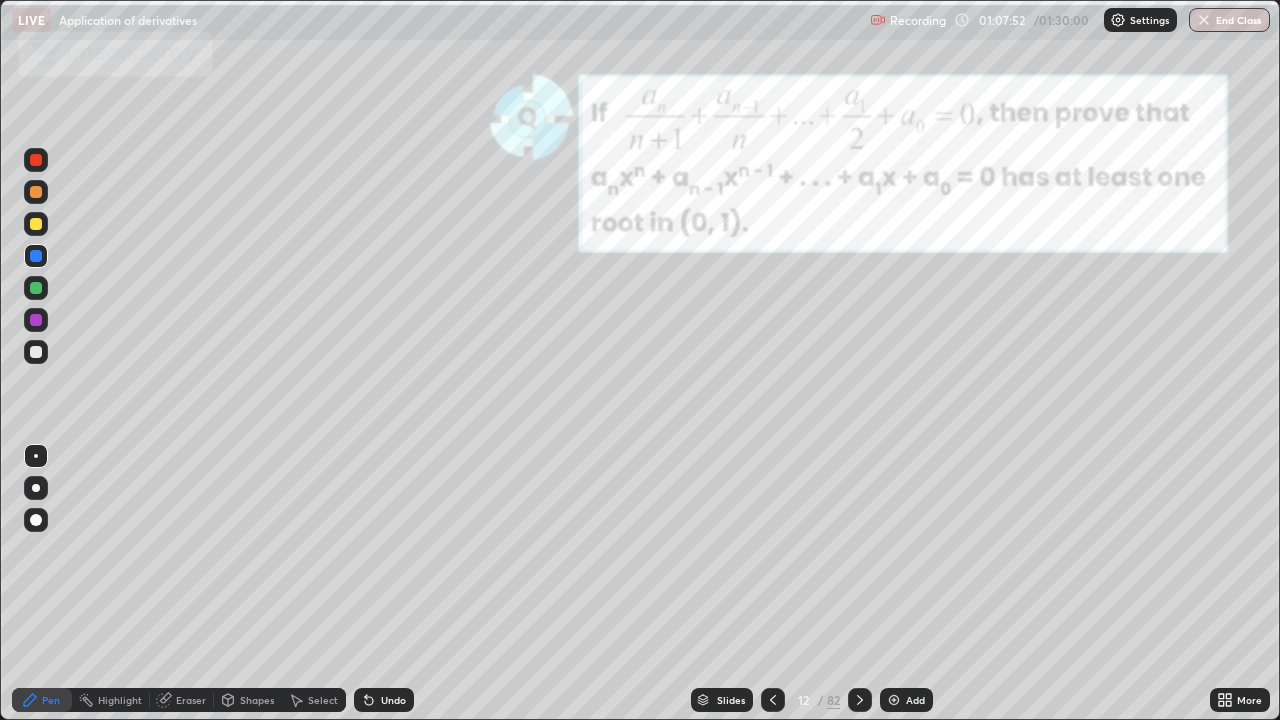 click at bounding box center (36, 320) 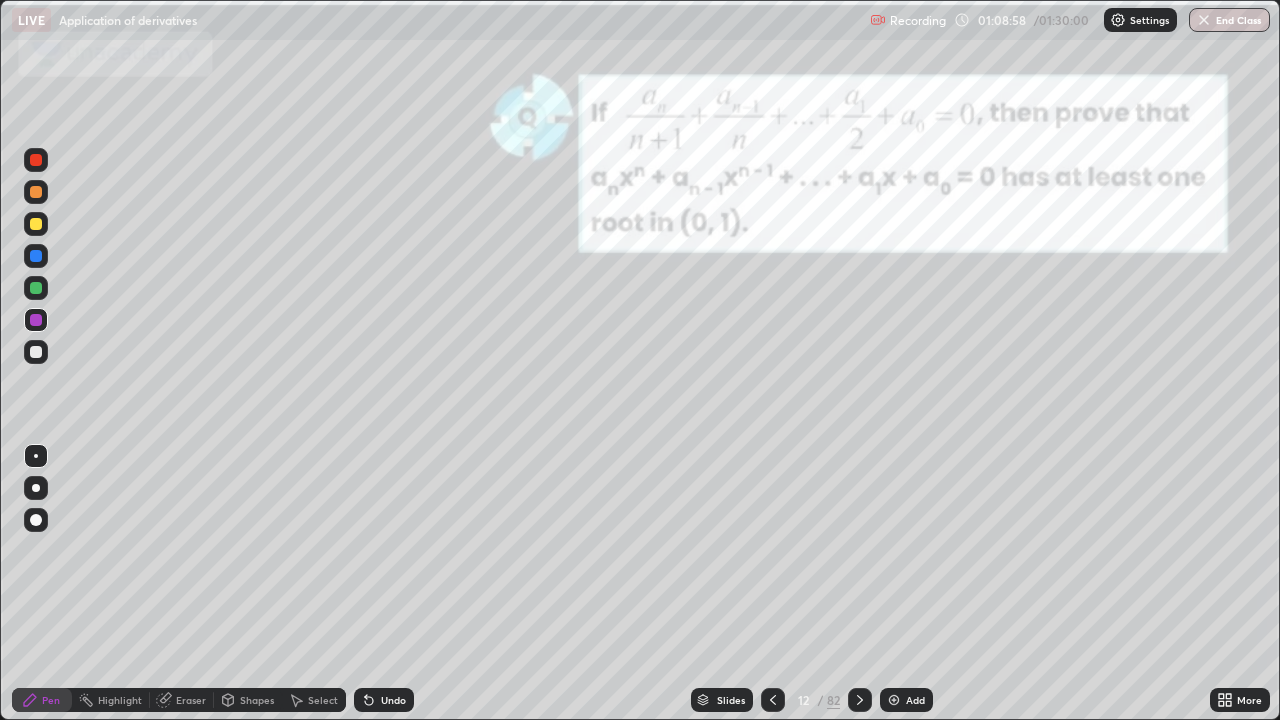 click at bounding box center [860, 700] 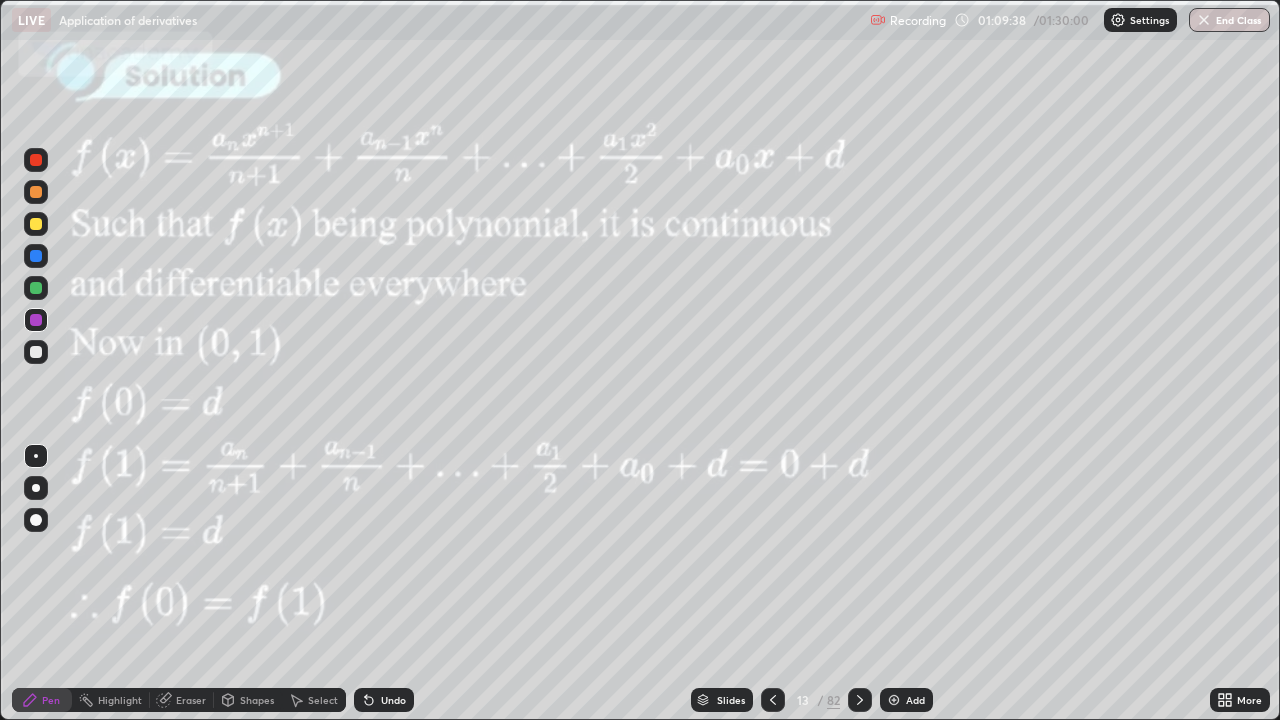 click 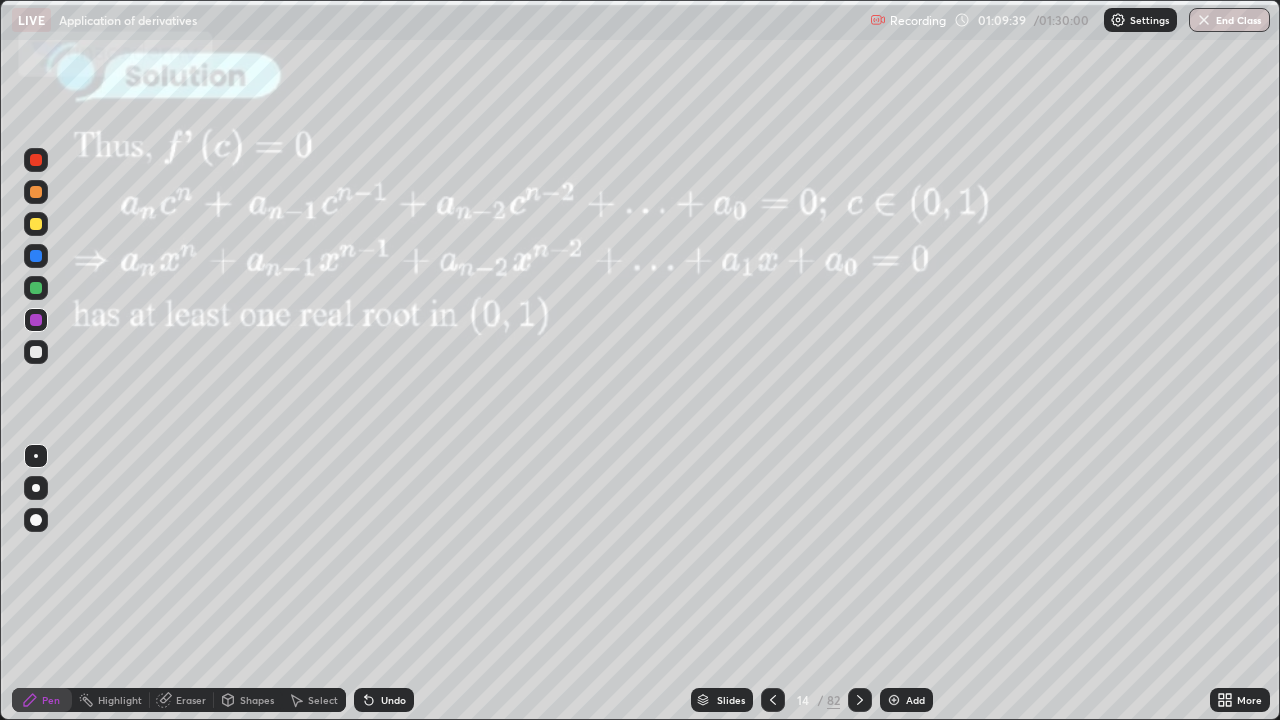 click 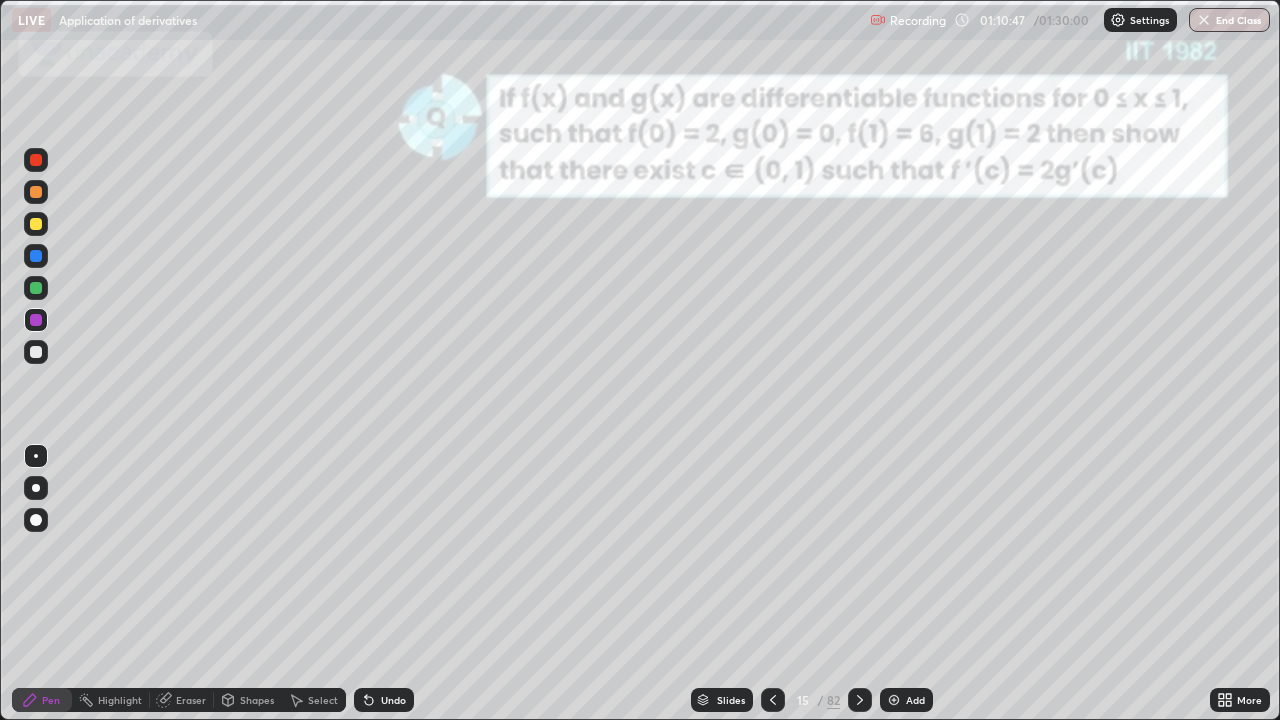 click at bounding box center (36, 224) 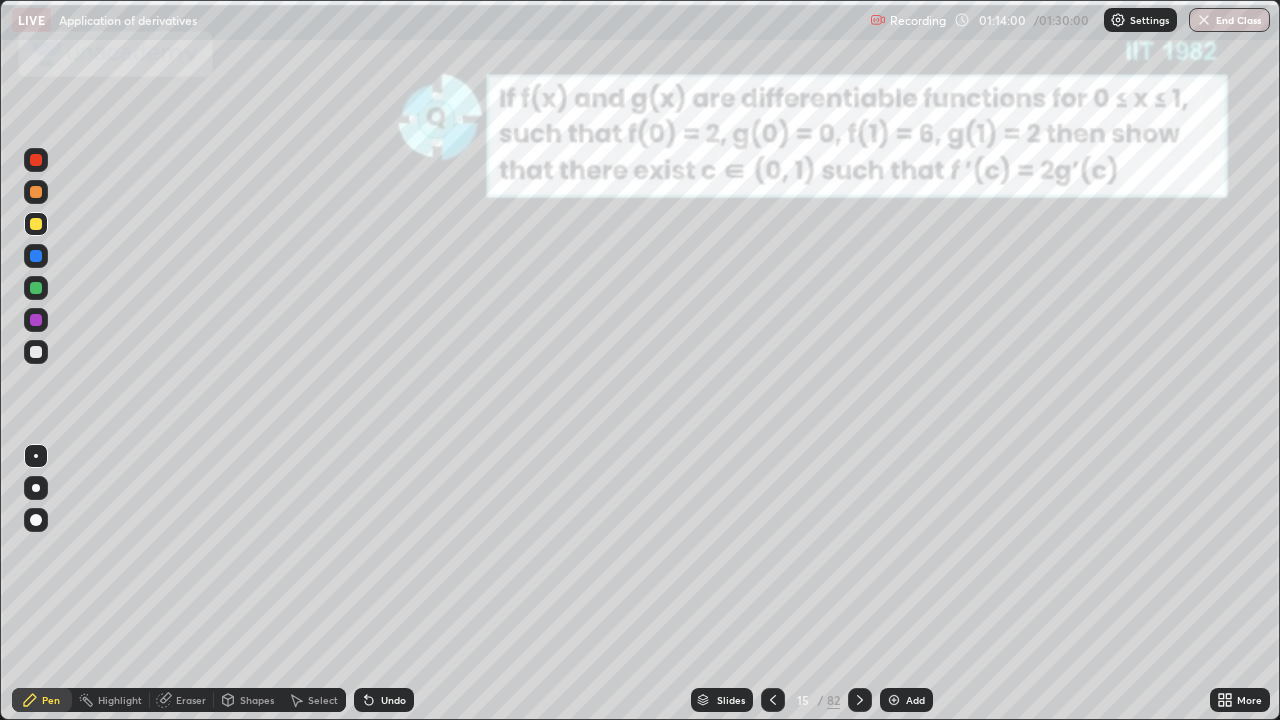 click 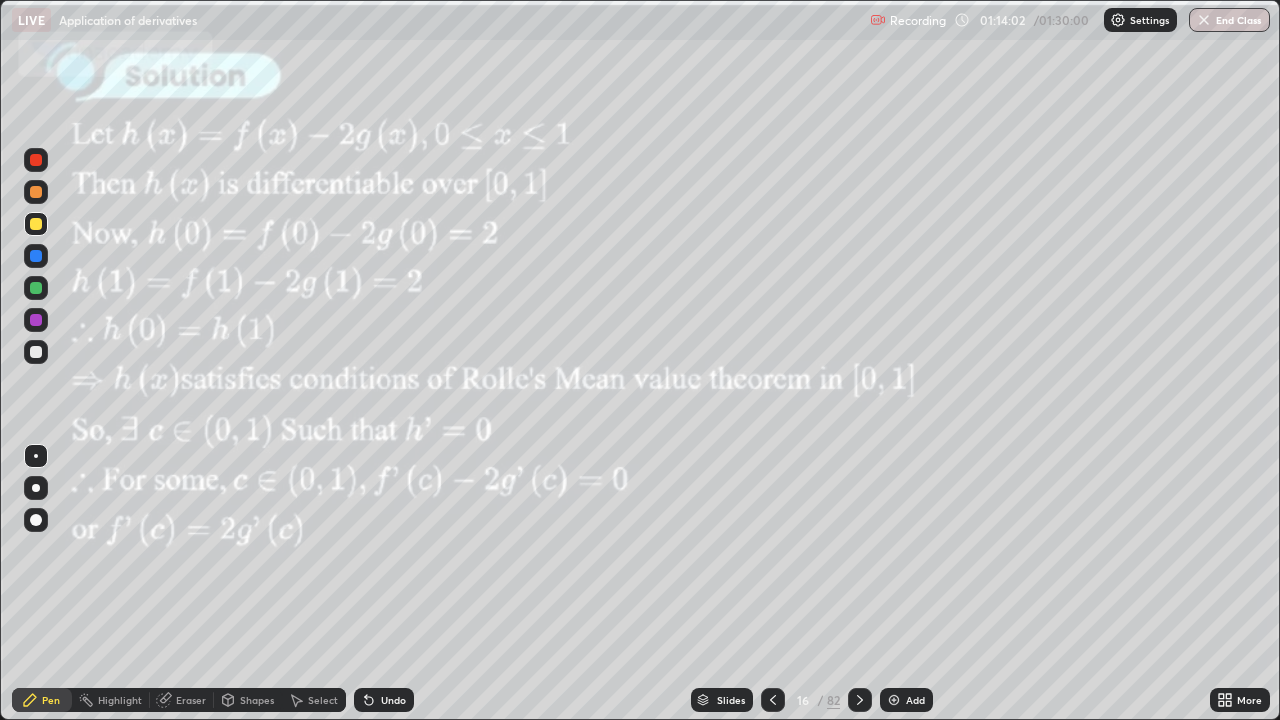 click 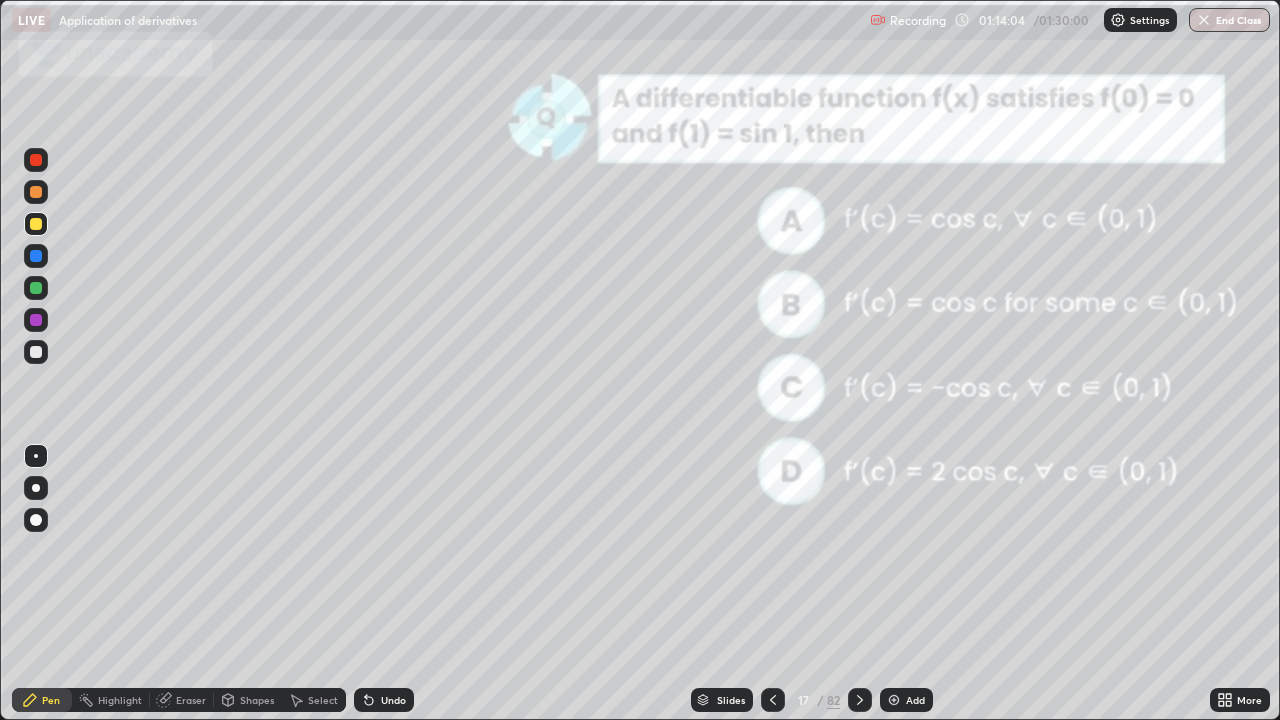 click 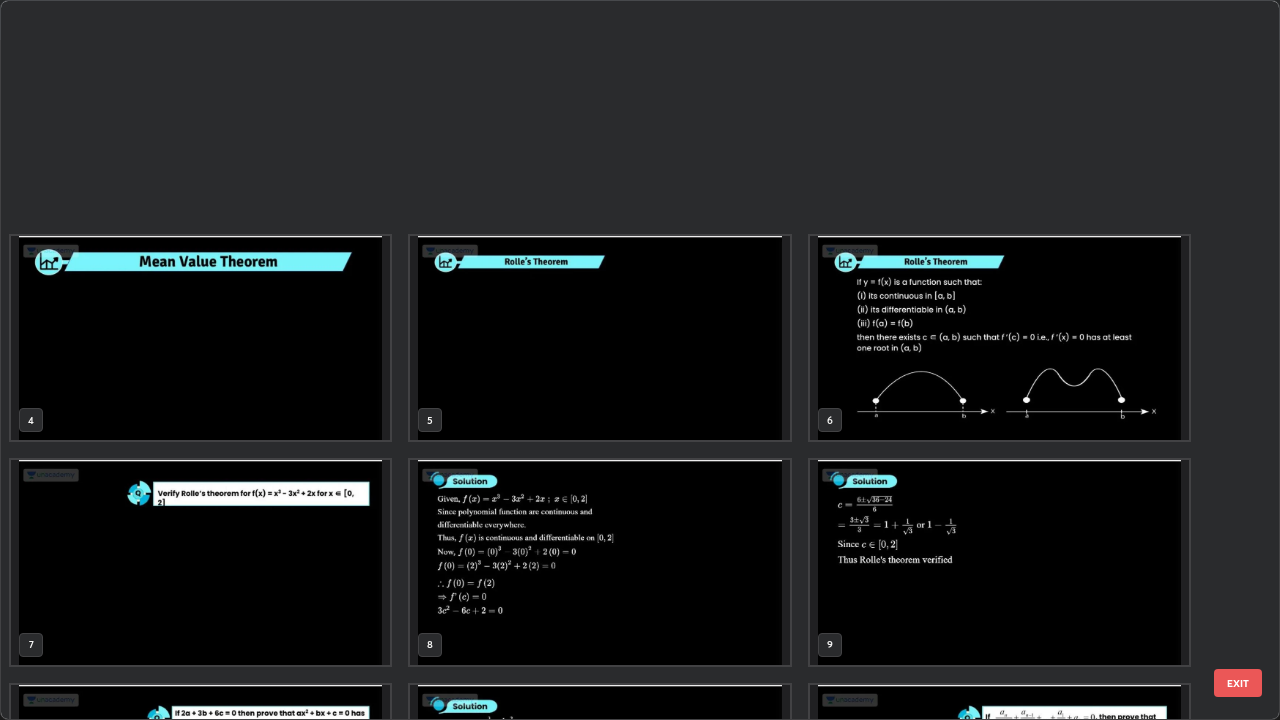 scroll, scrollTop: 629, scrollLeft: 0, axis: vertical 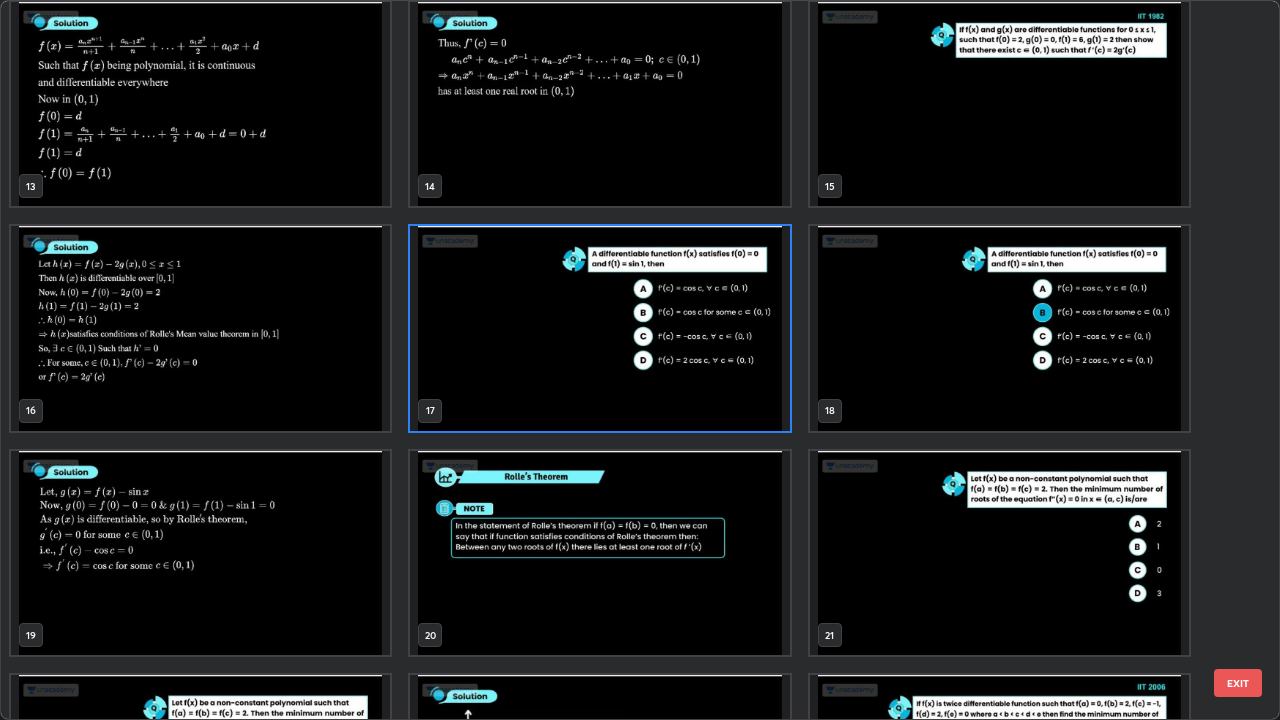 click at bounding box center (599, 553) 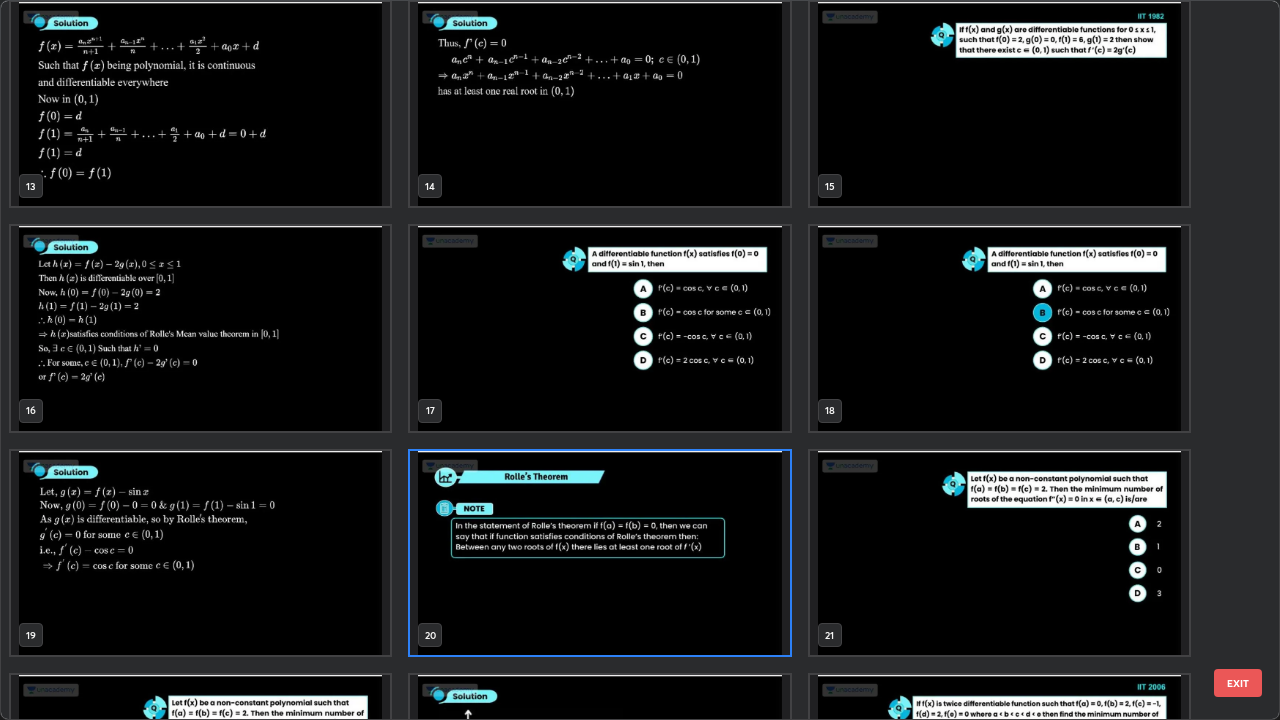 click at bounding box center (599, 553) 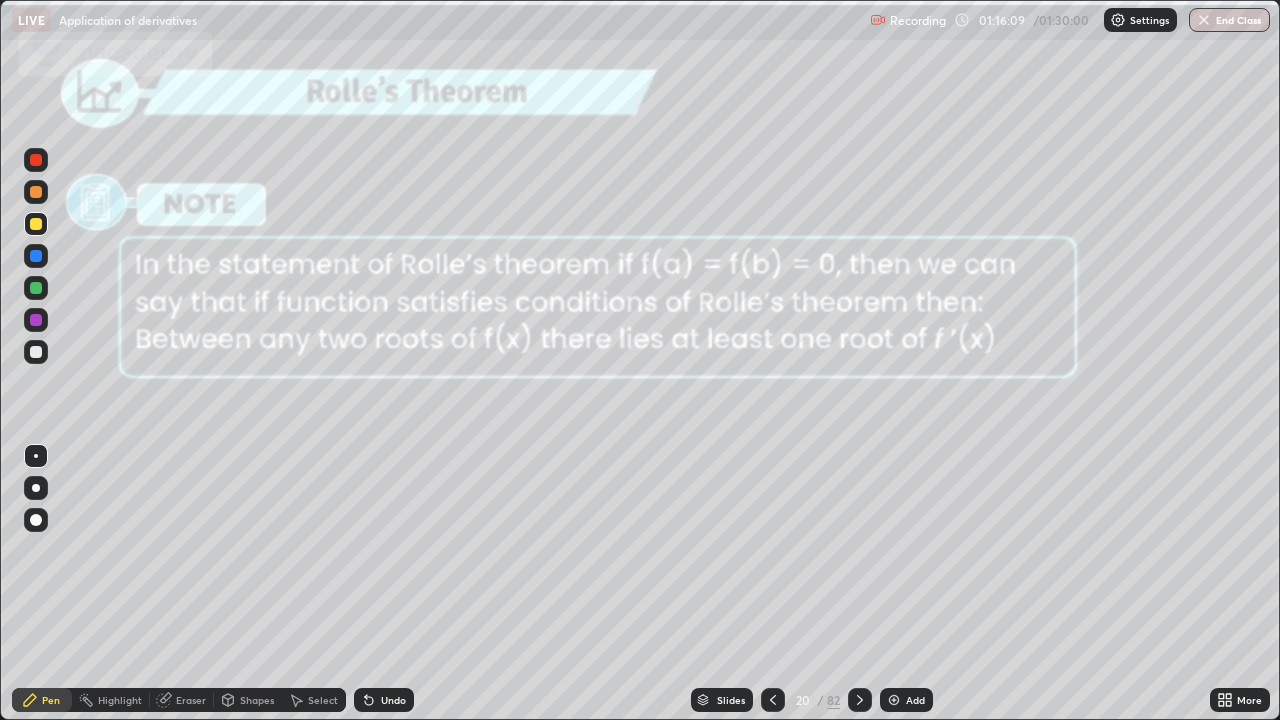click on "Shapes" at bounding box center (257, 700) 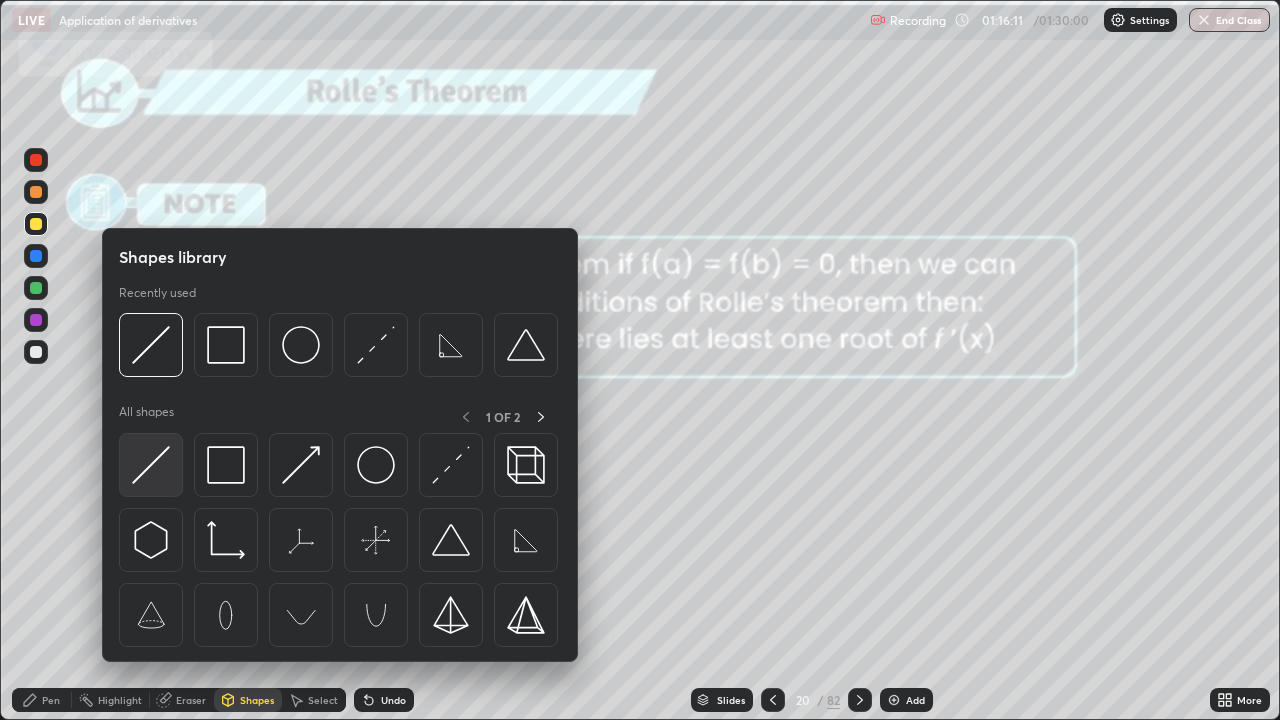 click at bounding box center [151, 465] 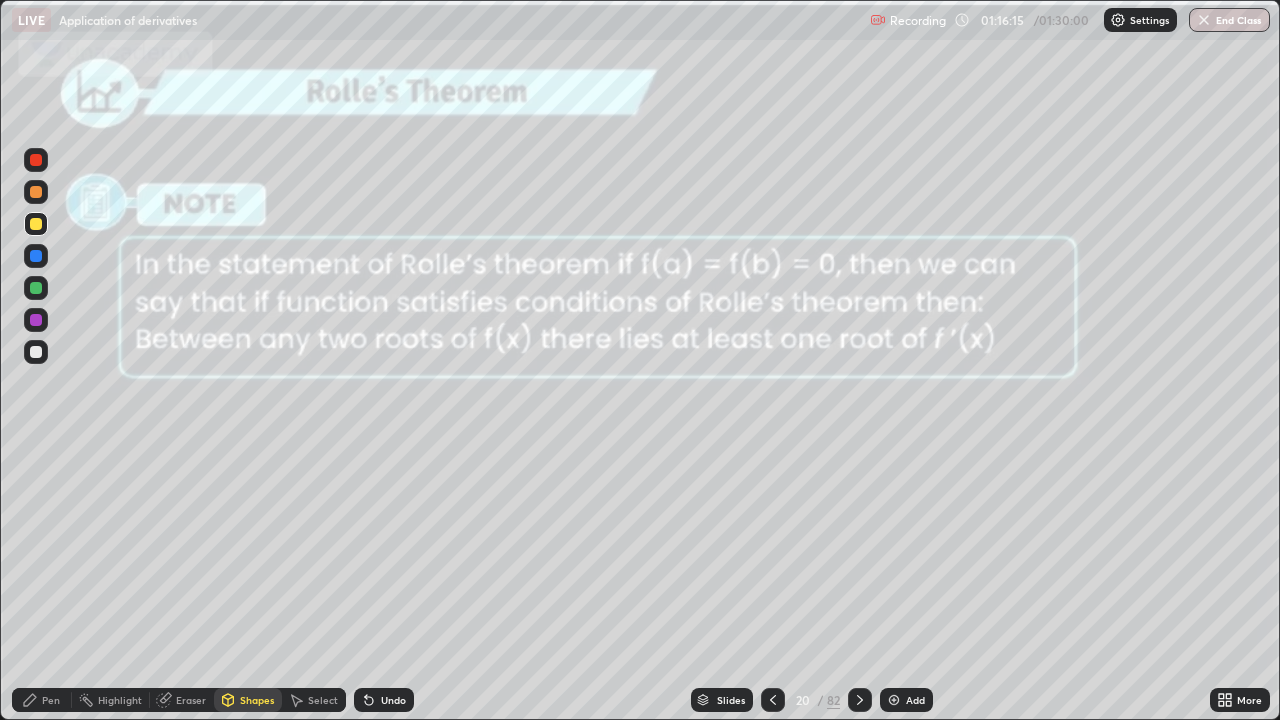 click on "Pen" at bounding box center (51, 700) 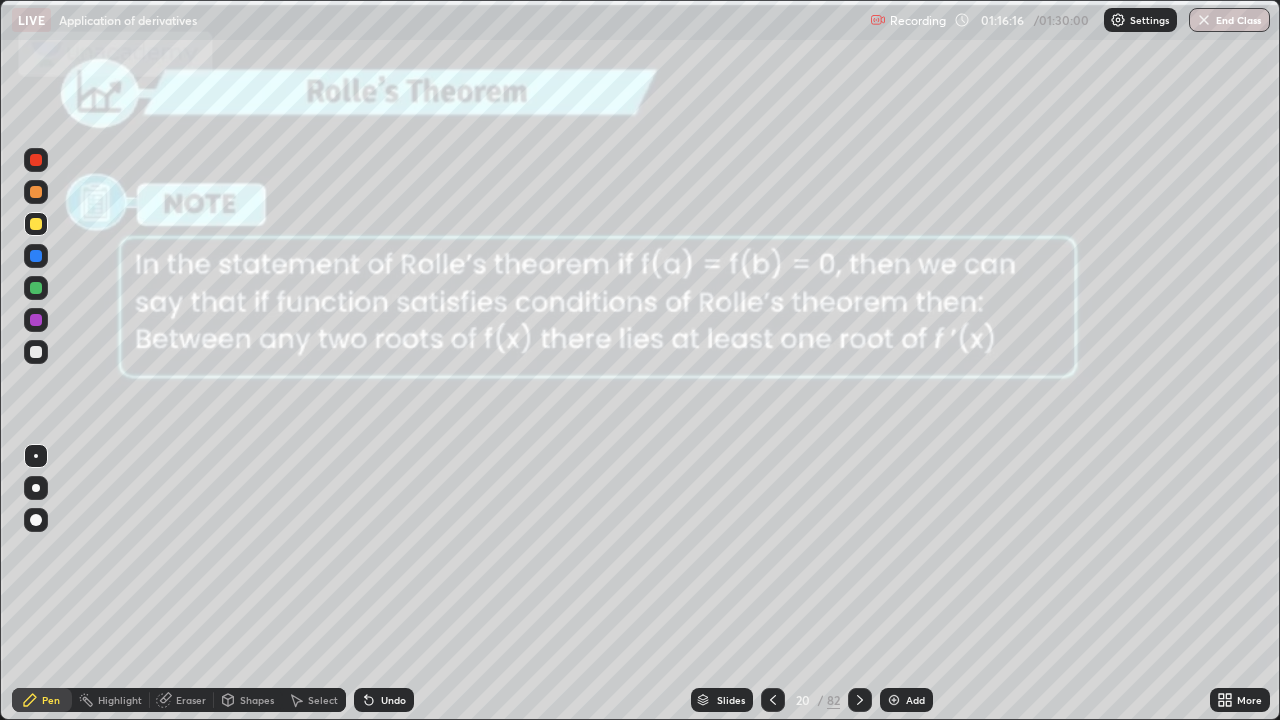 click at bounding box center [36, 352] 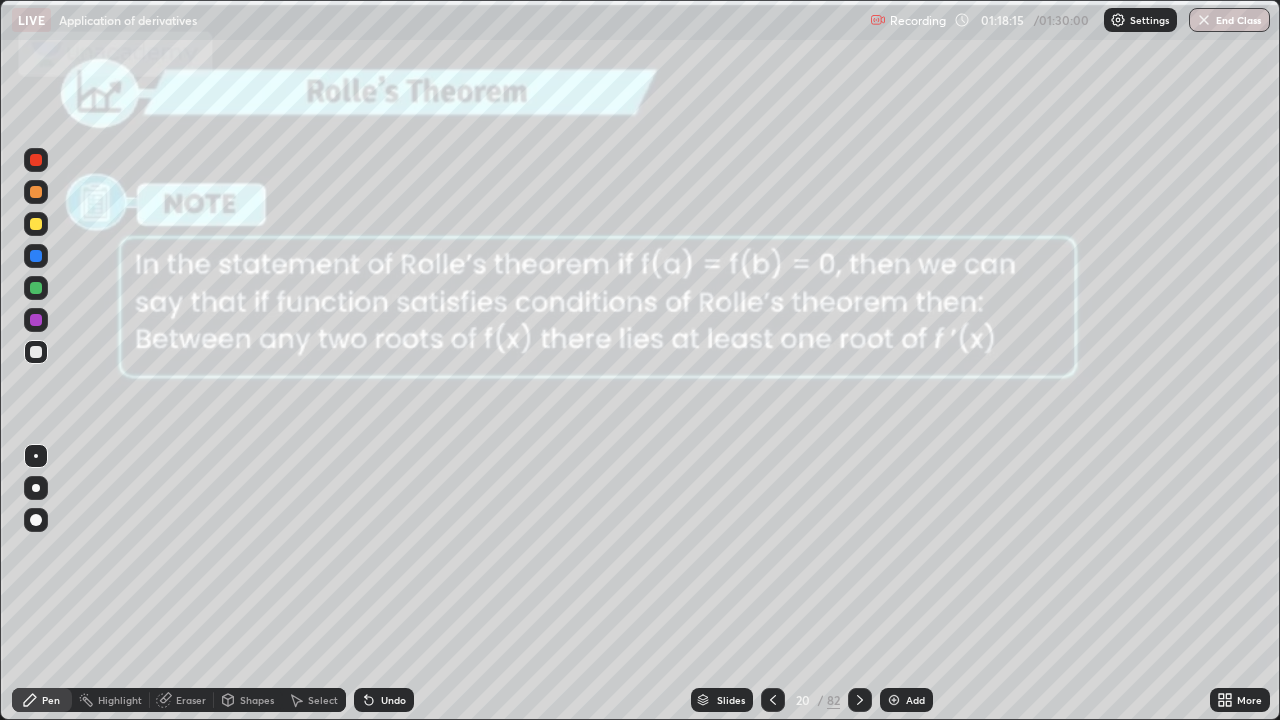 click on "Slides" at bounding box center (722, 700) 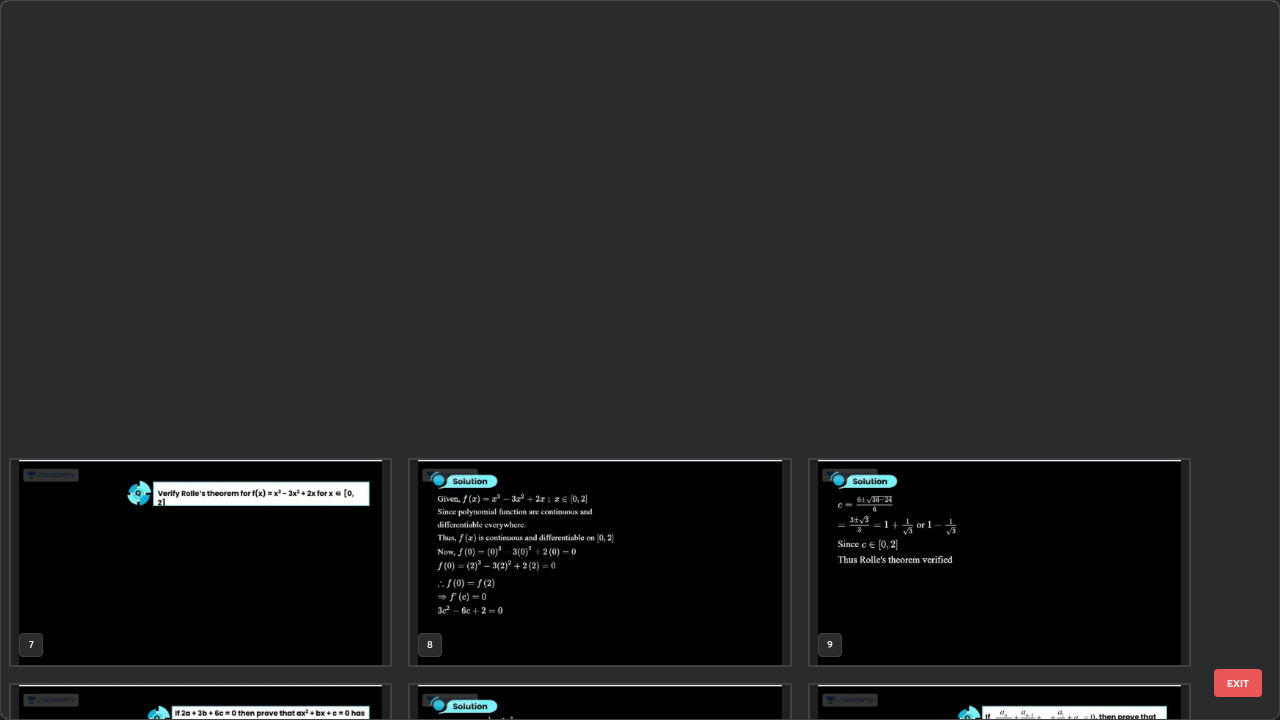 scroll, scrollTop: 854, scrollLeft: 0, axis: vertical 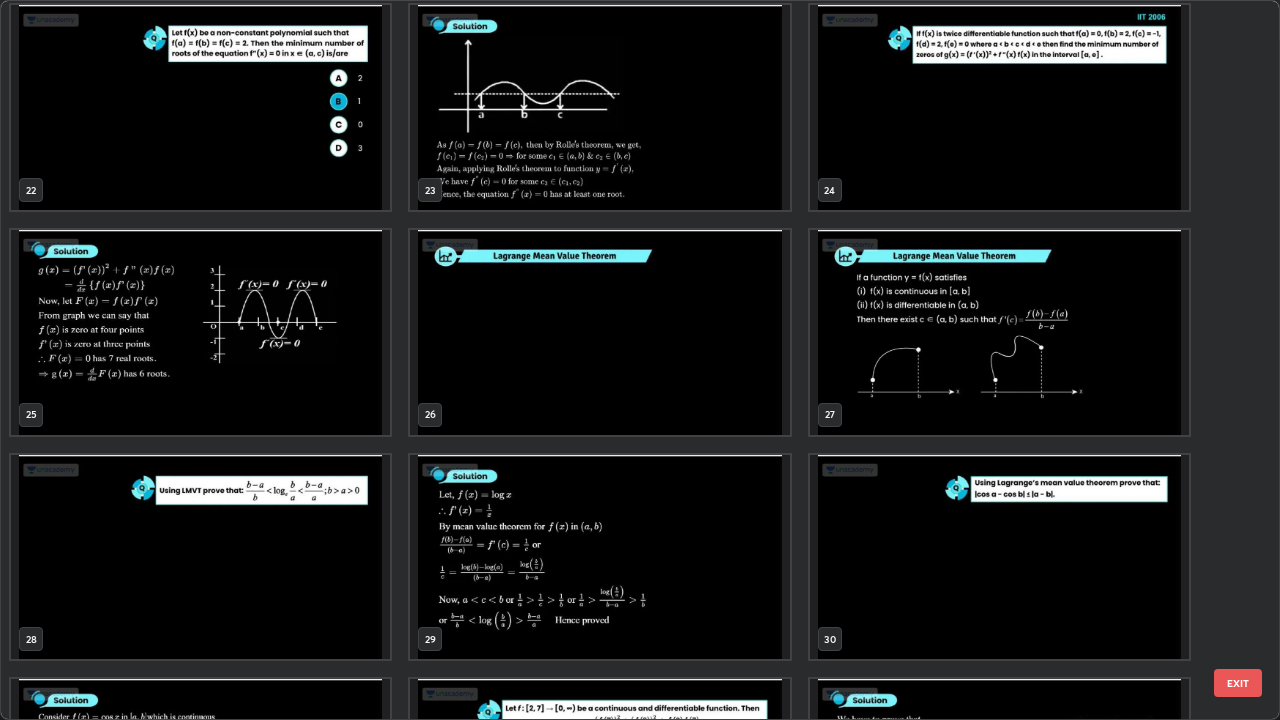 click at bounding box center (999, 332) 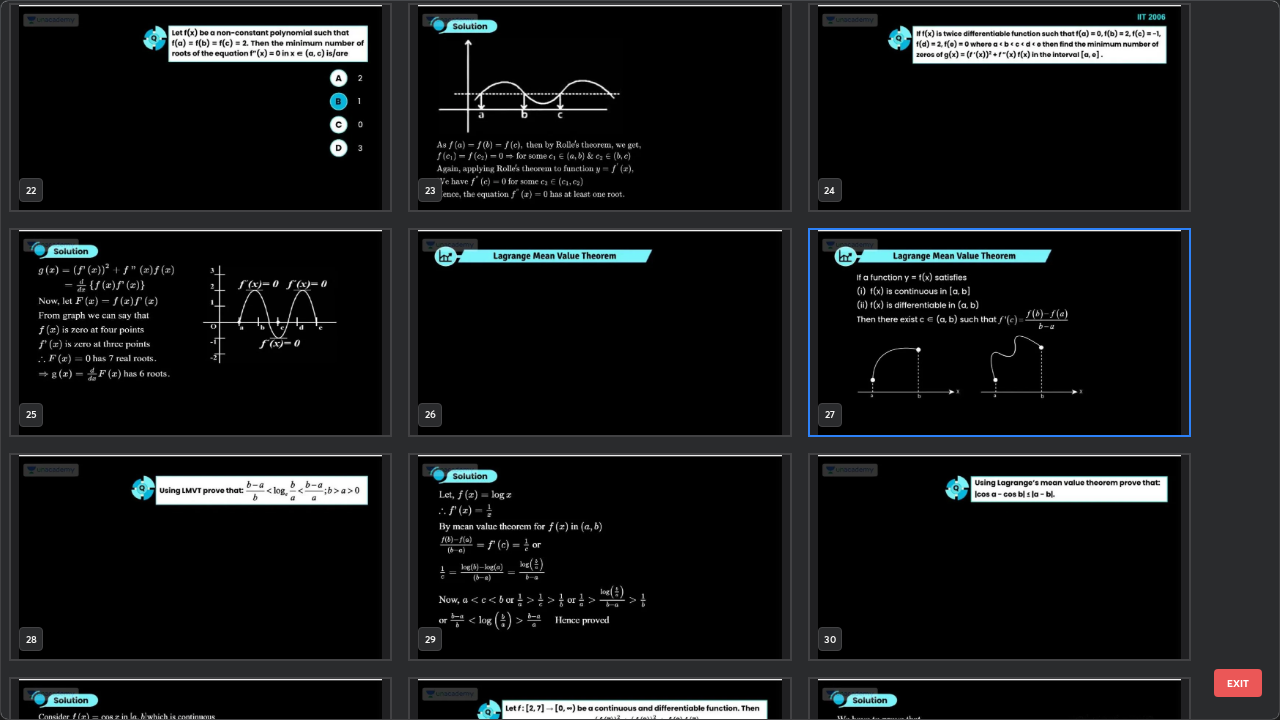 click at bounding box center [999, 332] 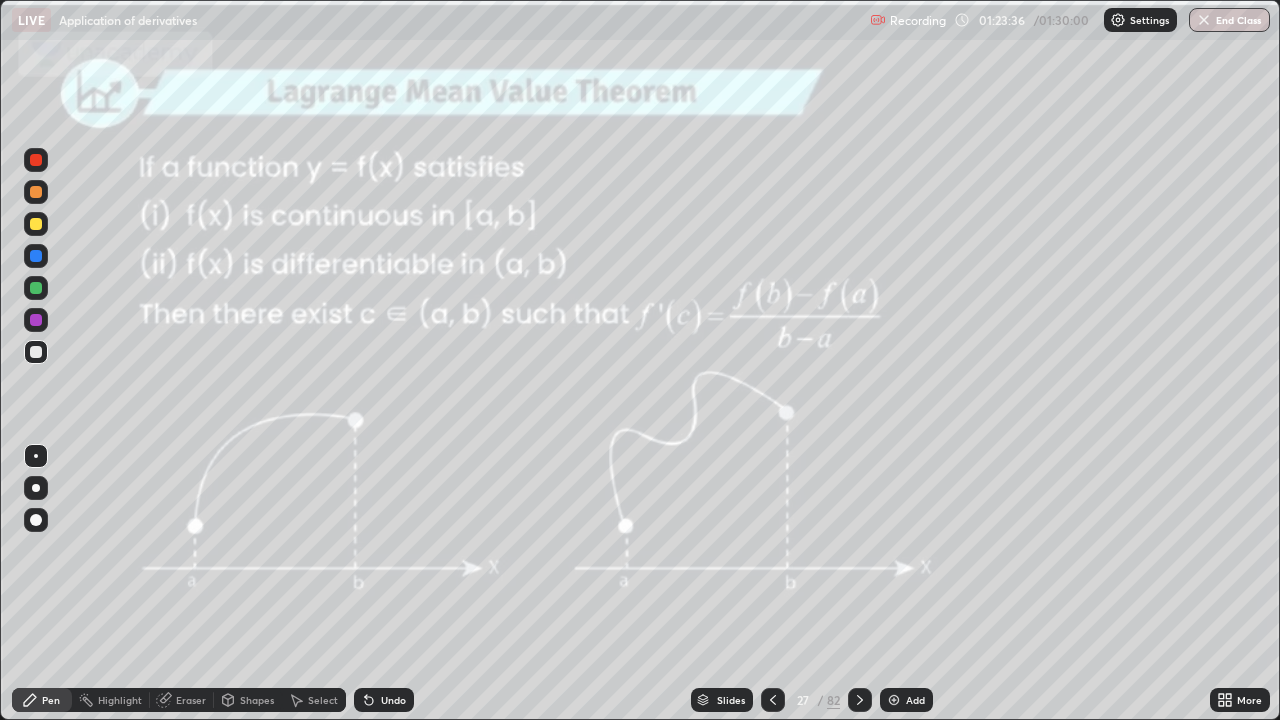 click 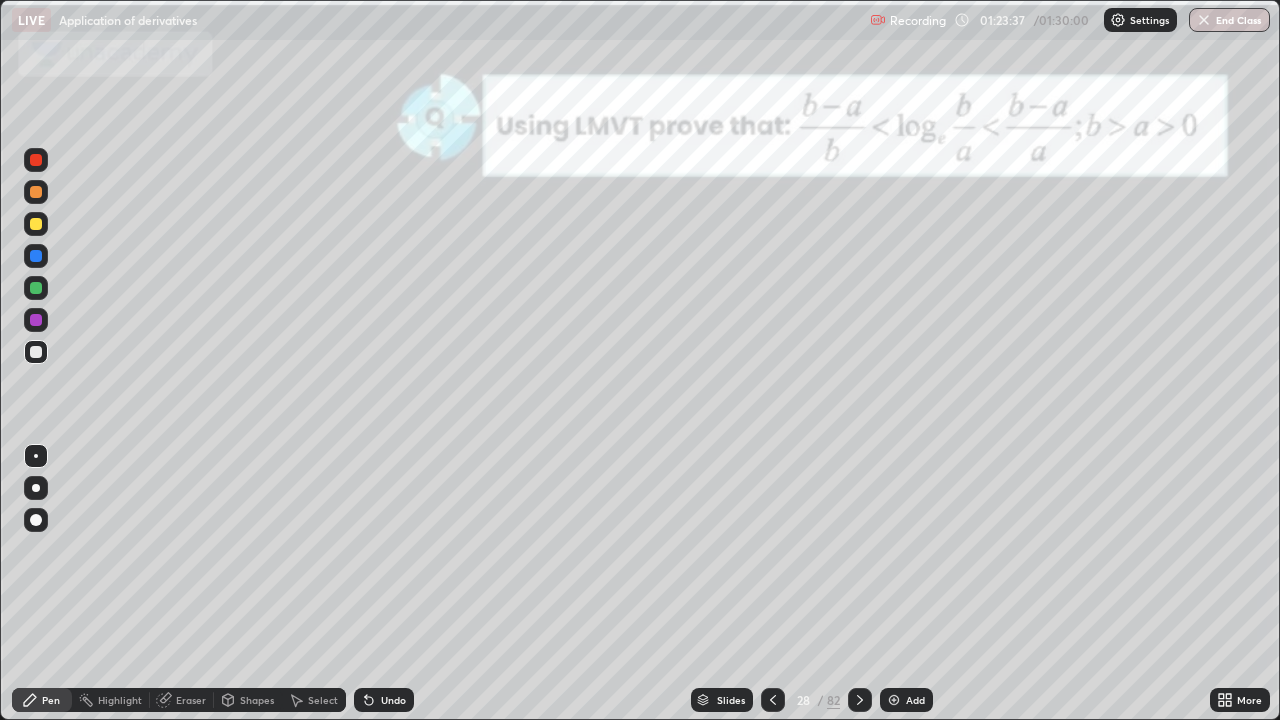 click 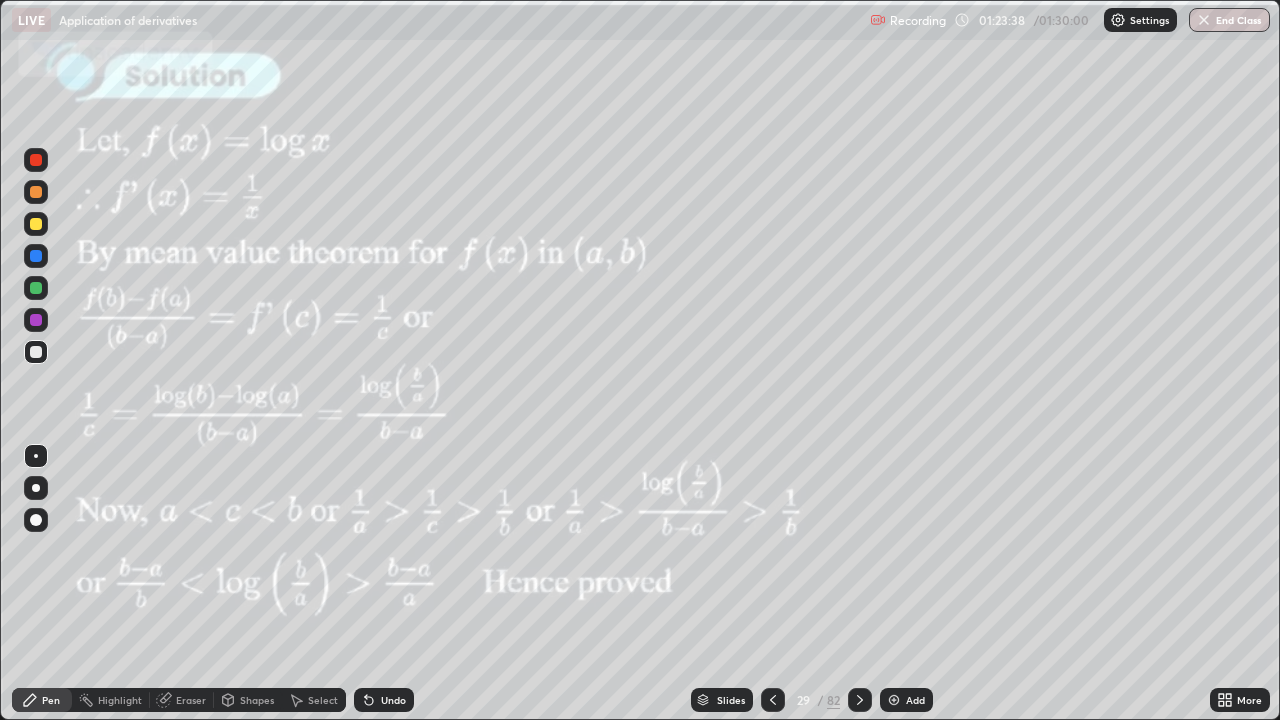 click 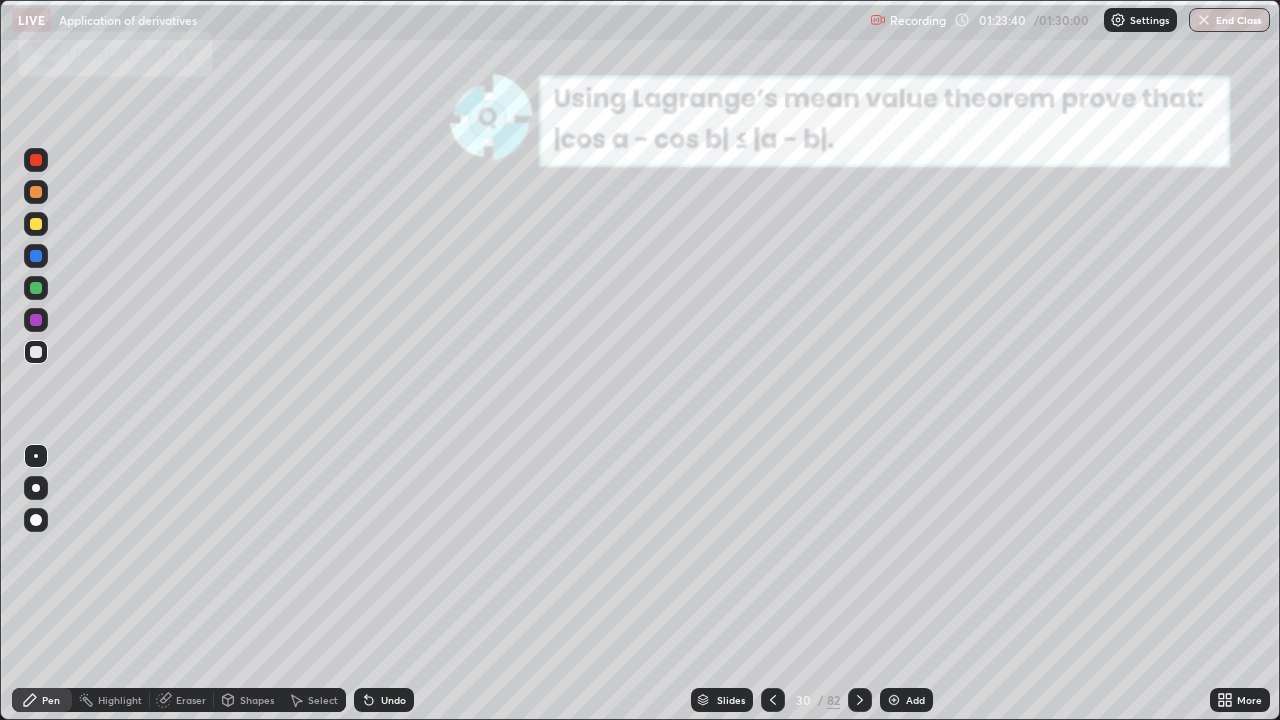 click 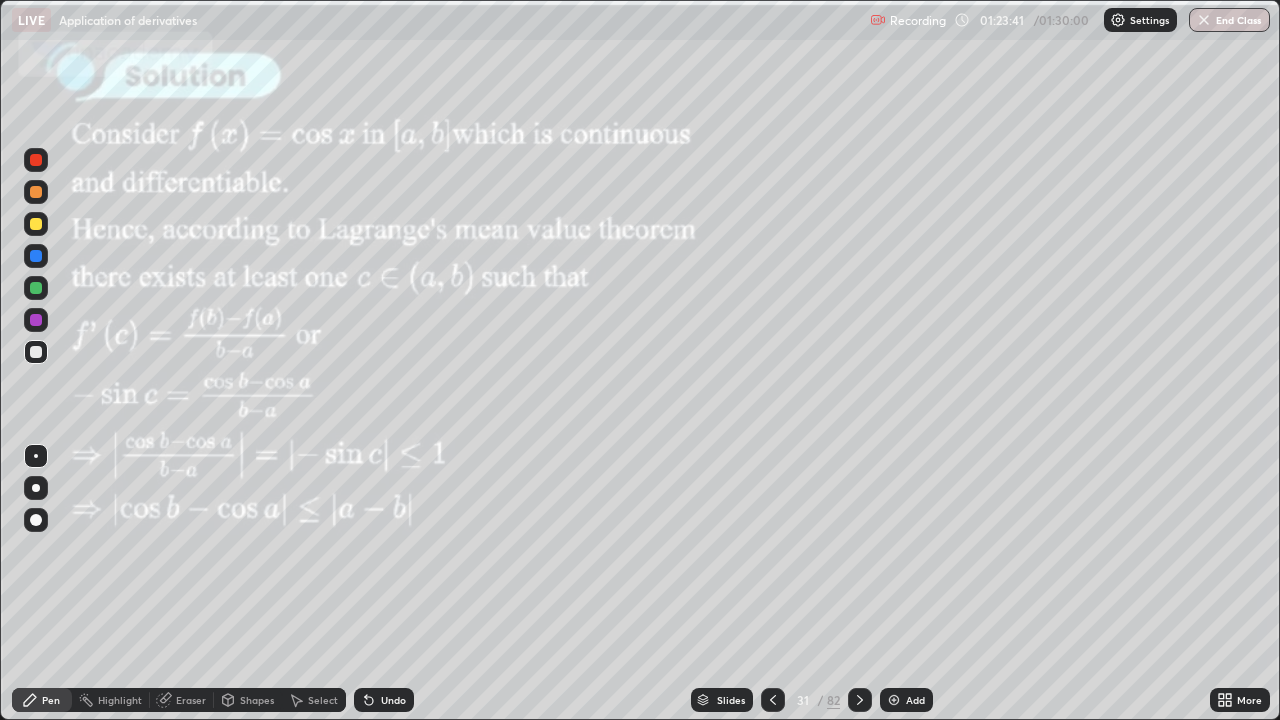 click 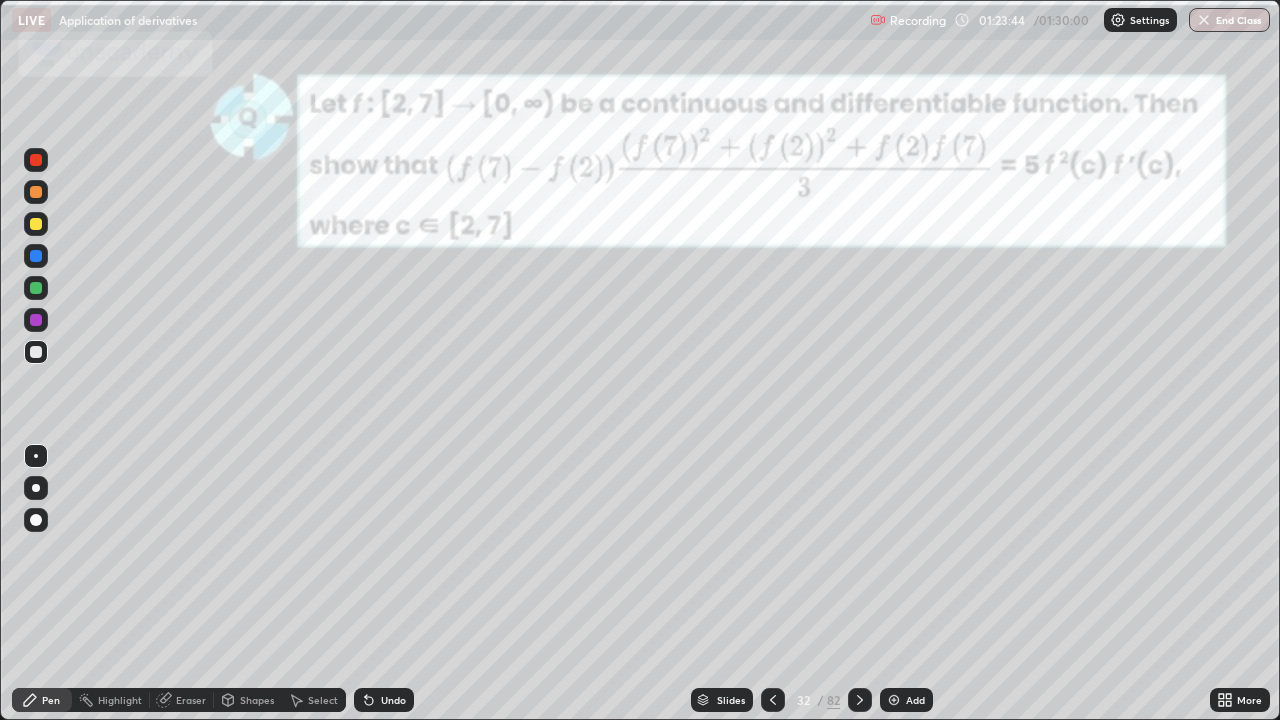 click 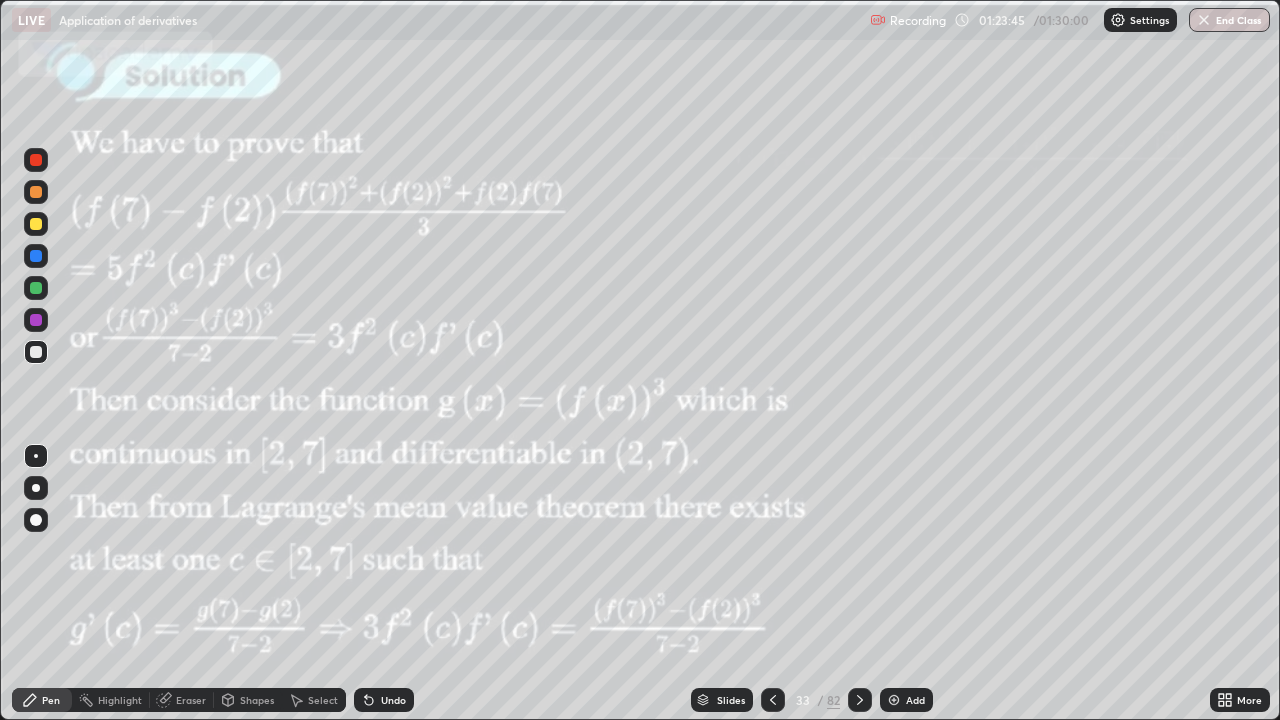 click at bounding box center [860, 700] 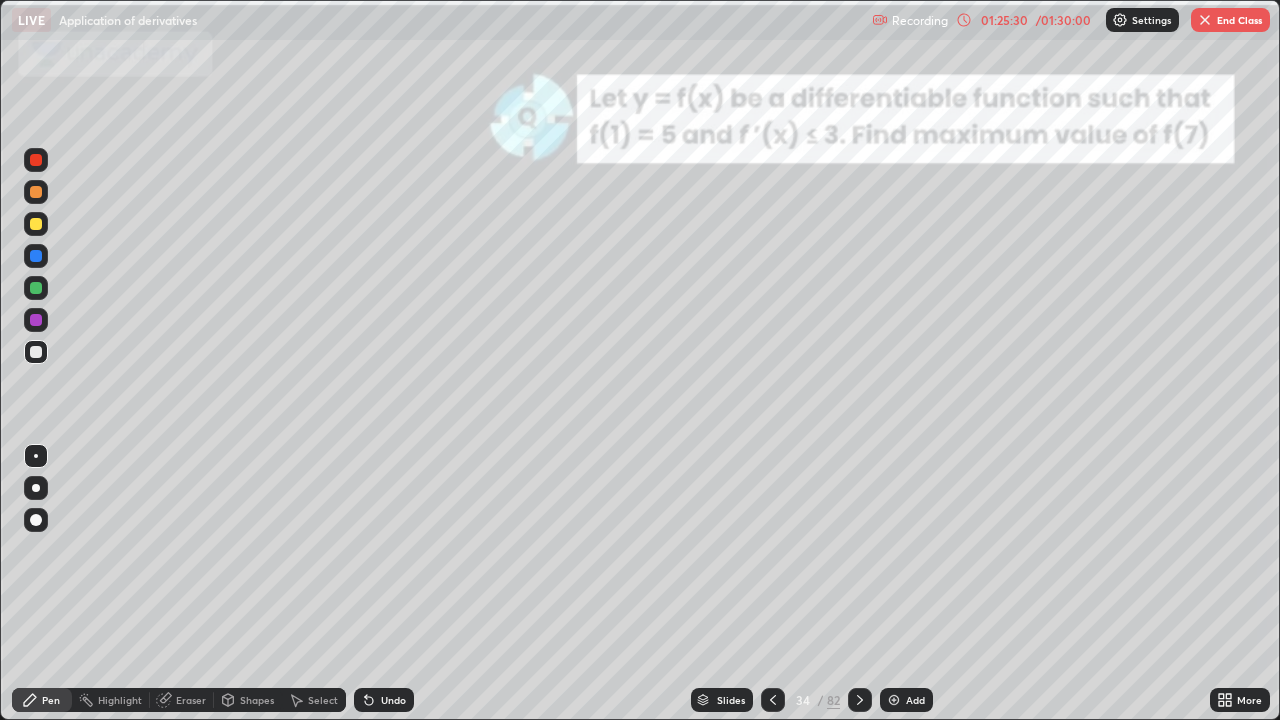 click on "Eraser" at bounding box center [191, 700] 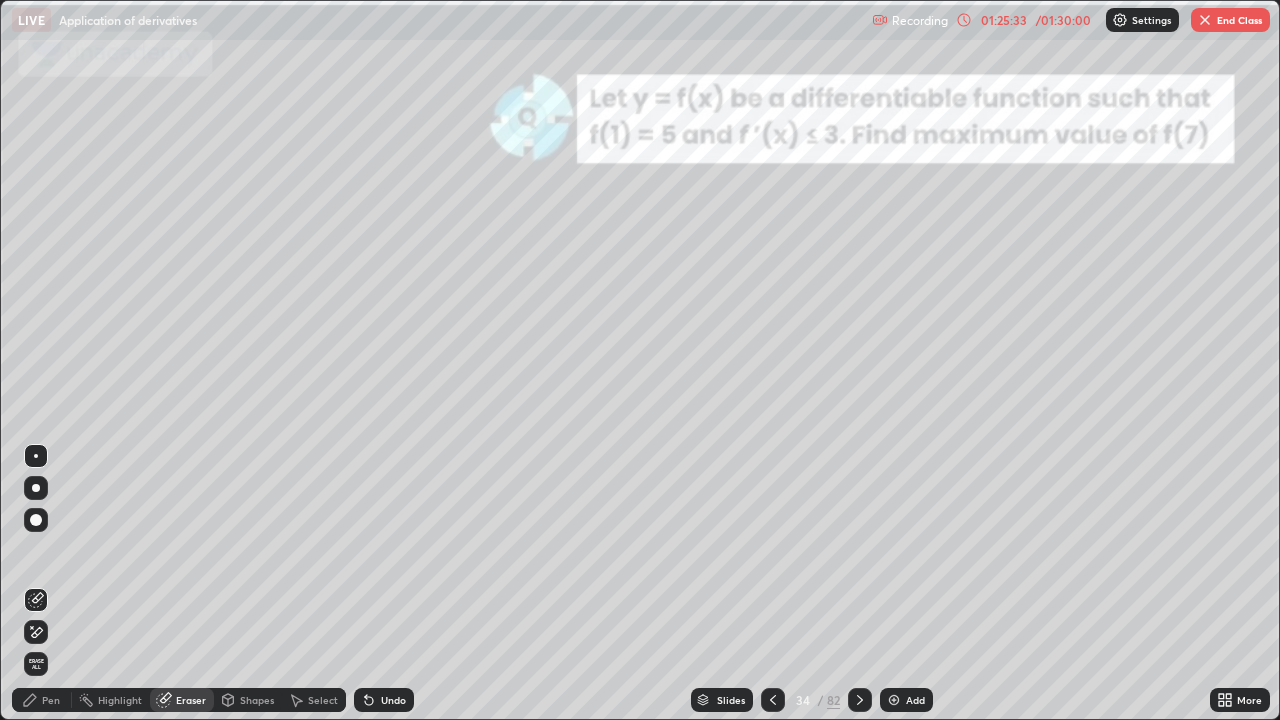 click on "Pen" at bounding box center (51, 700) 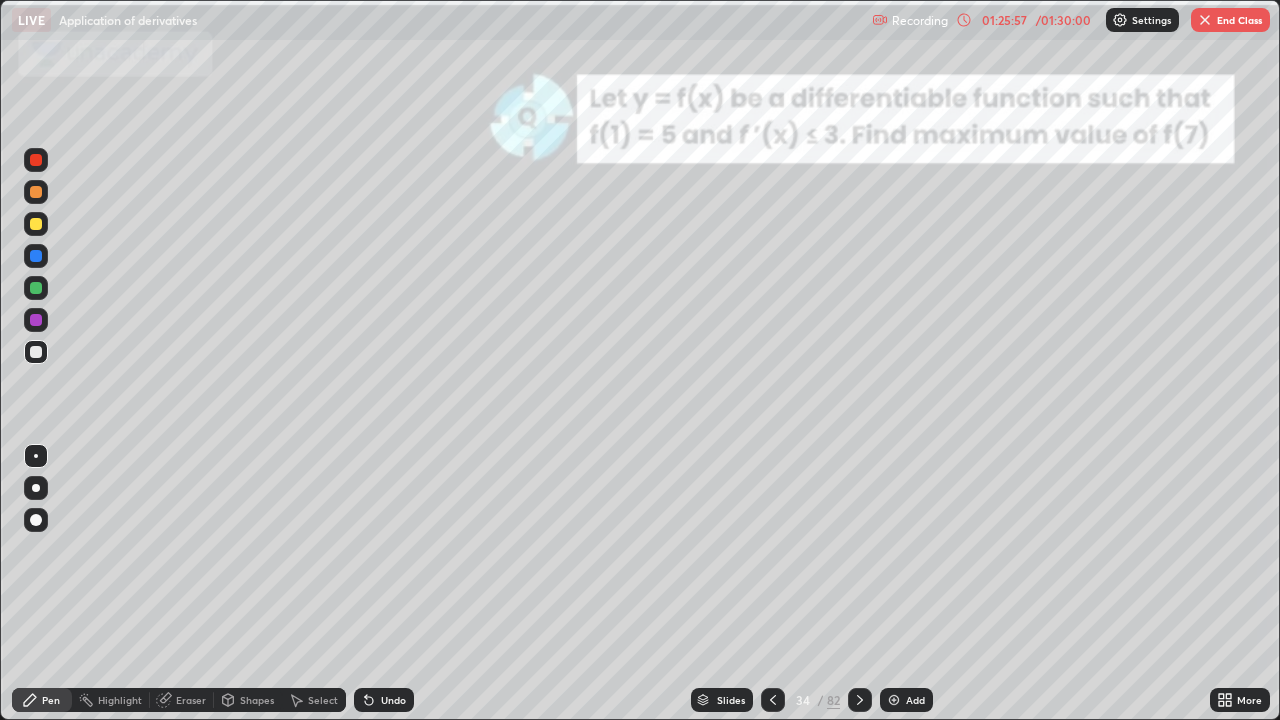 click at bounding box center (36, 288) 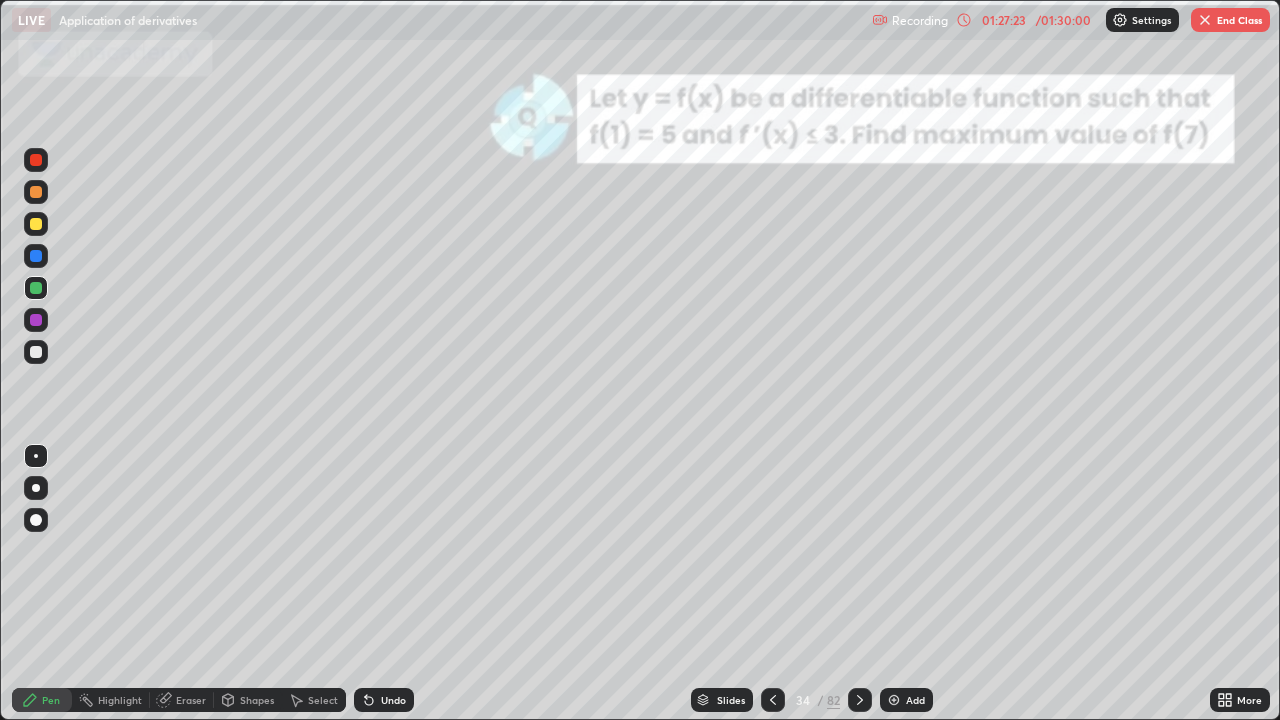 click on "End Class" at bounding box center (1230, 20) 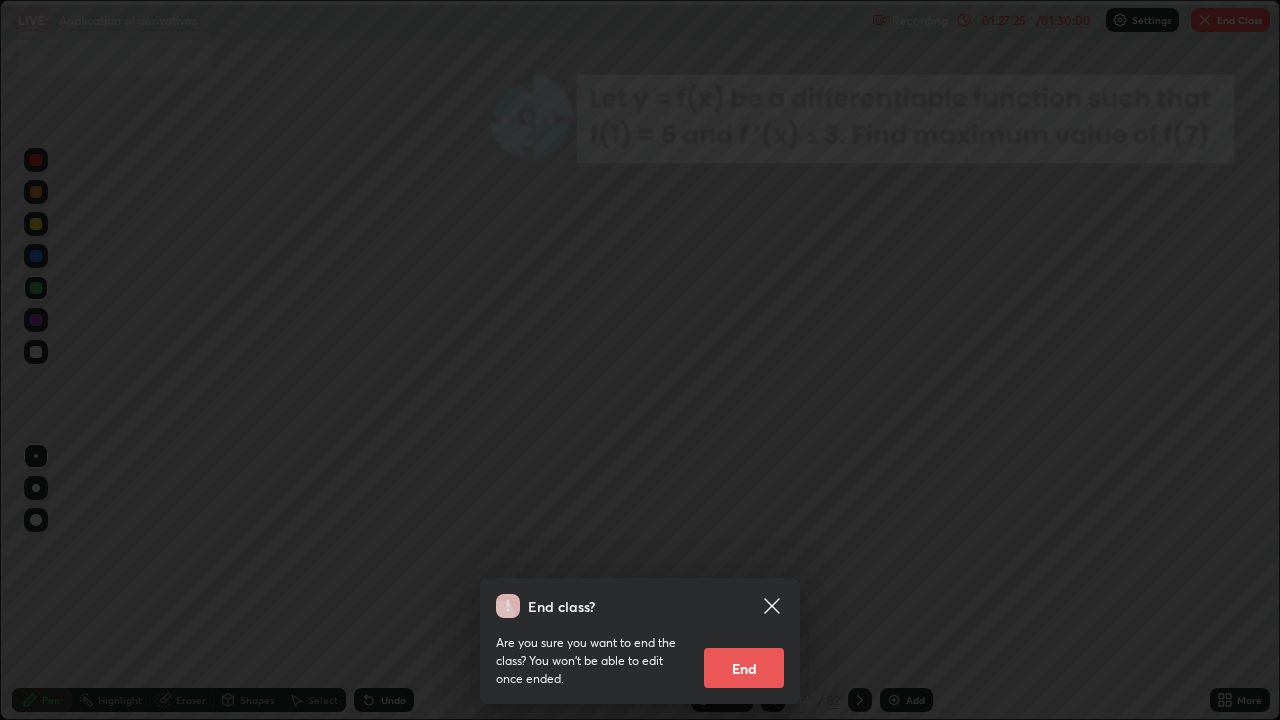 click on "End" at bounding box center [744, 668] 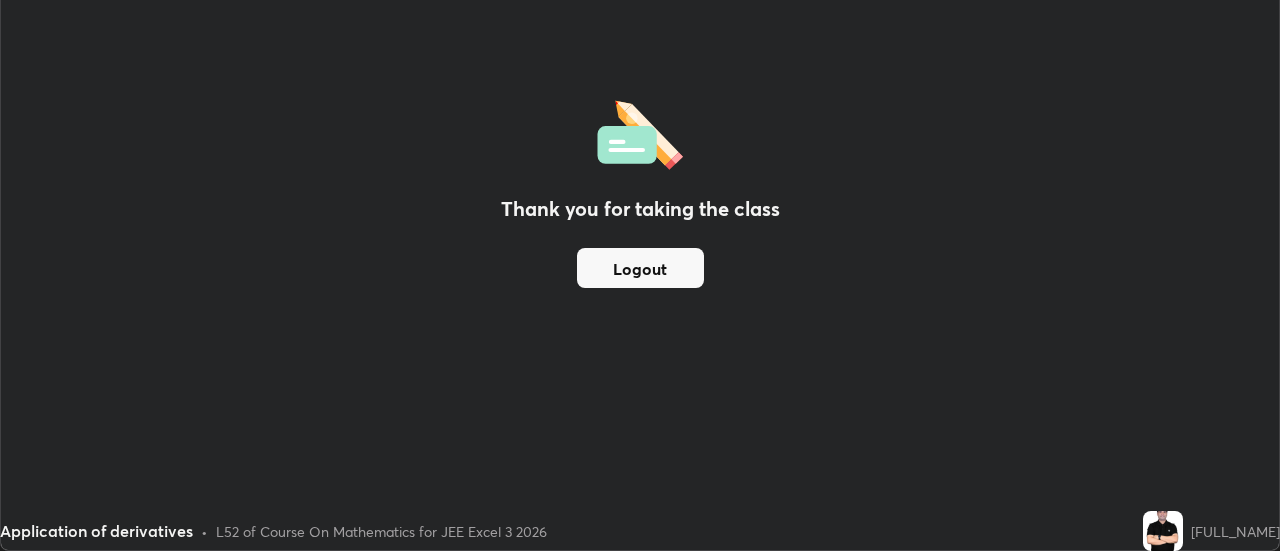 scroll, scrollTop: 551, scrollLeft: 1280, axis: both 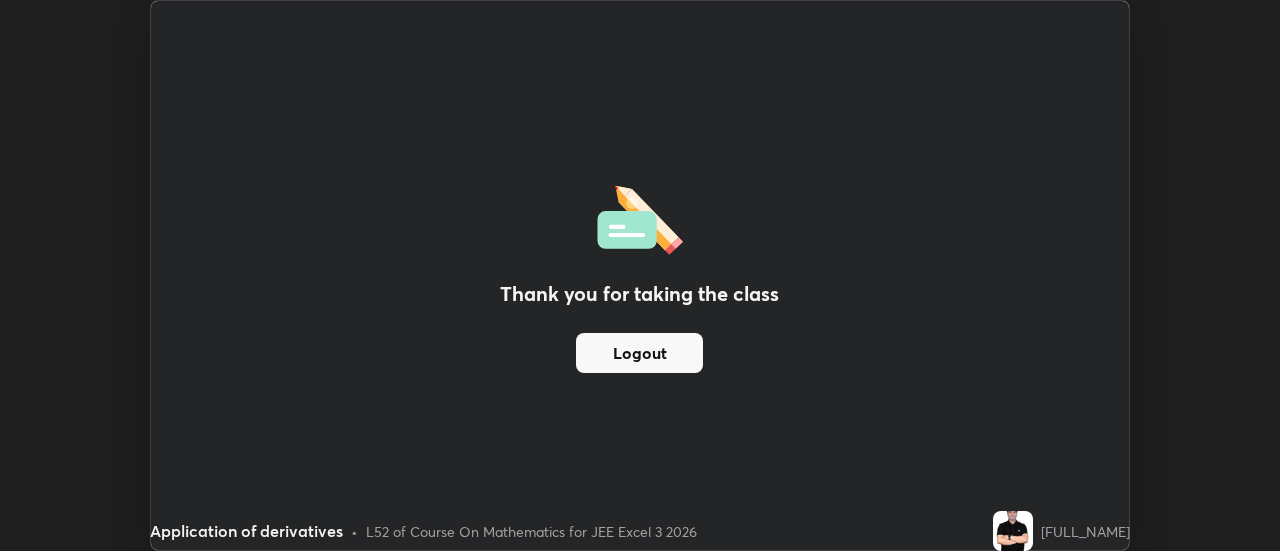 click on "Thank you for taking the class Logout" at bounding box center [640, 275] 